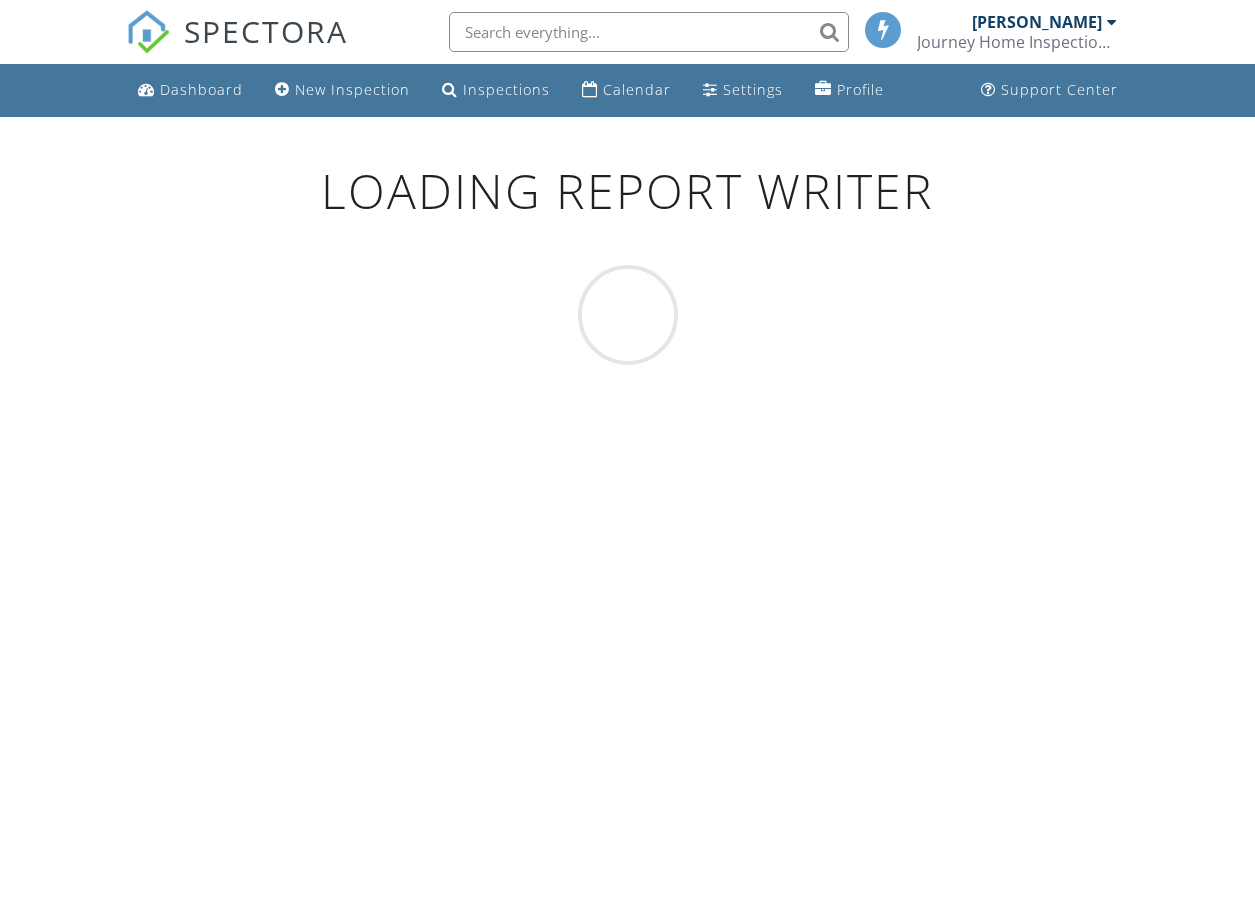 scroll, scrollTop: 0, scrollLeft: 0, axis: both 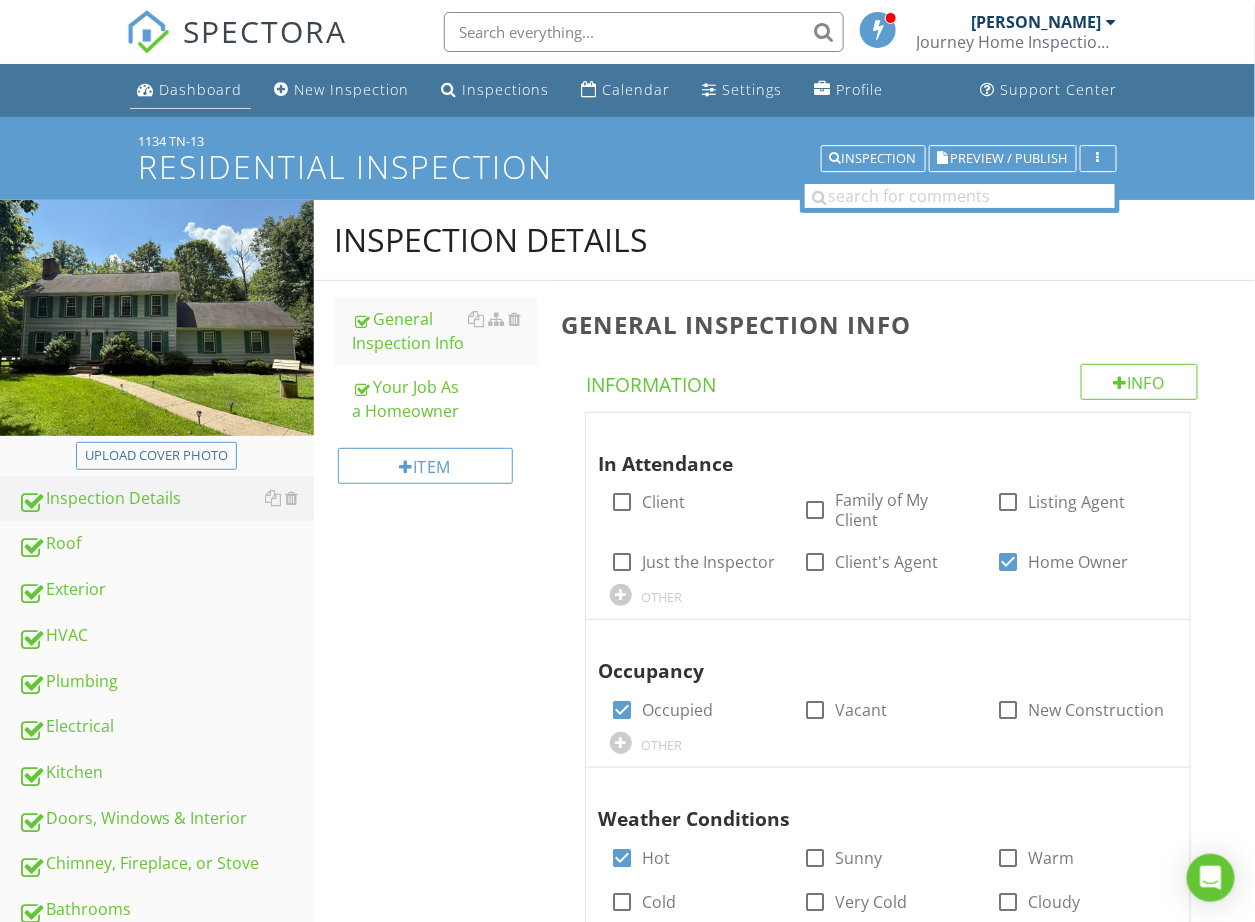click on "Dashboard" at bounding box center [190, 90] 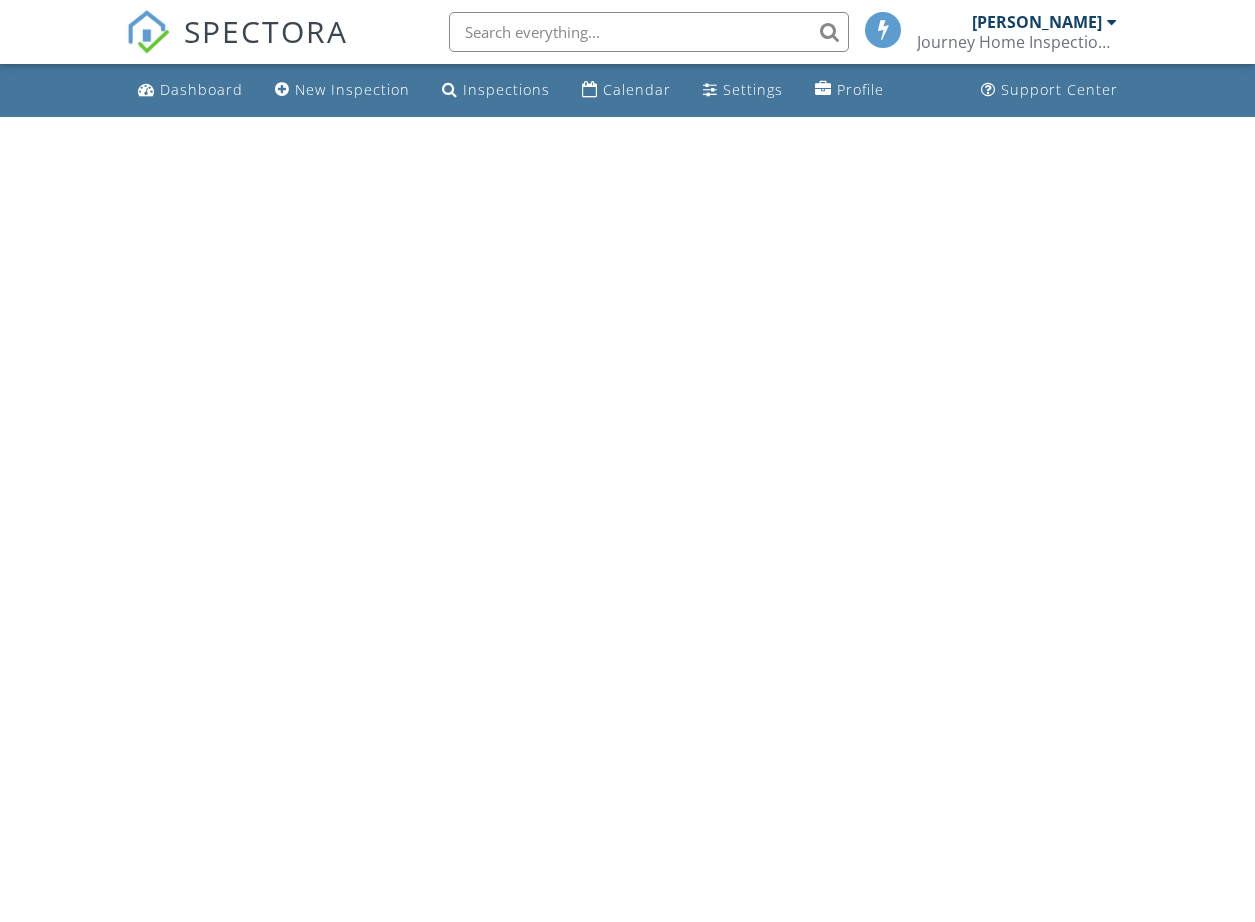 scroll, scrollTop: 0, scrollLeft: 0, axis: both 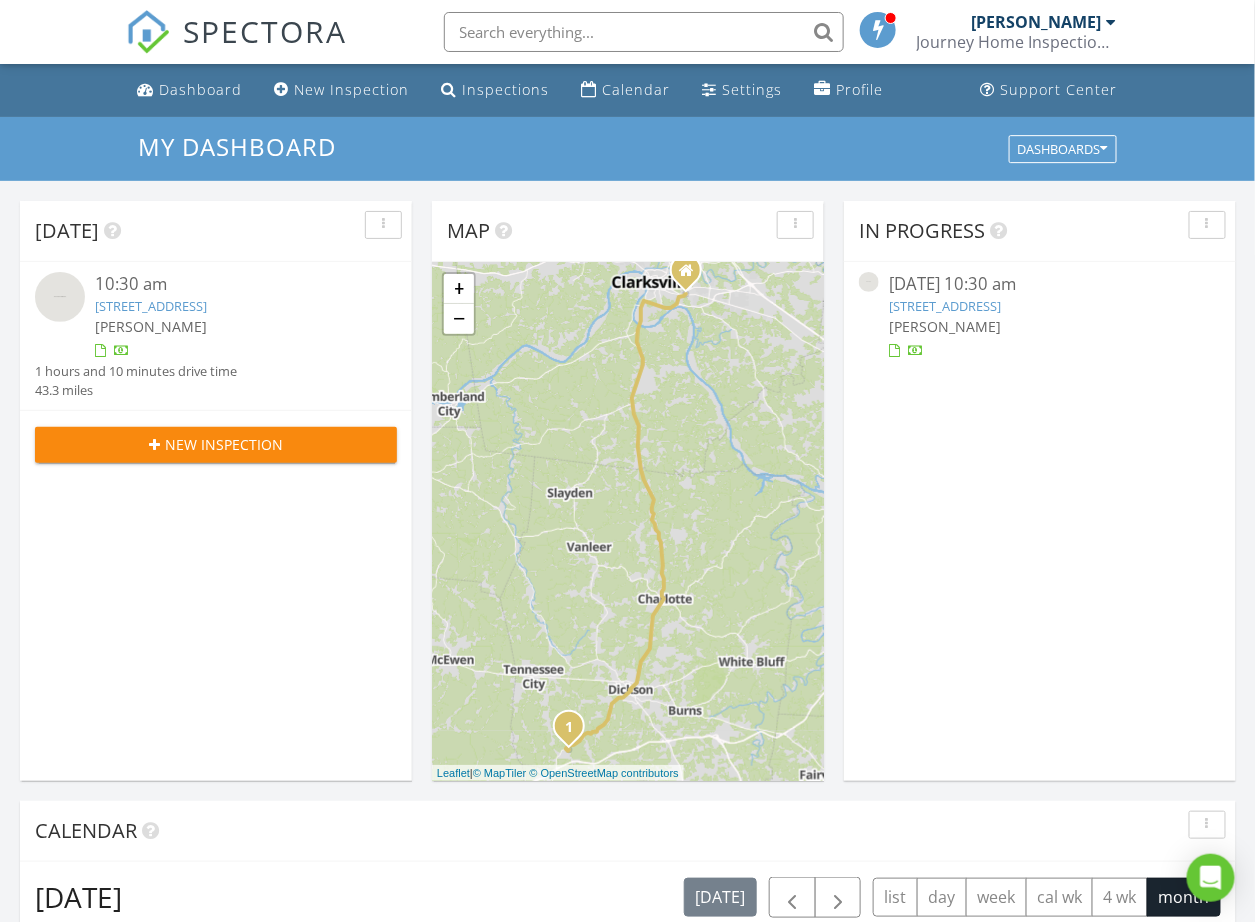 click on "117 Spindle Rd, Dickson, TN 37055" at bounding box center (151, 306) 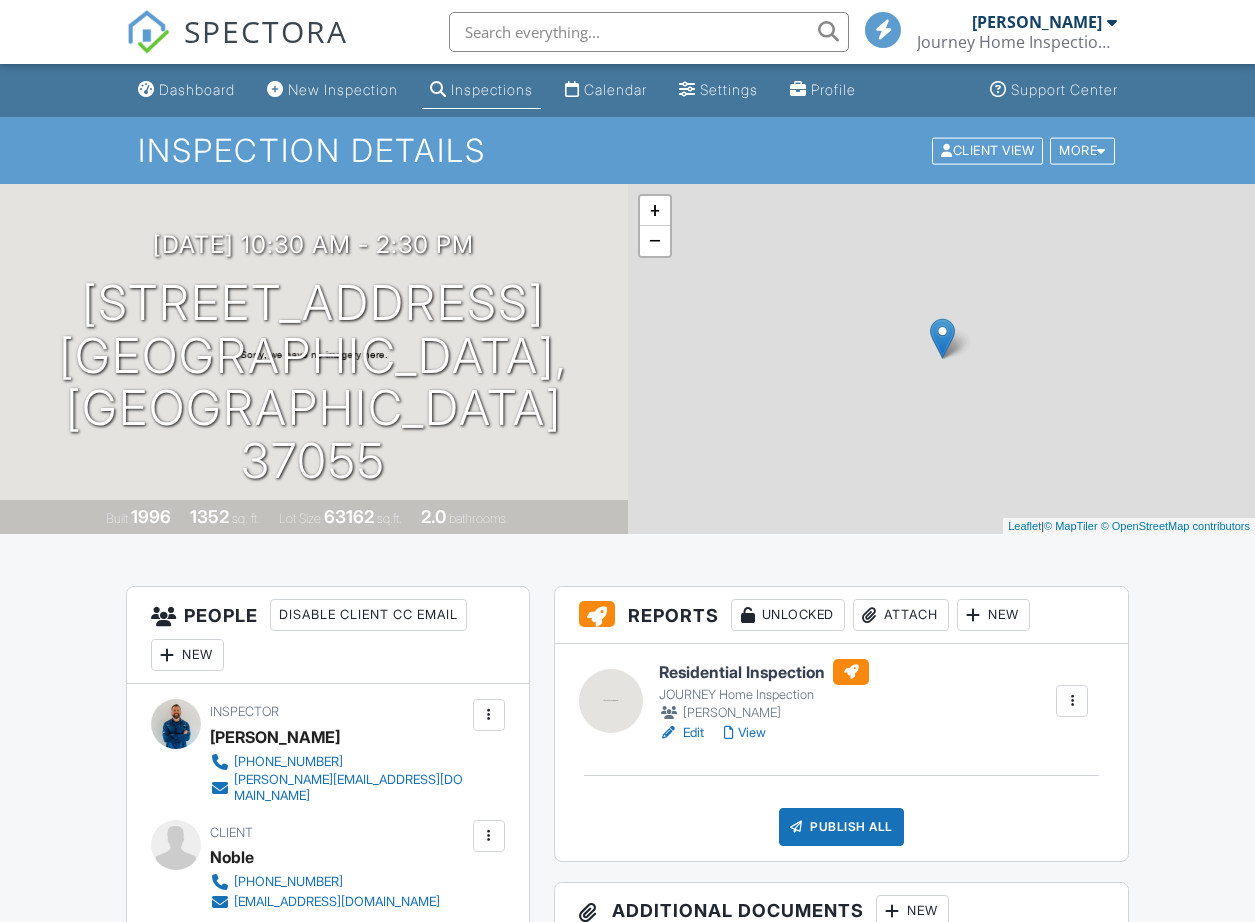 scroll, scrollTop: 0, scrollLeft: 0, axis: both 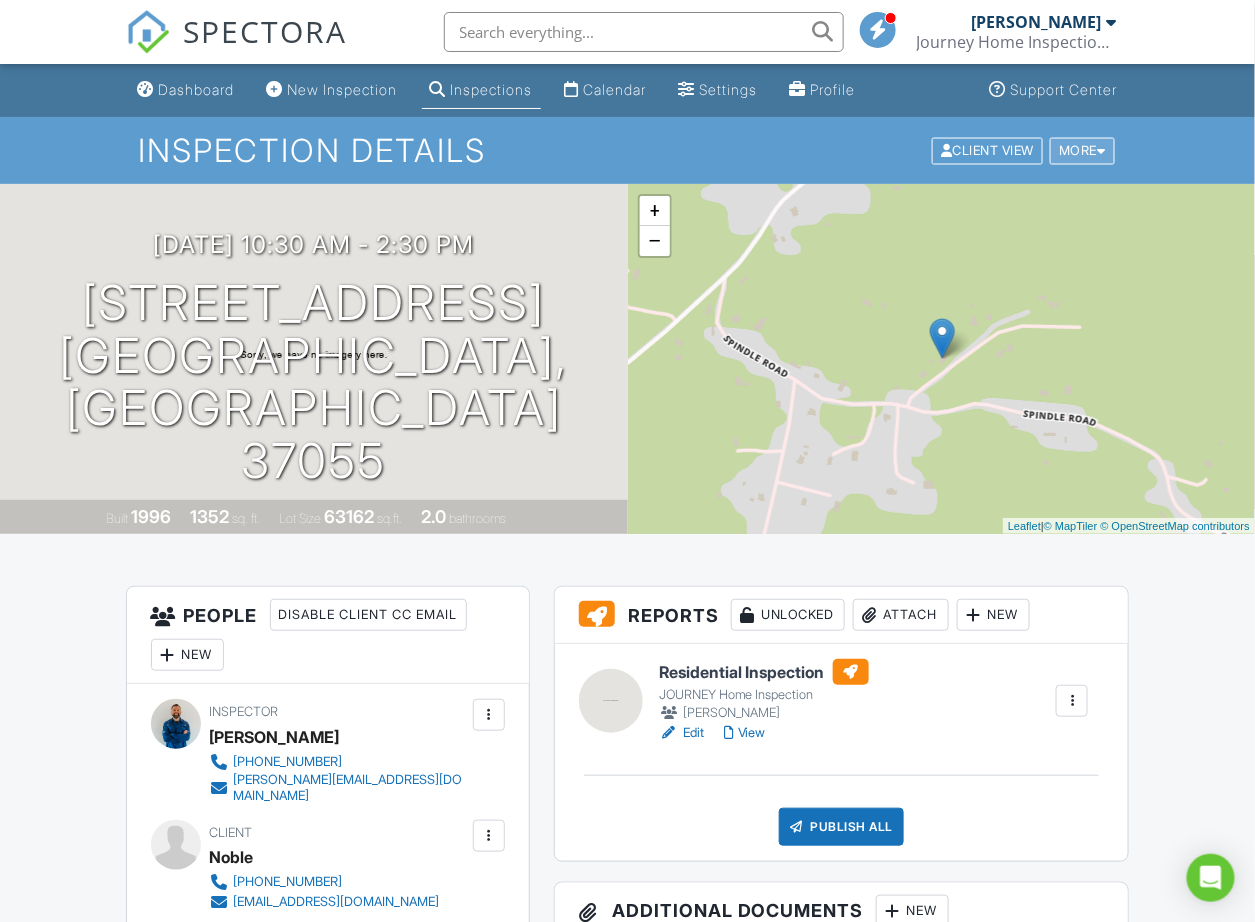 click on "More" at bounding box center (1082, 150) 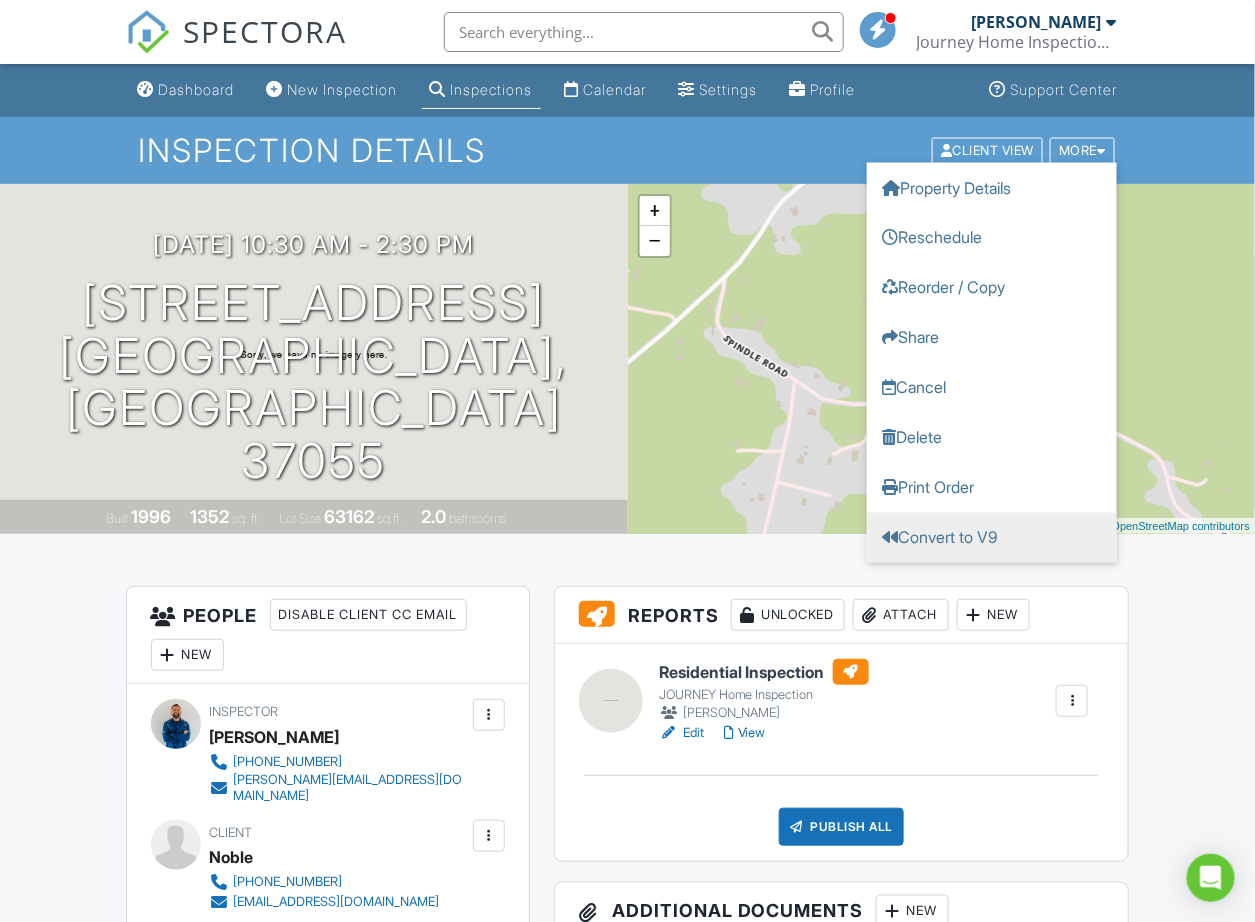 click on "Convert to V9" at bounding box center [992, 537] 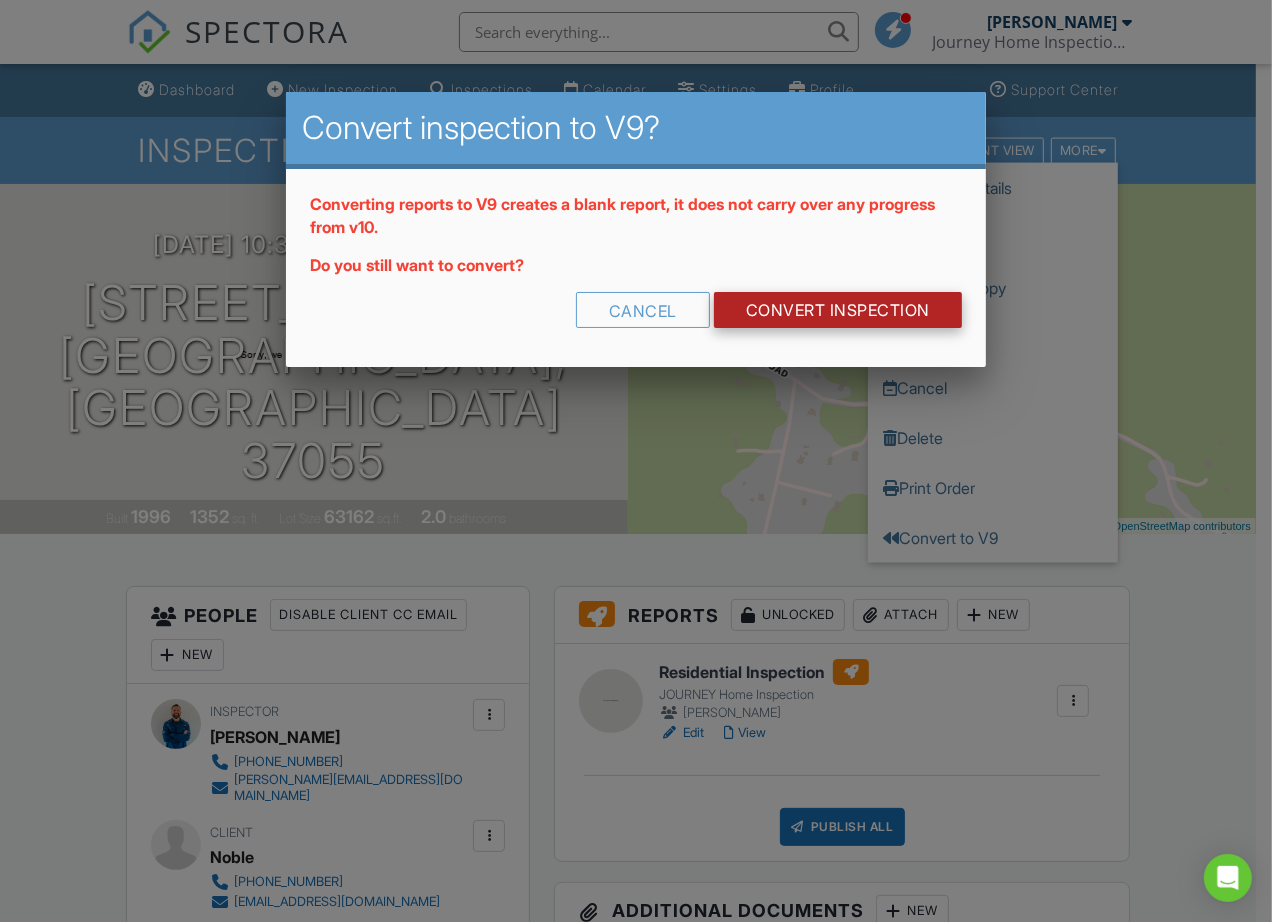 click on "CONVERT INSPECTION" at bounding box center [838, 310] 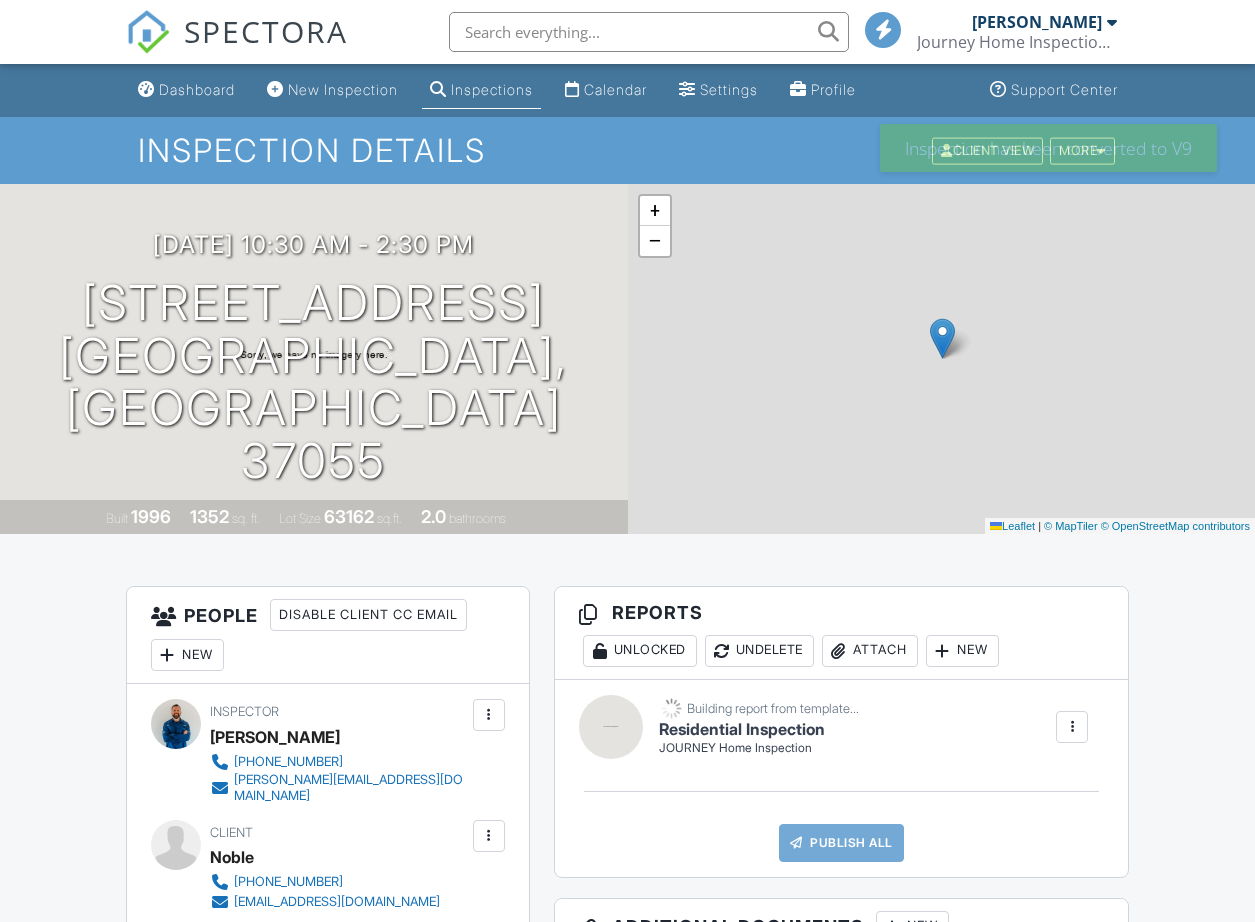scroll, scrollTop: 0, scrollLeft: 0, axis: both 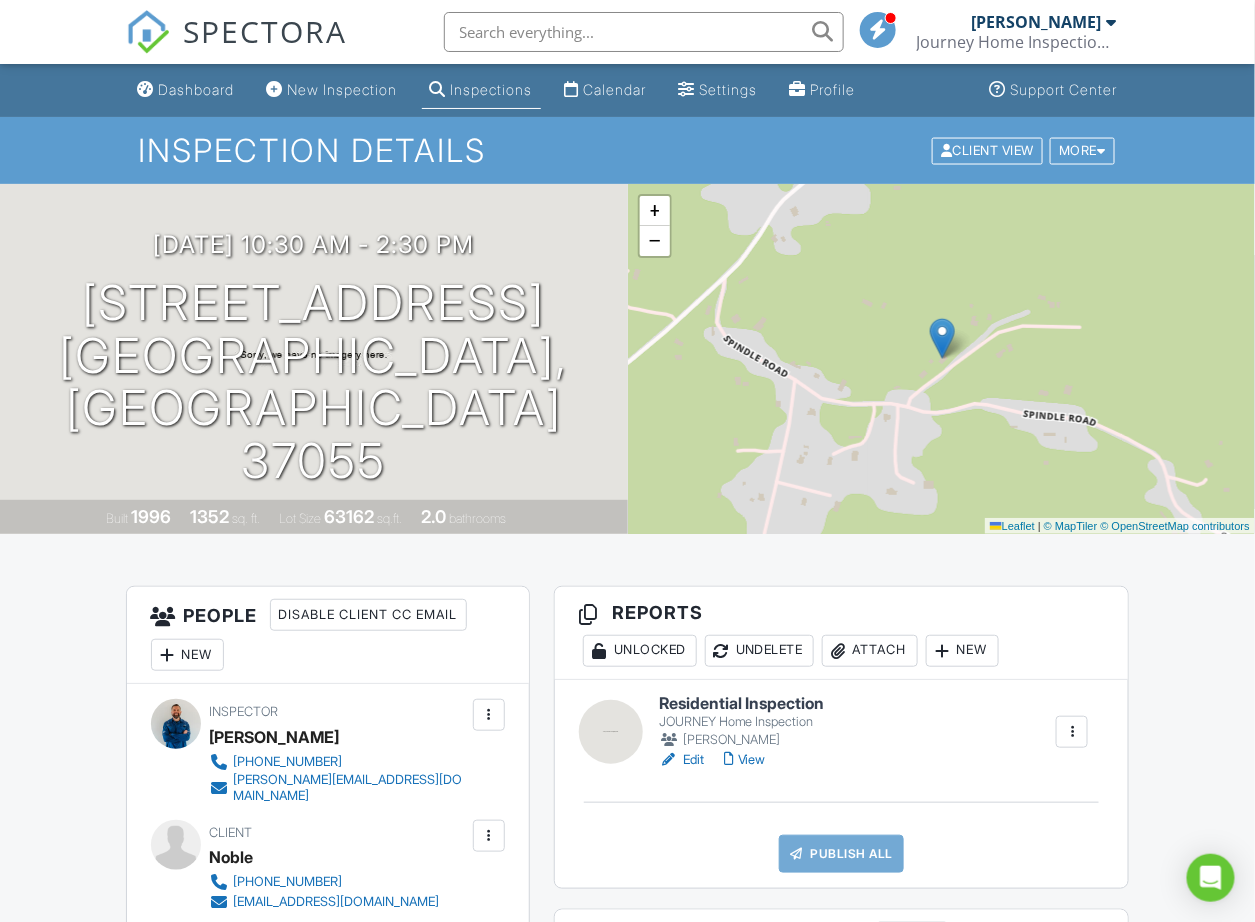 click on "Edit" at bounding box center (681, 760) 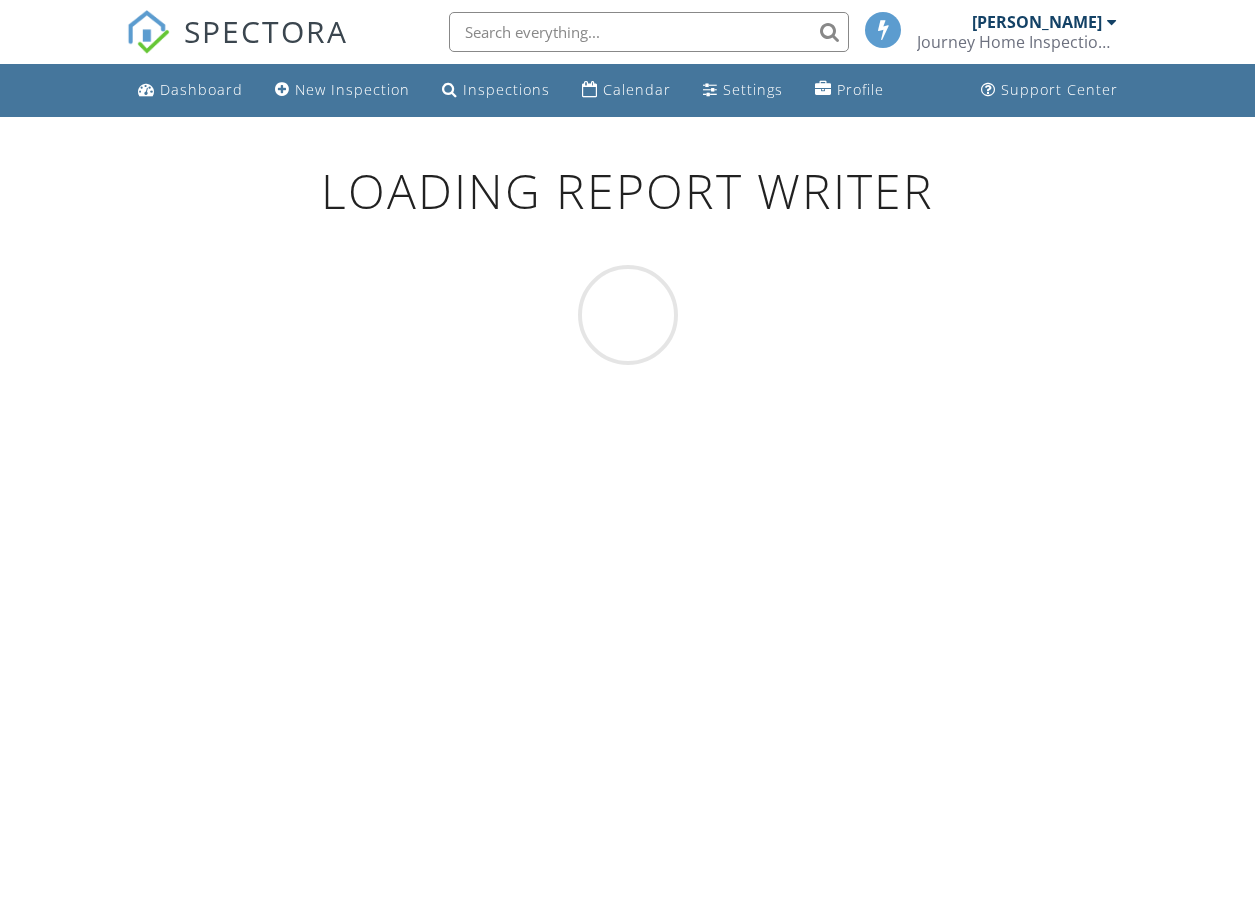 scroll, scrollTop: 0, scrollLeft: 0, axis: both 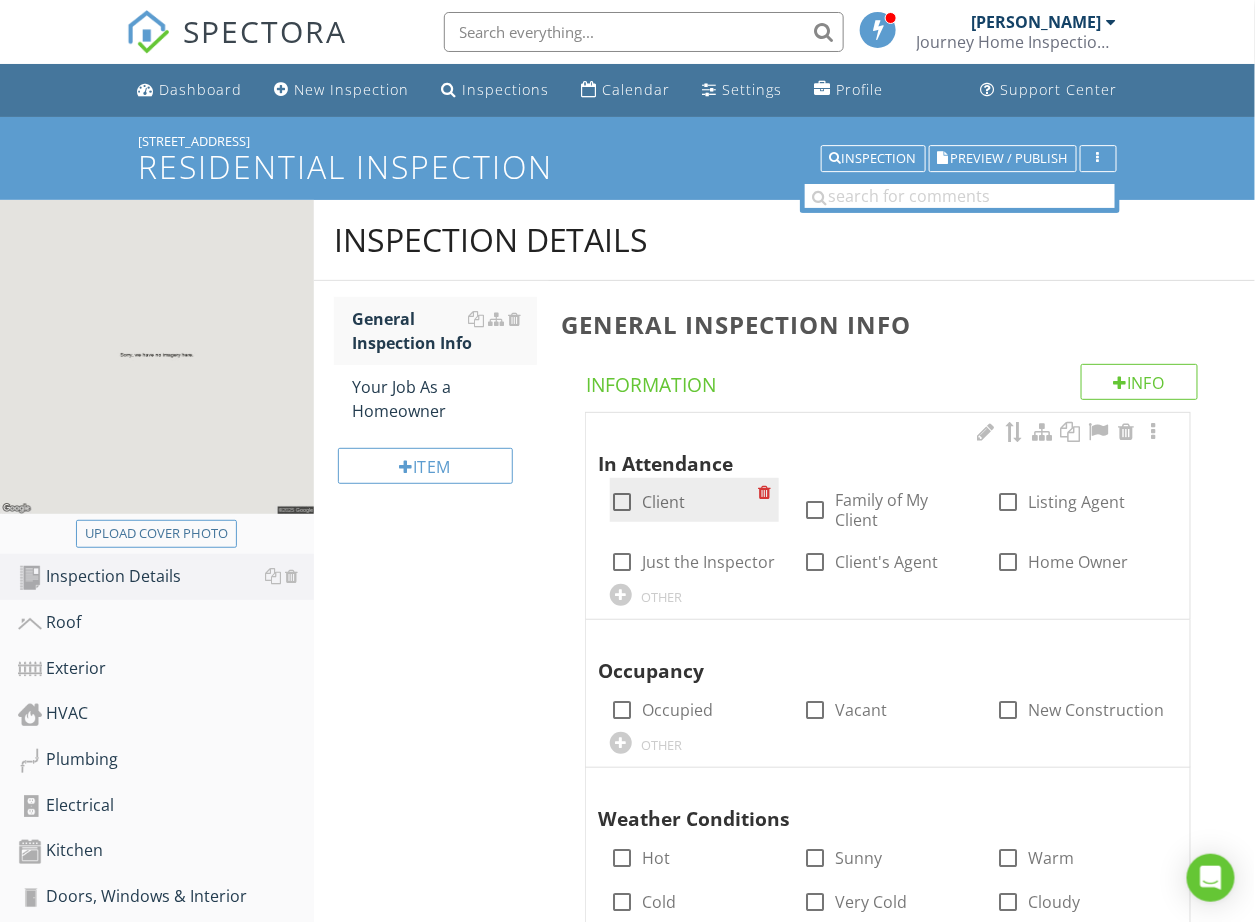click at bounding box center [622, 502] 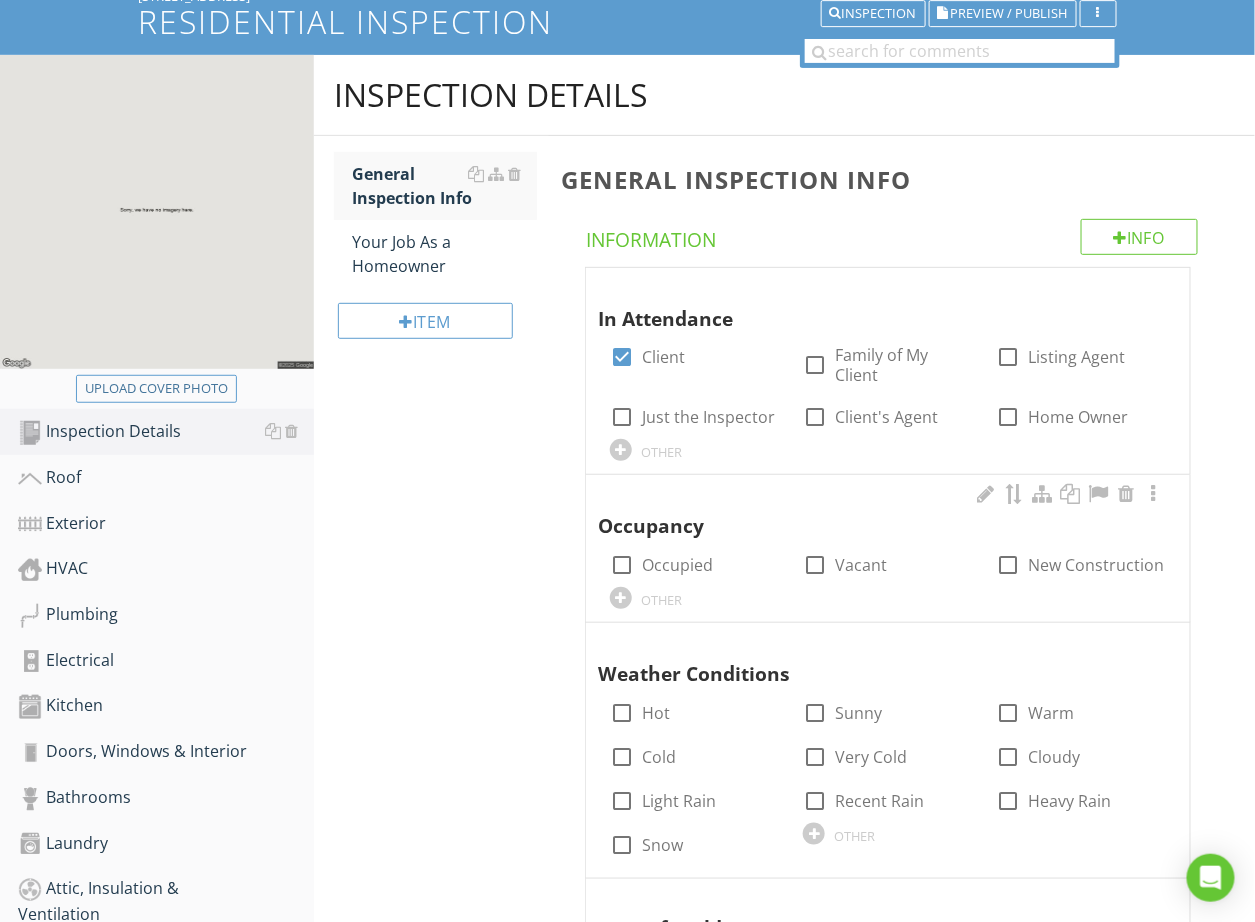scroll, scrollTop: 146, scrollLeft: 0, axis: vertical 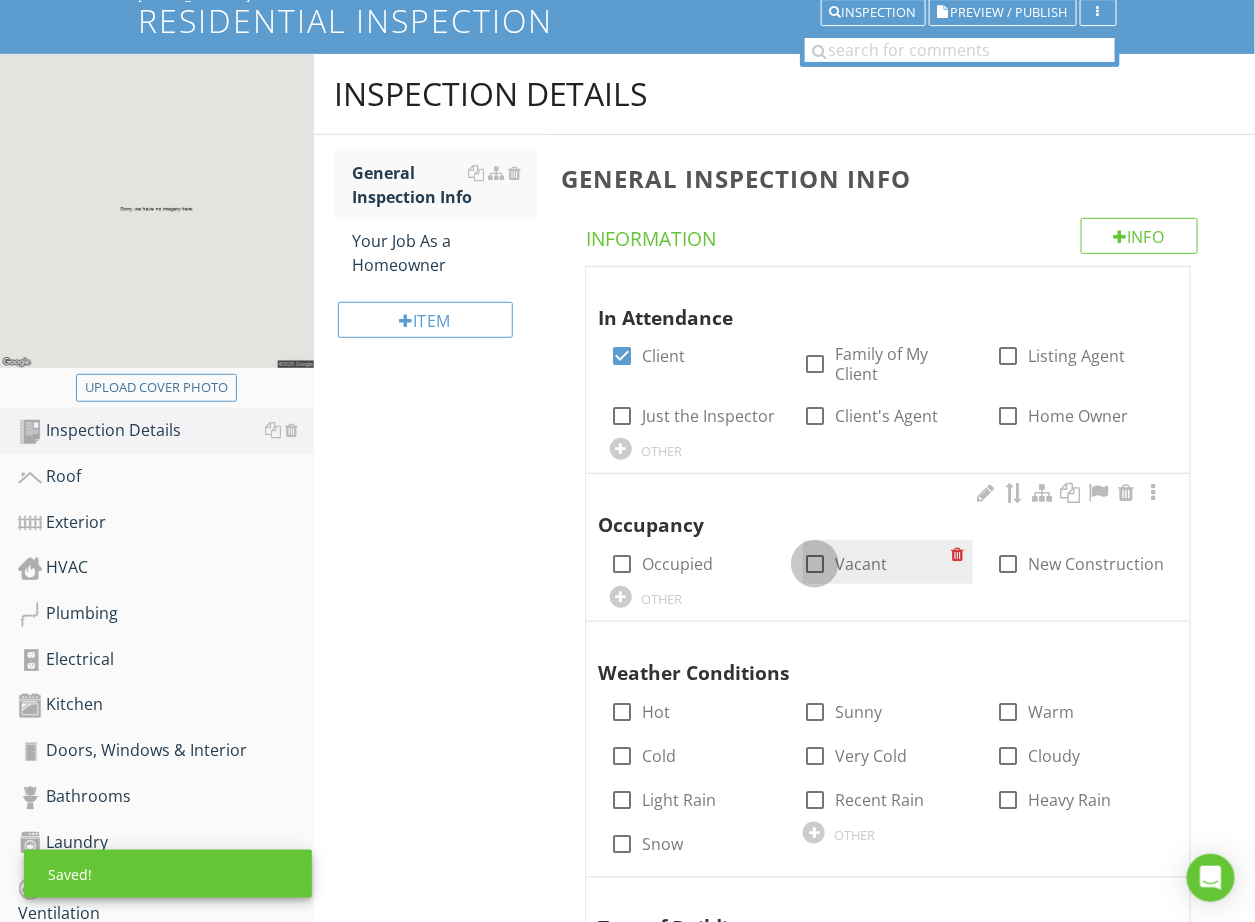 click at bounding box center (815, 564) 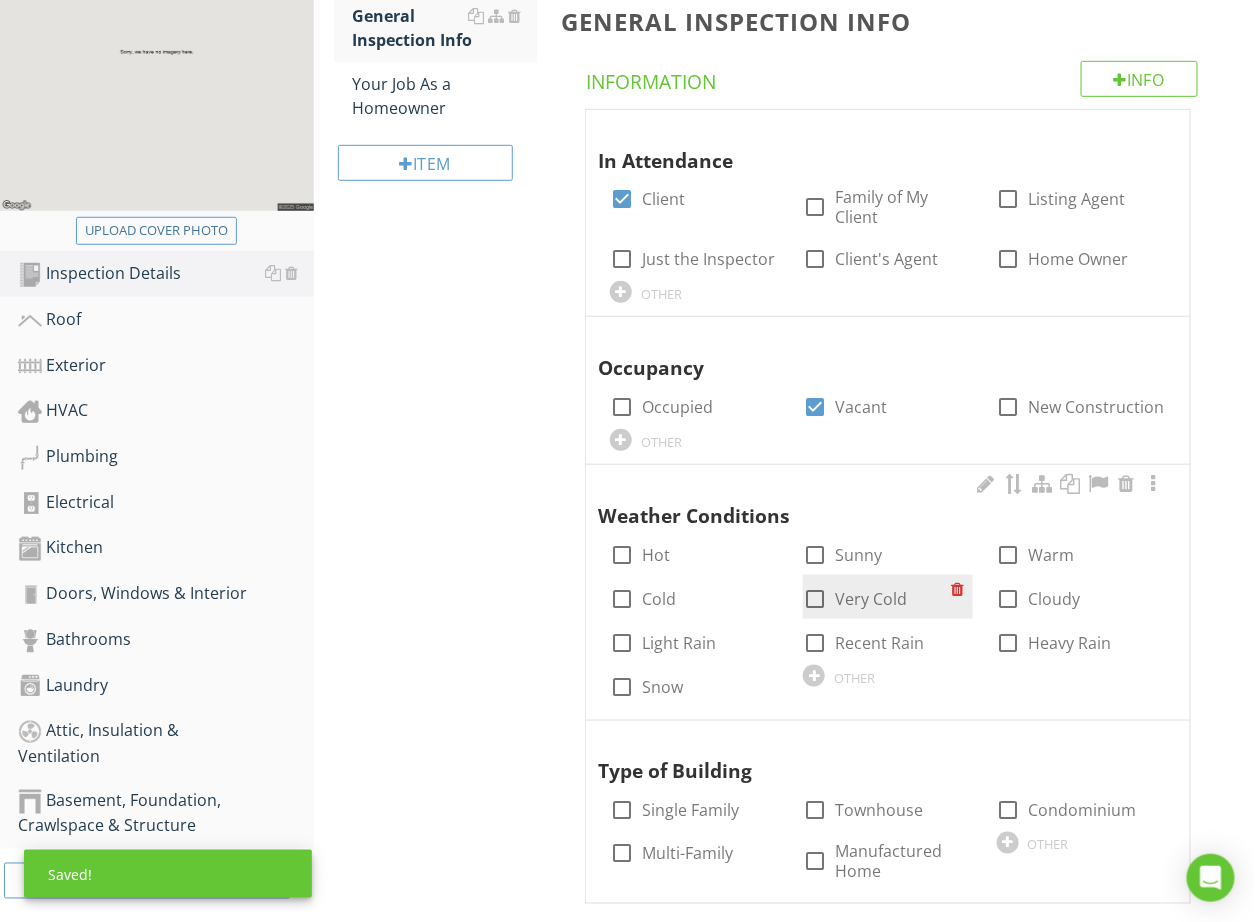 scroll, scrollTop: 312, scrollLeft: 0, axis: vertical 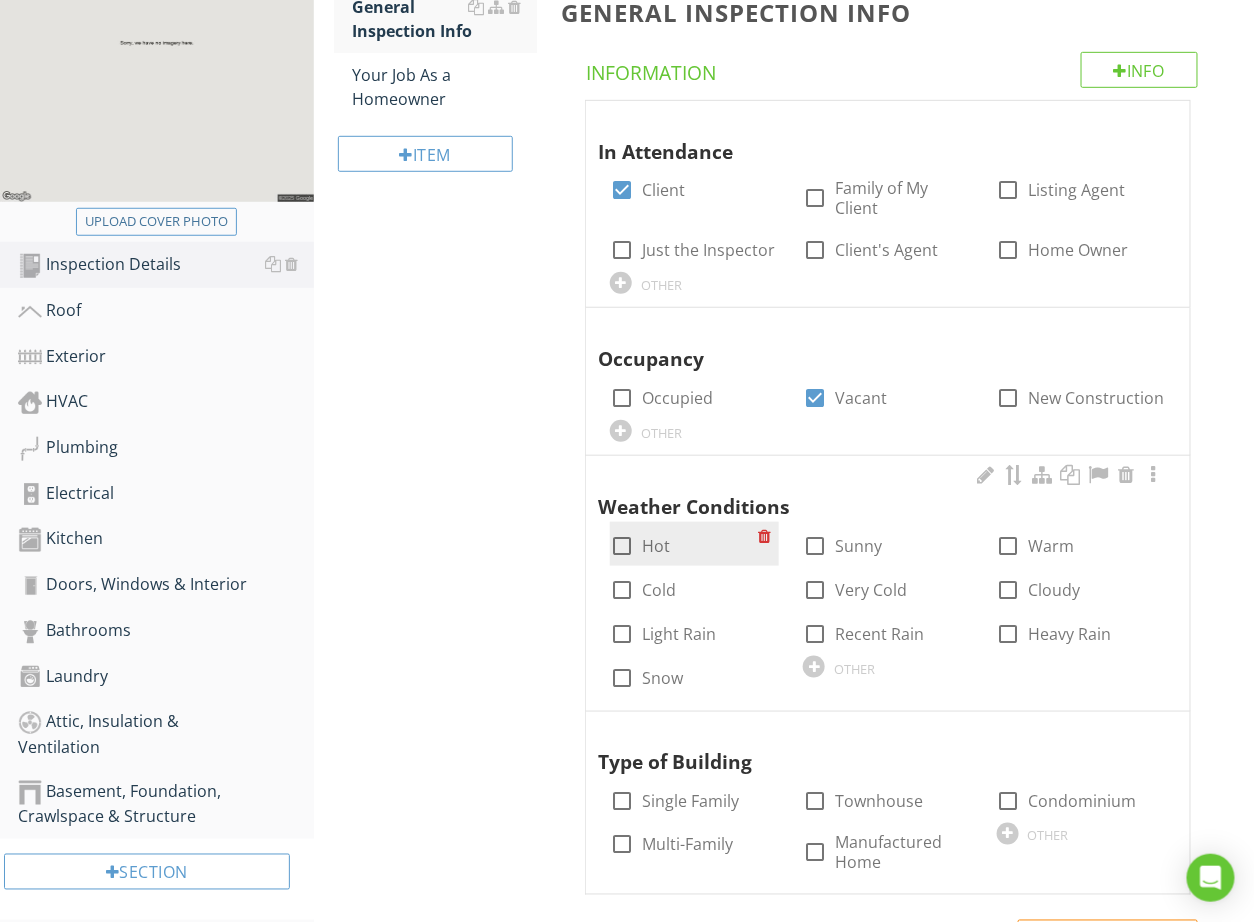 click on "Hot" at bounding box center [656, 546] 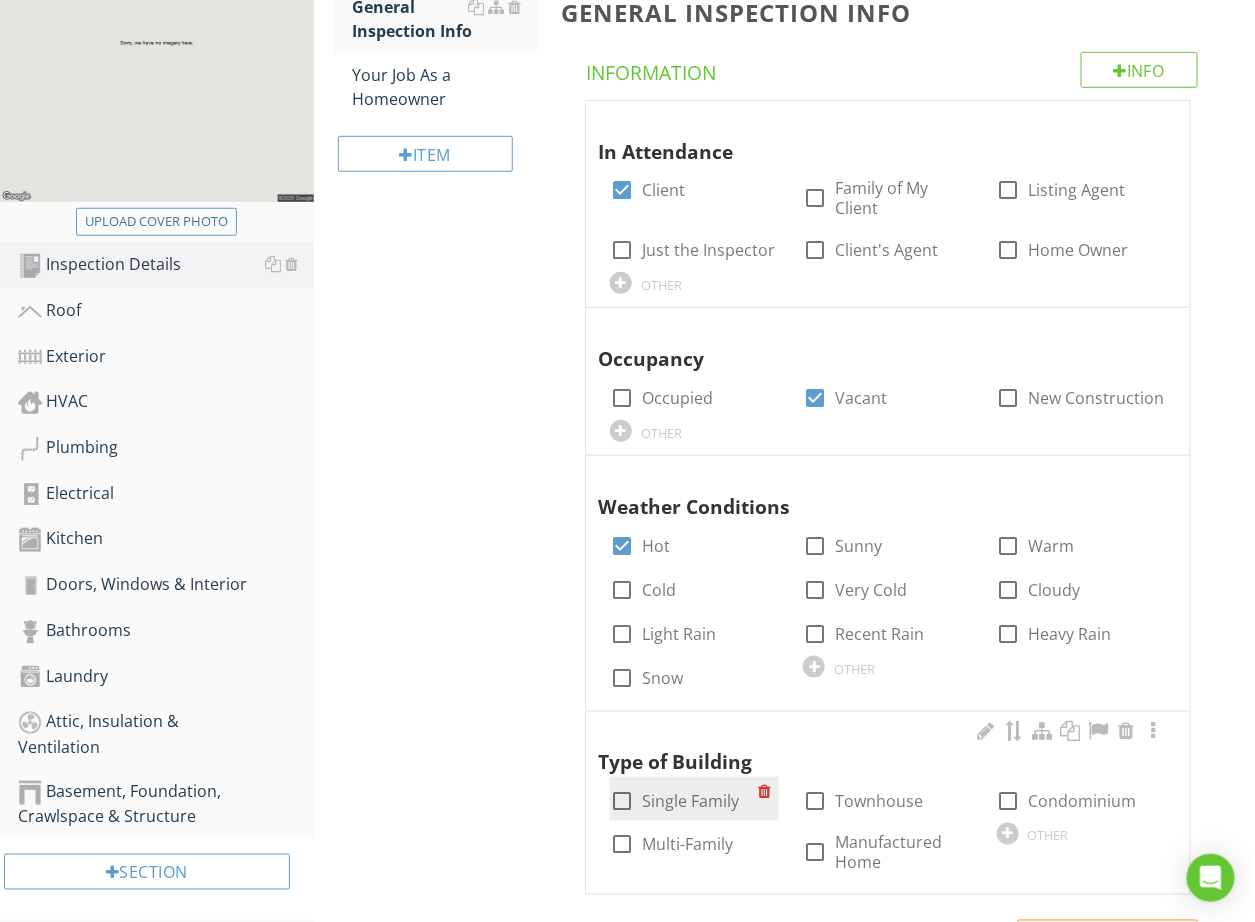 click on "Single Family" at bounding box center (690, 801) 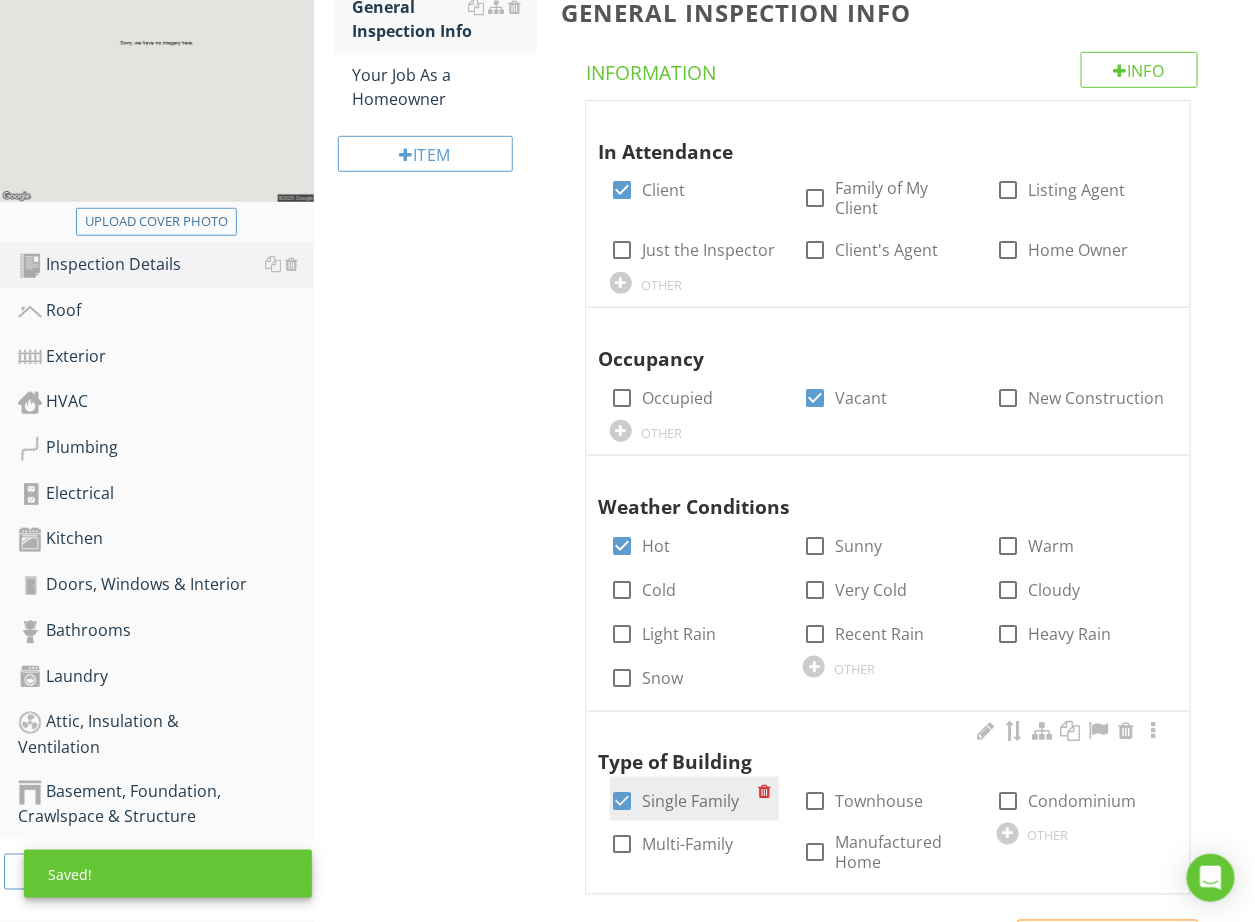 click on "Single Family" at bounding box center (690, 801) 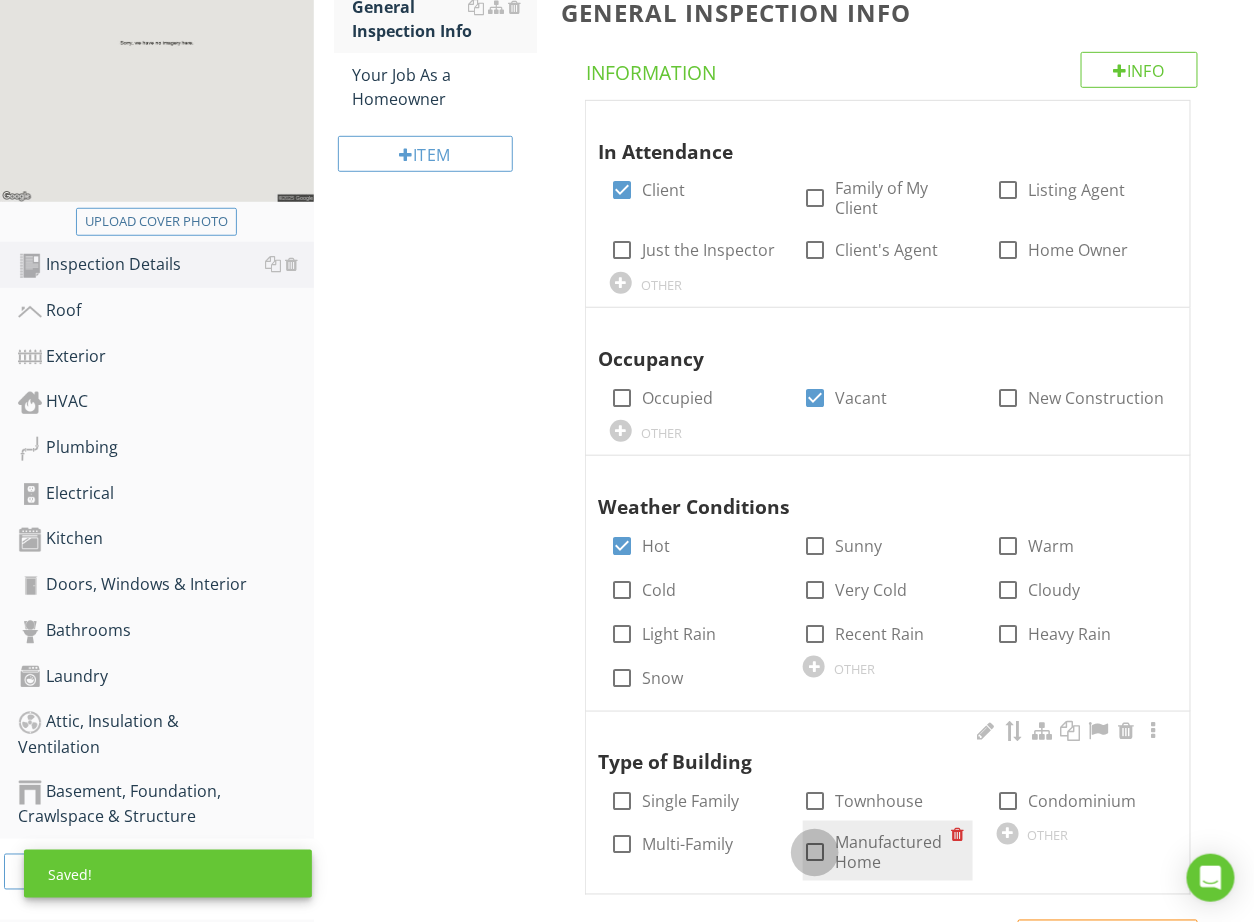 click at bounding box center (815, 853) 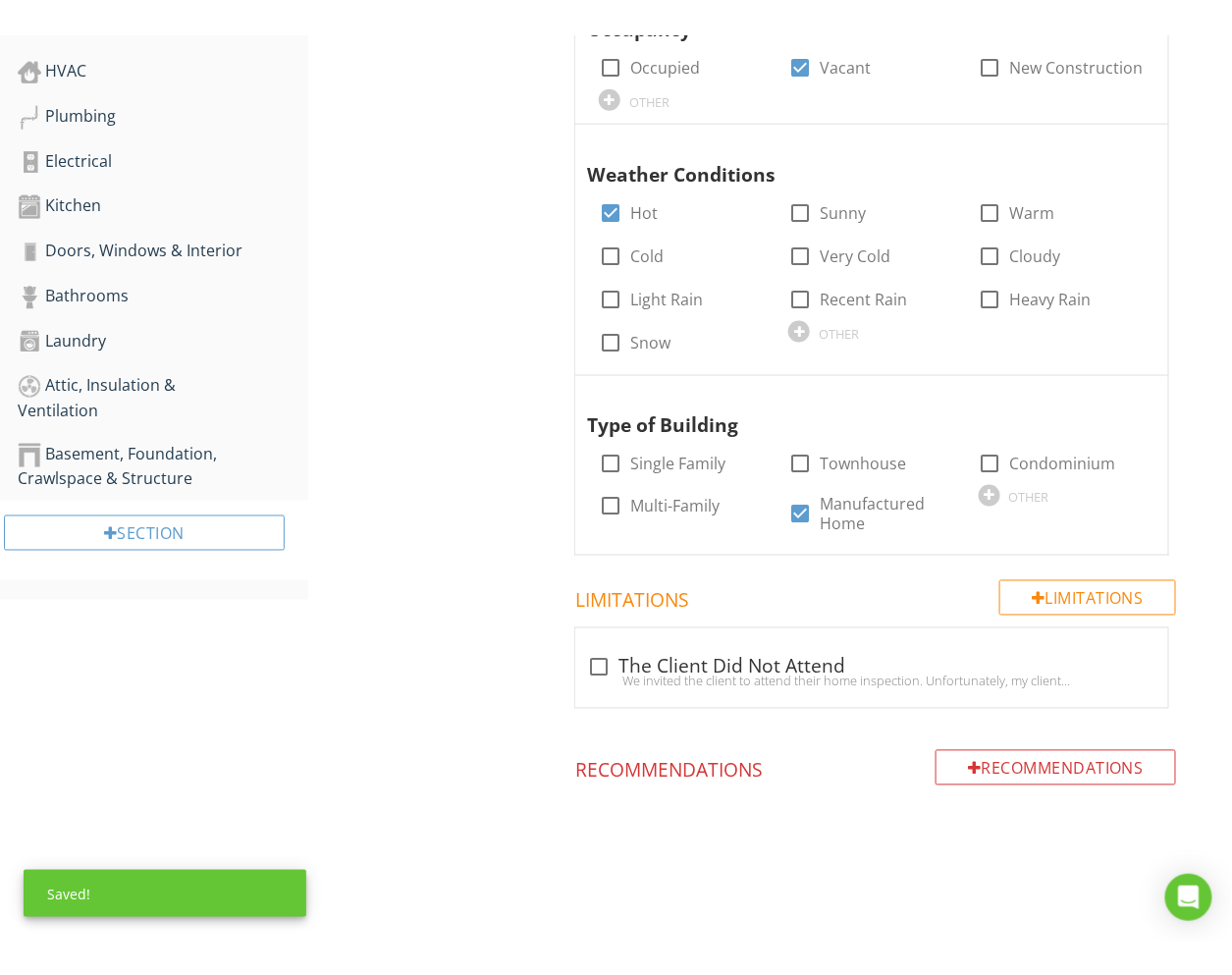 scroll, scrollTop: 0, scrollLeft: 0, axis: both 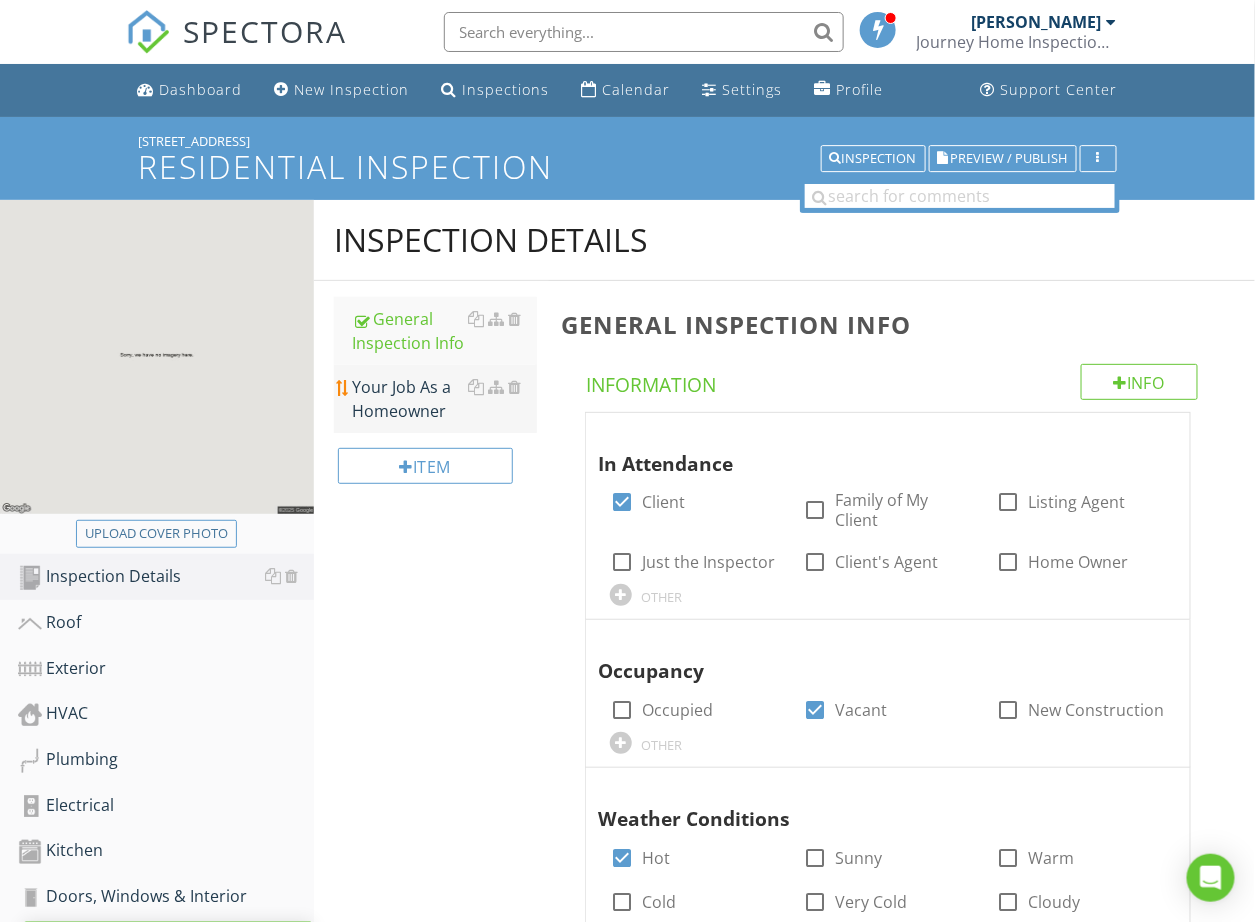 click on "Your Job As a Homeowner" at bounding box center (444, 399) 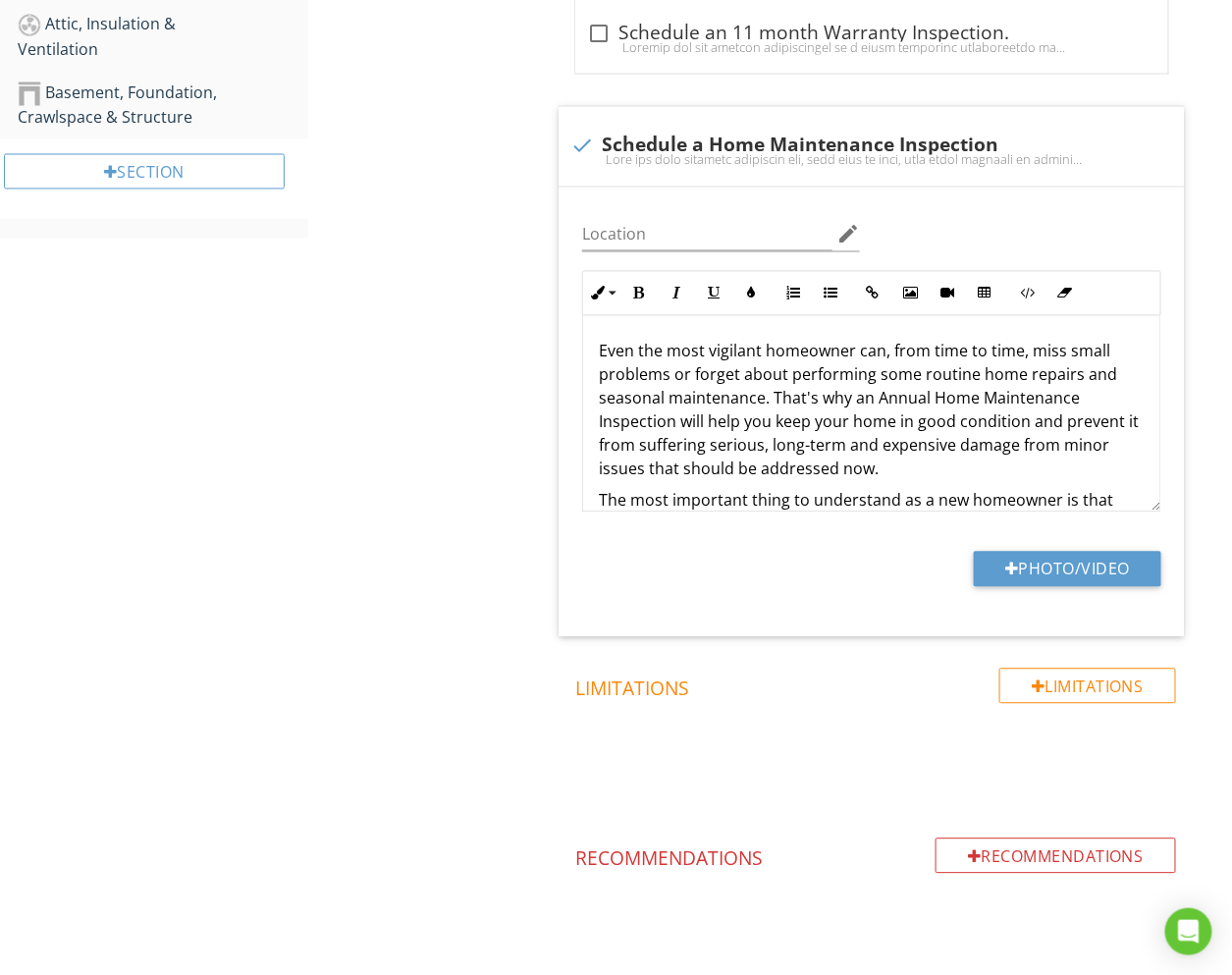 scroll, scrollTop: 1042, scrollLeft: 0, axis: vertical 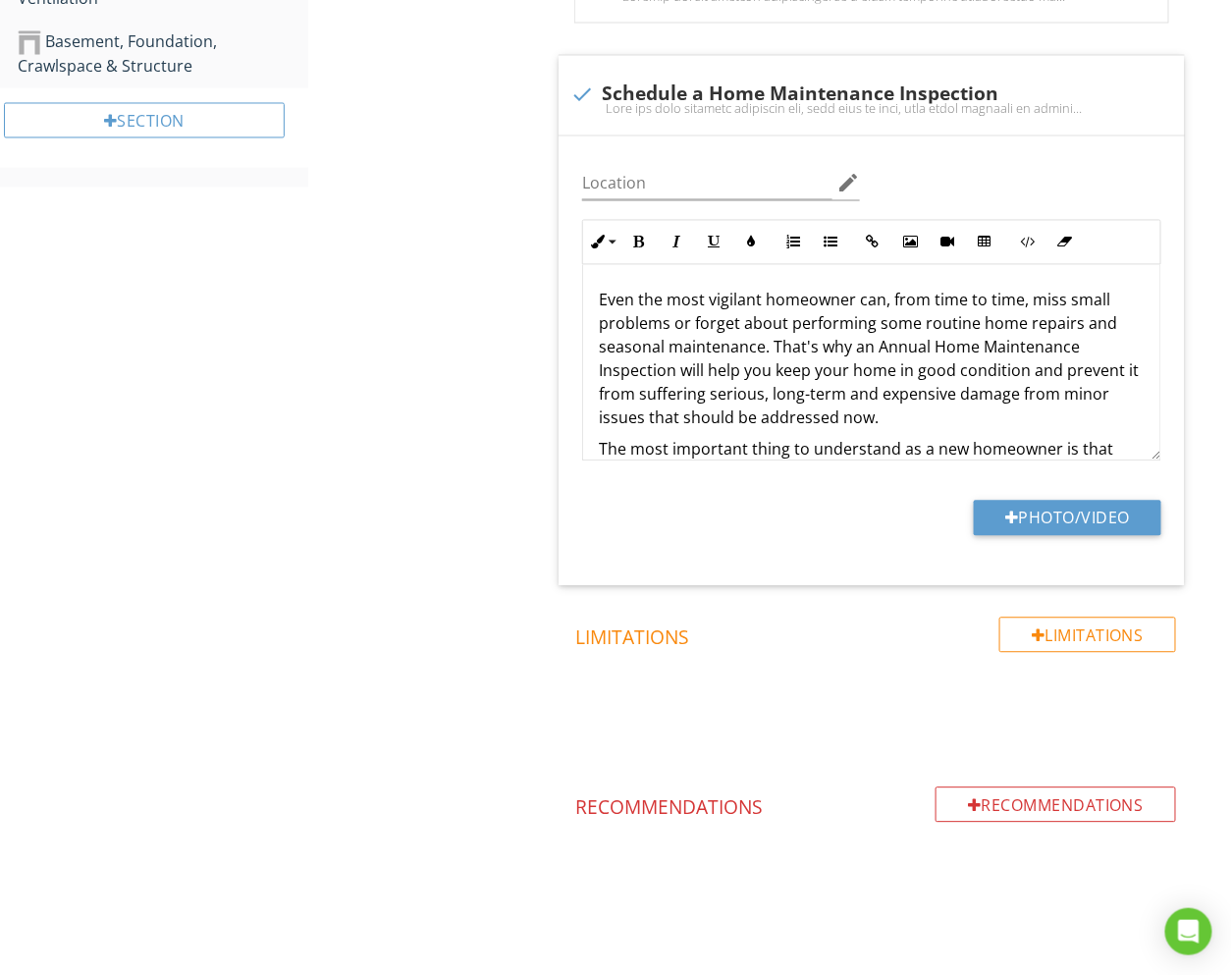 click on "Upload cover photo
Inspection Details
Roof
Exterior
HVAC
Plumbing
Electrical
Kitchen
Doors, Windows & Interior
Bathrooms
Laundry
Attic, Insulation & Ventilation
Basement, Foundation, Crawlspace & Structure
Section
Inspection Details
General Inspection Info
Your Job As a Homeowner
Item
Your Job As a Homeowner
Info
Information                       check
What Really Matters in a Home Inspection" at bounding box center [616, 68] 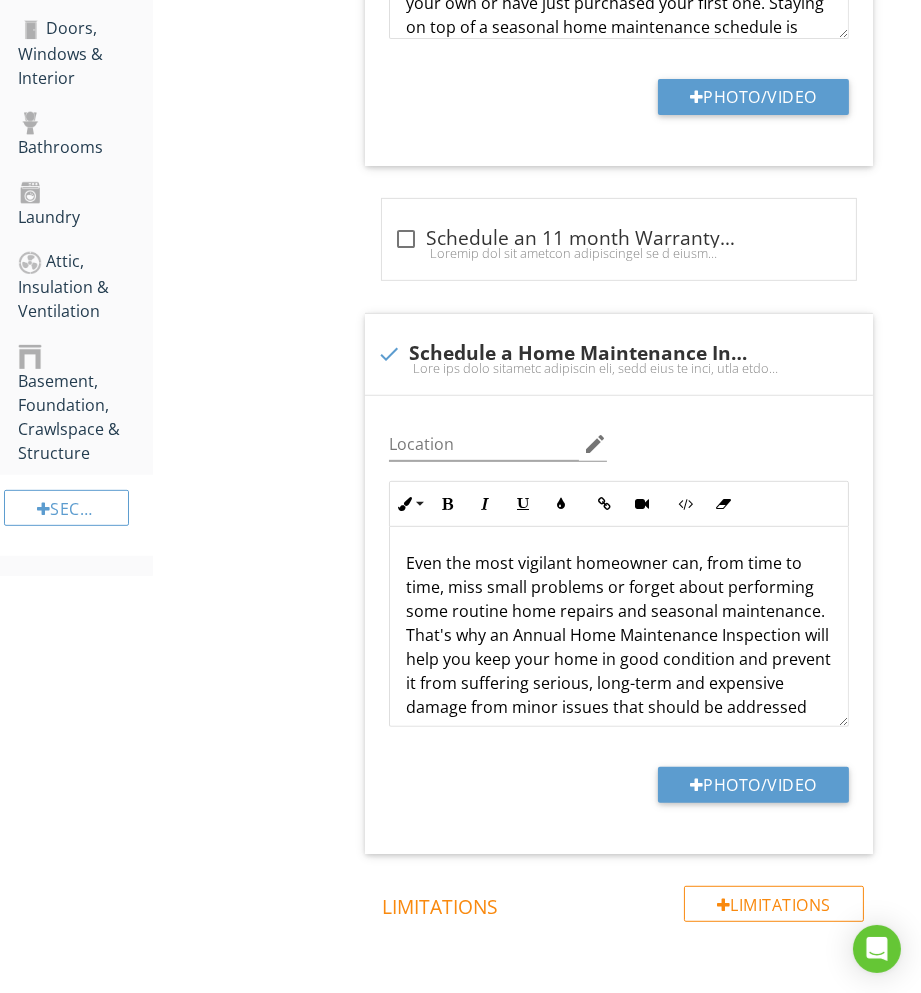 scroll, scrollTop: 356, scrollLeft: 0, axis: vertical 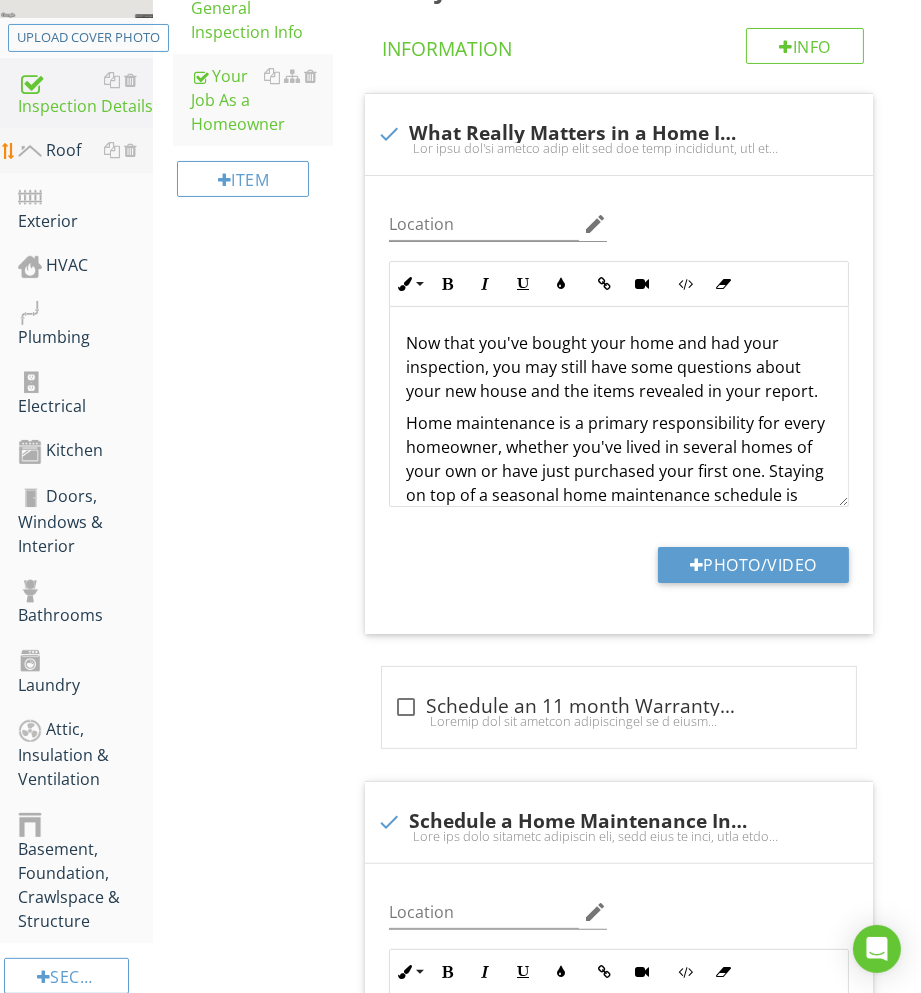 click on "Roof" at bounding box center (85, 151) 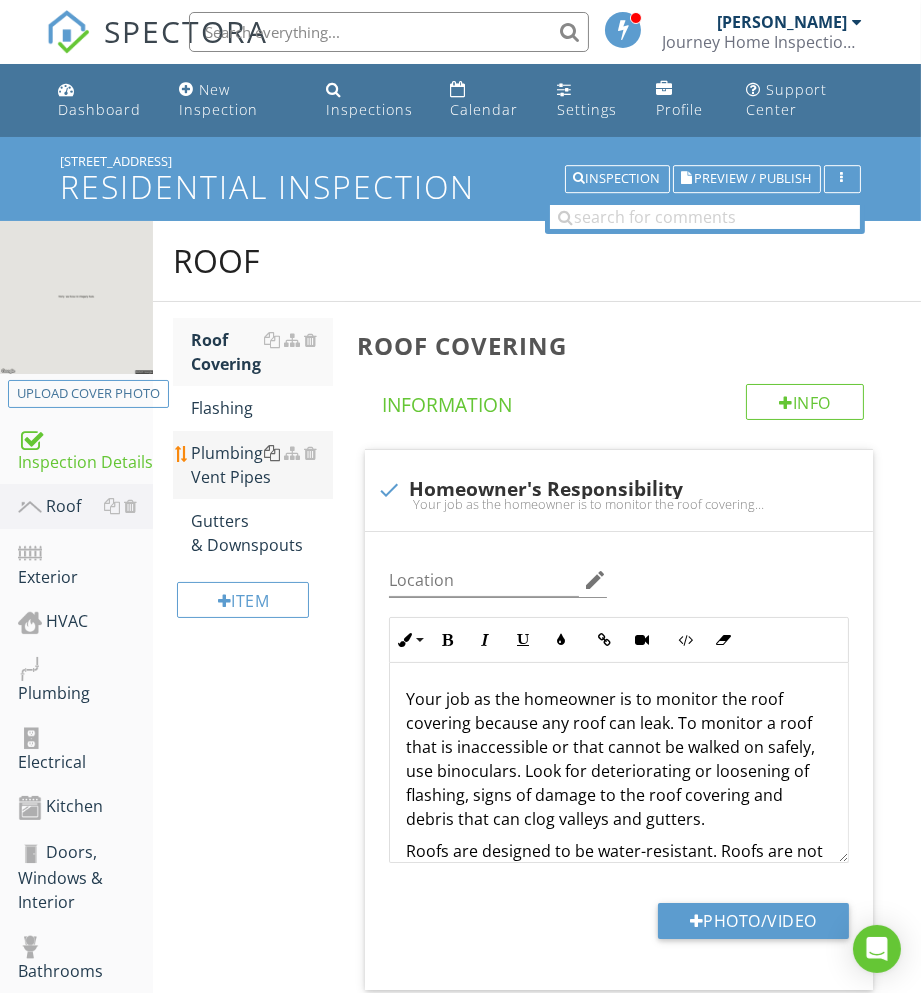 scroll, scrollTop: 480, scrollLeft: 0, axis: vertical 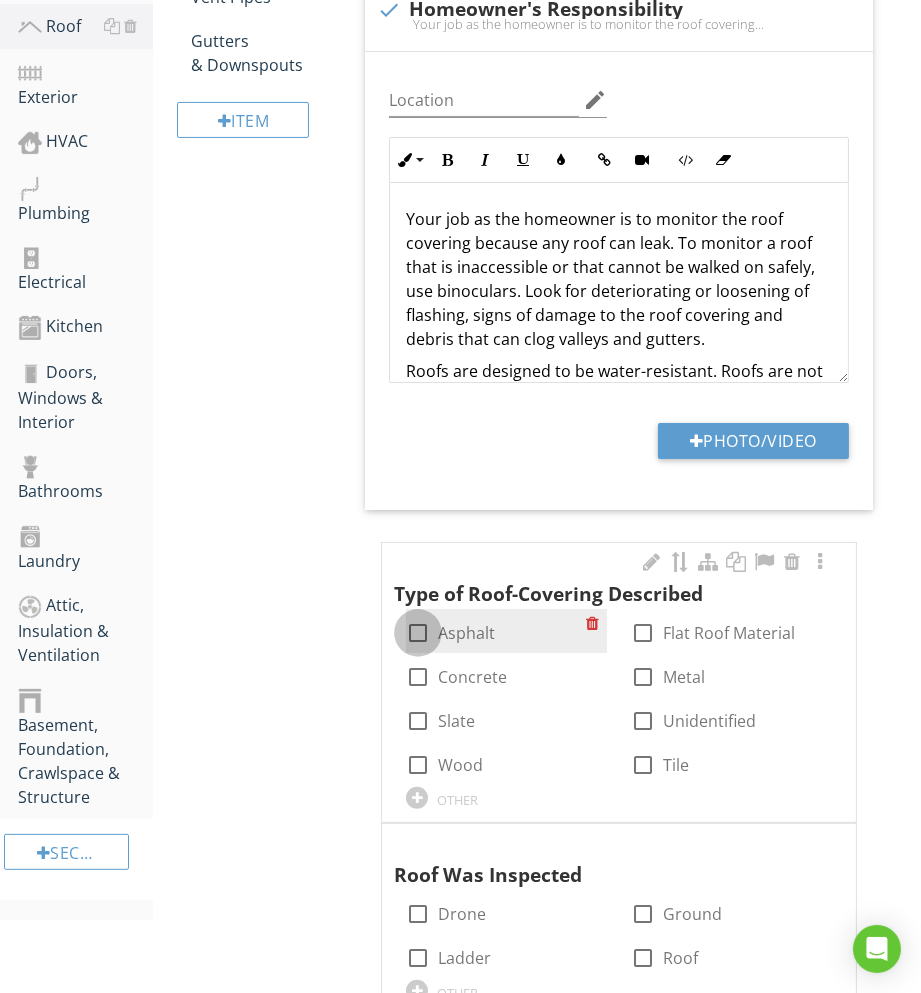 click at bounding box center (418, 633) 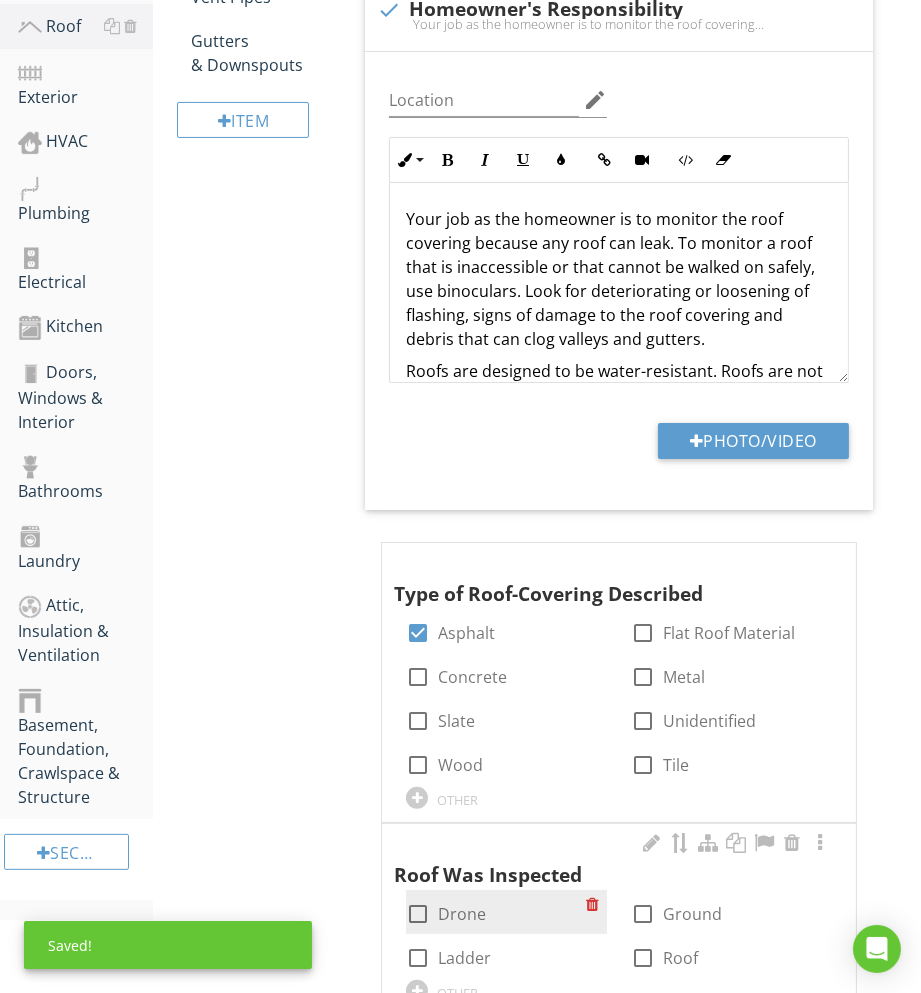 checkbox on "true" 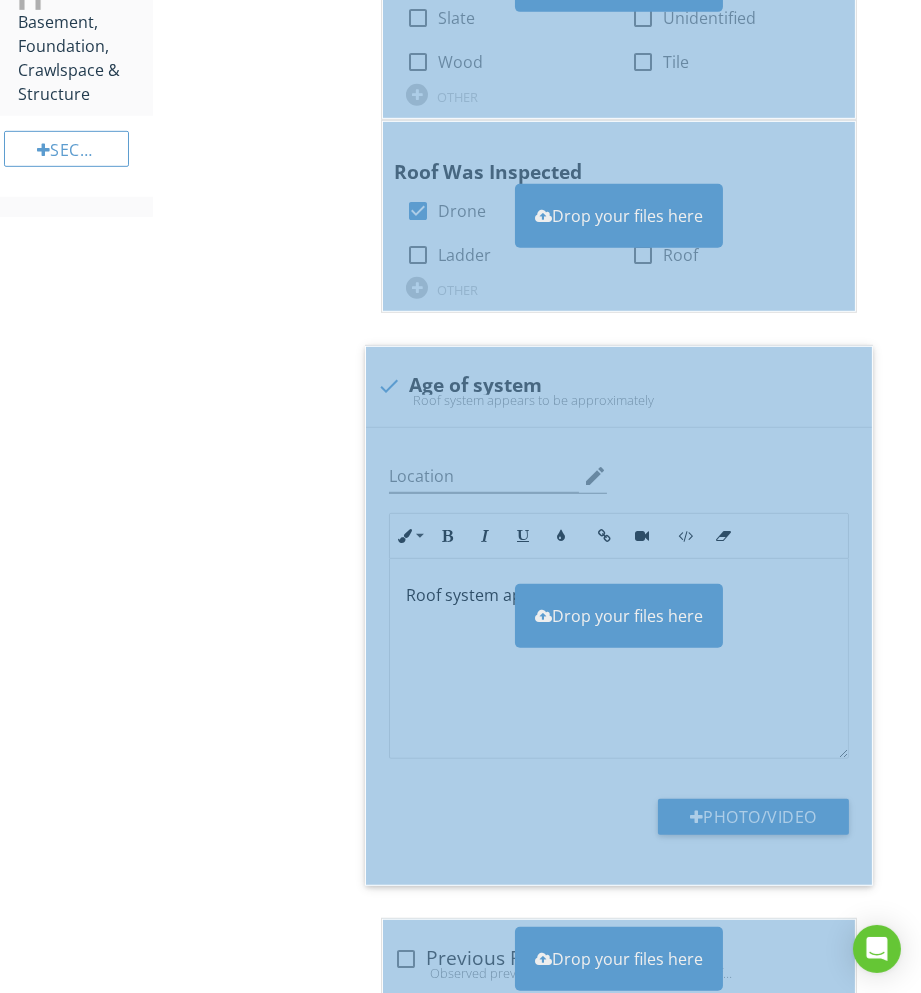 scroll, scrollTop: 900, scrollLeft: 0, axis: vertical 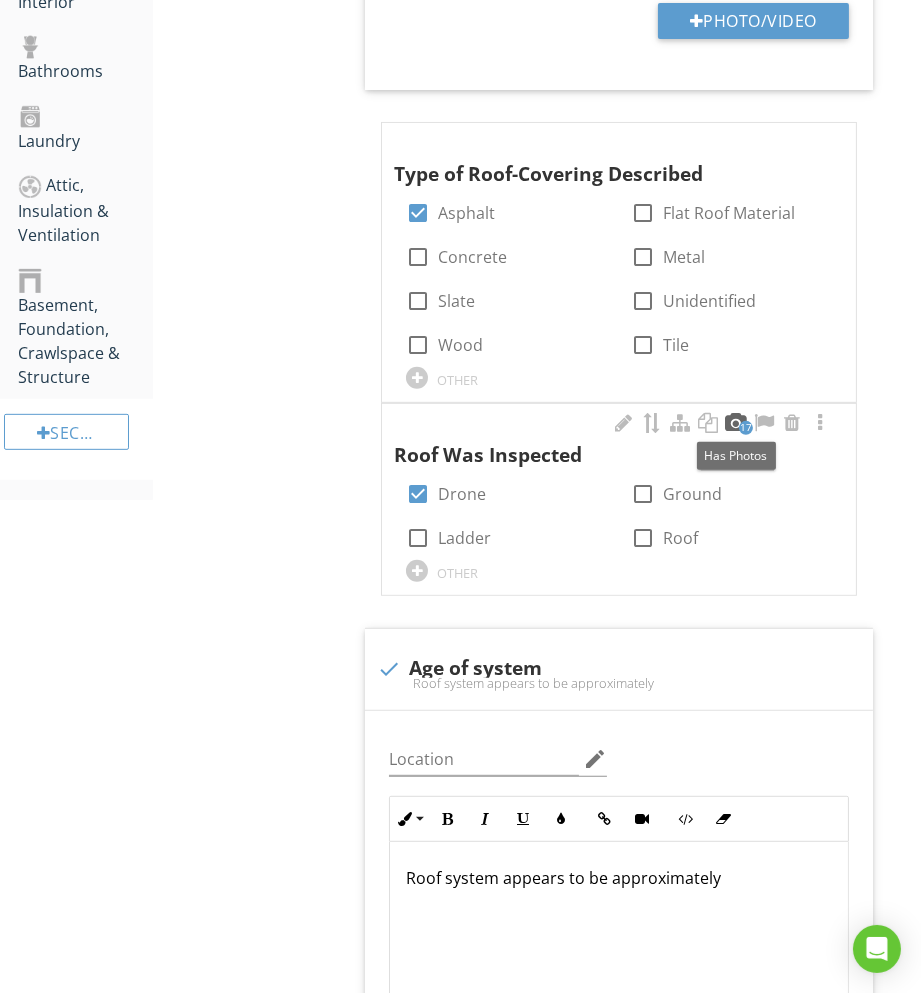 click at bounding box center [736, 423] 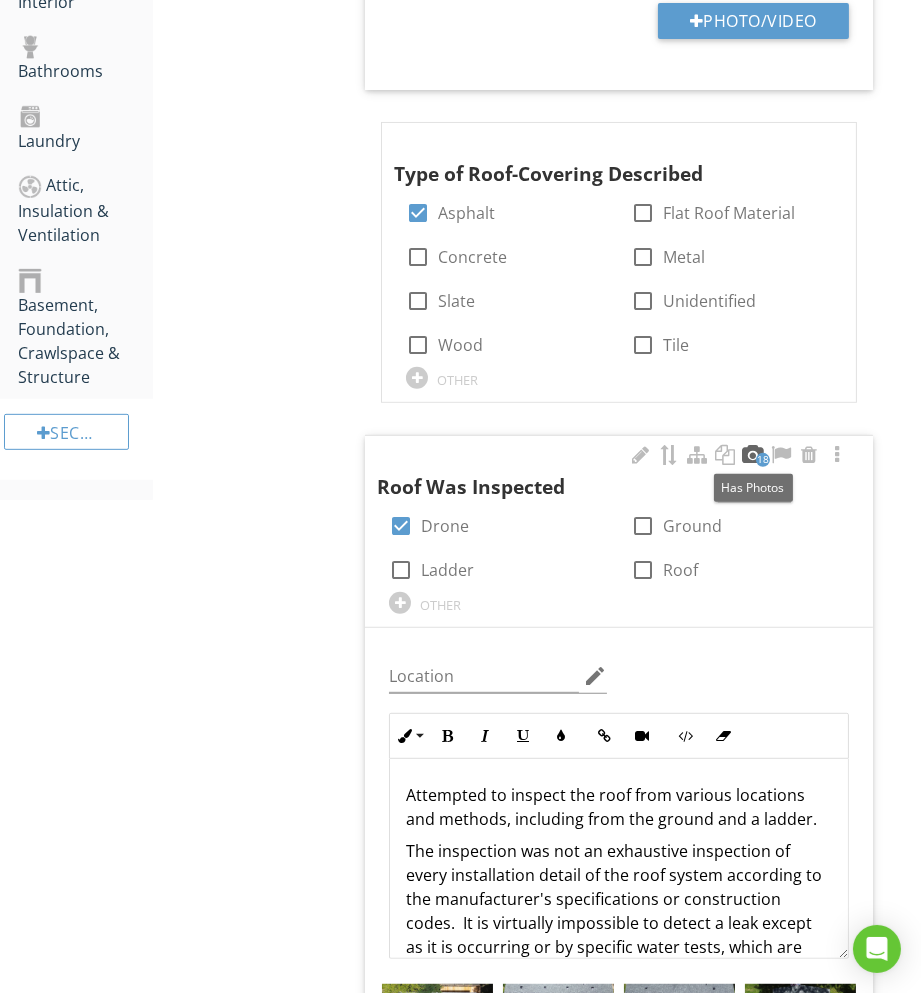 click at bounding box center [753, 455] 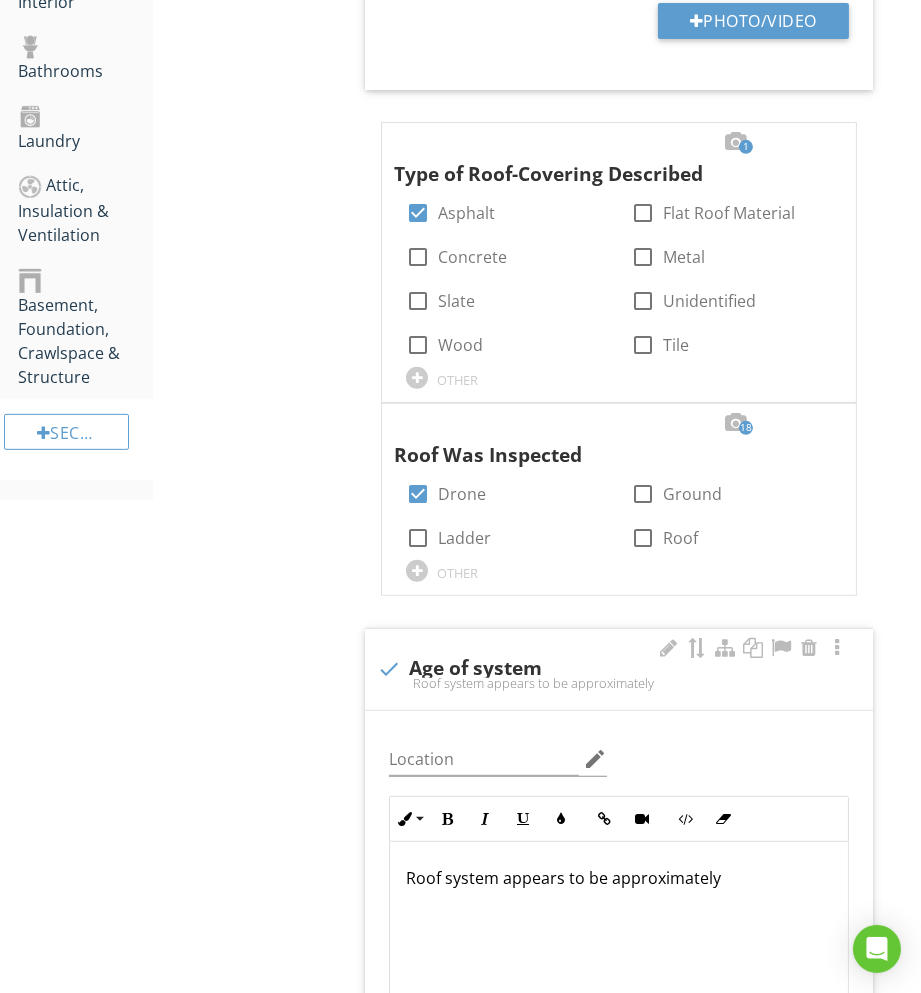 click on "Roof system appears to be approximately" at bounding box center (619, 878) 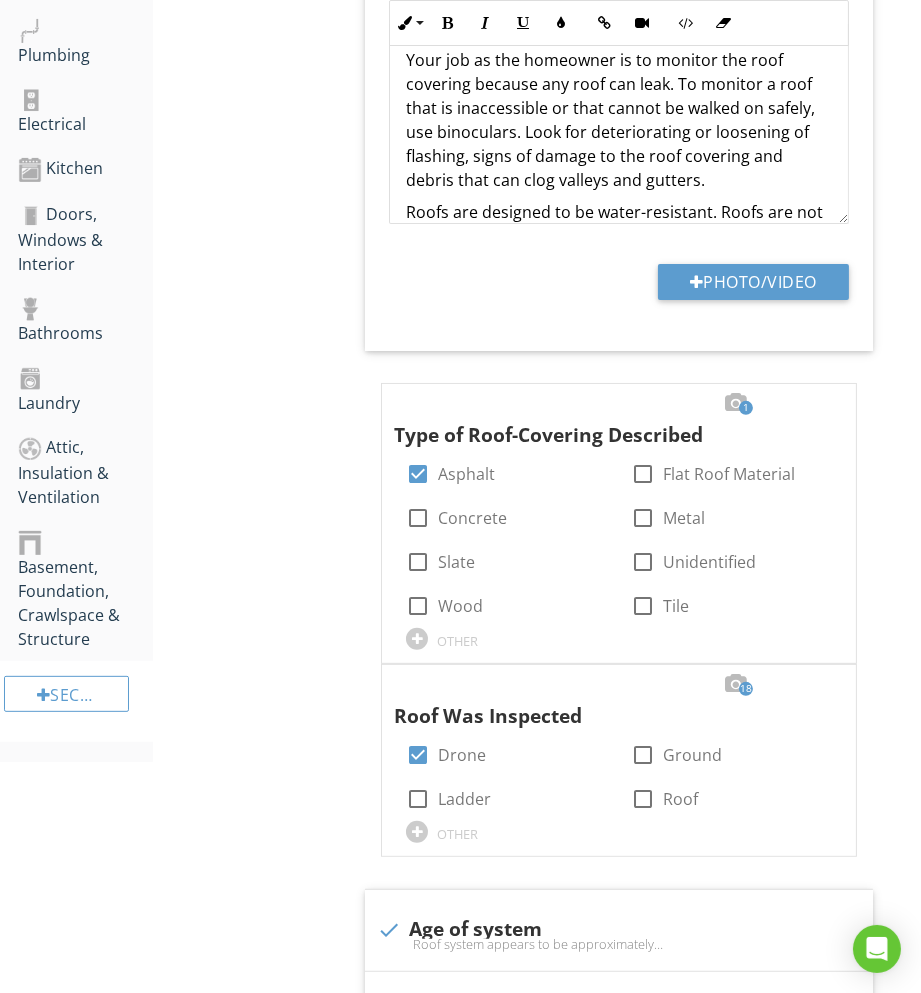 scroll, scrollTop: 634, scrollLeft: 0, axis: vertical 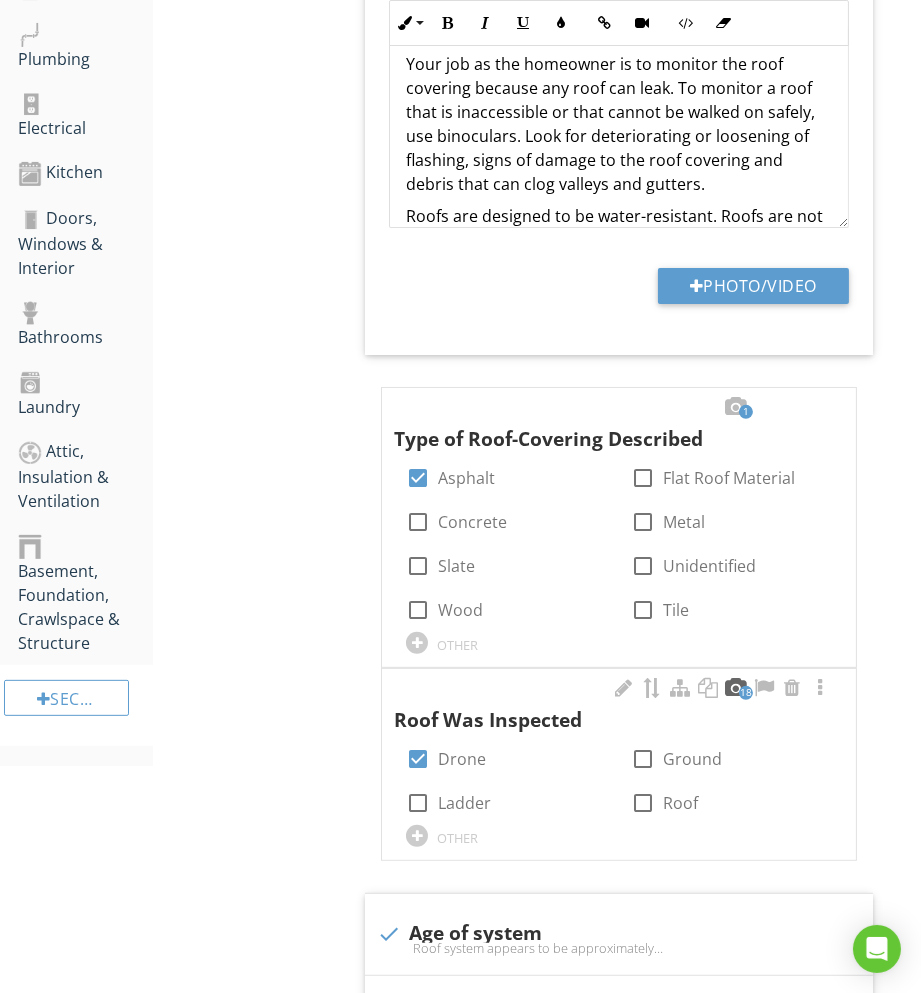 click at bounding box center (736, 688) 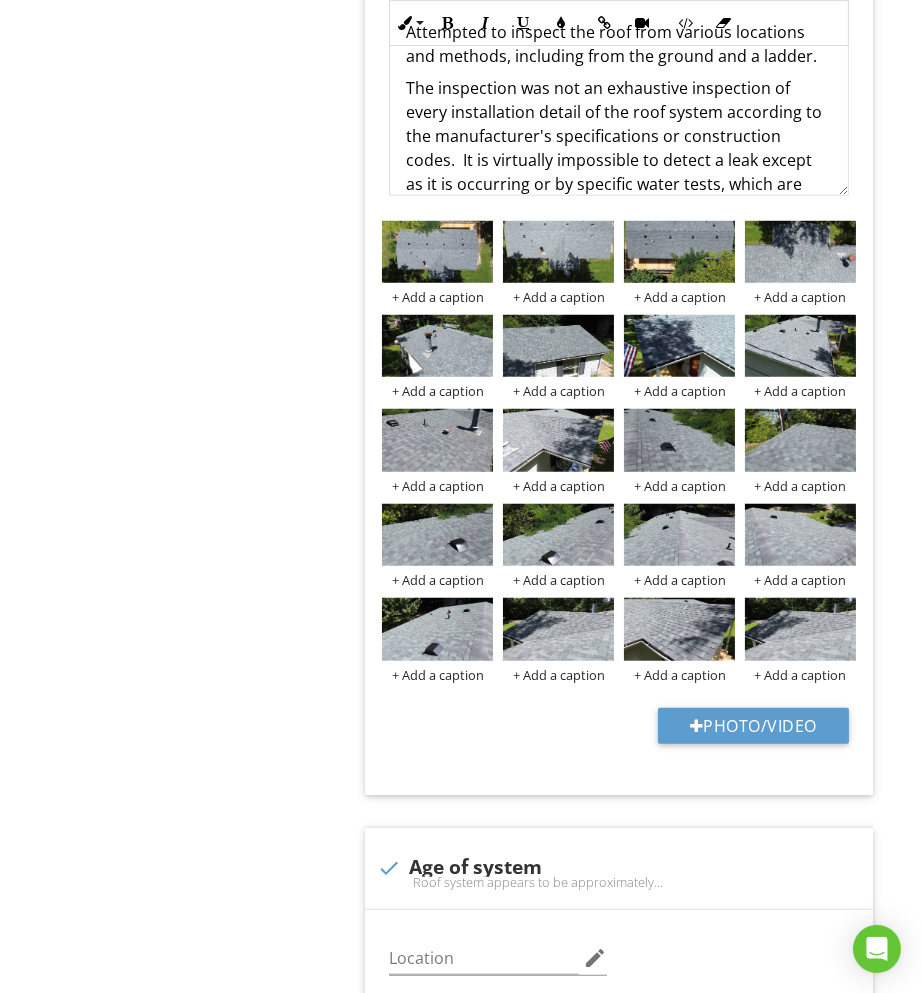 scroll, scrollTop: 1849, scrollLeft: 0, axis: vertical 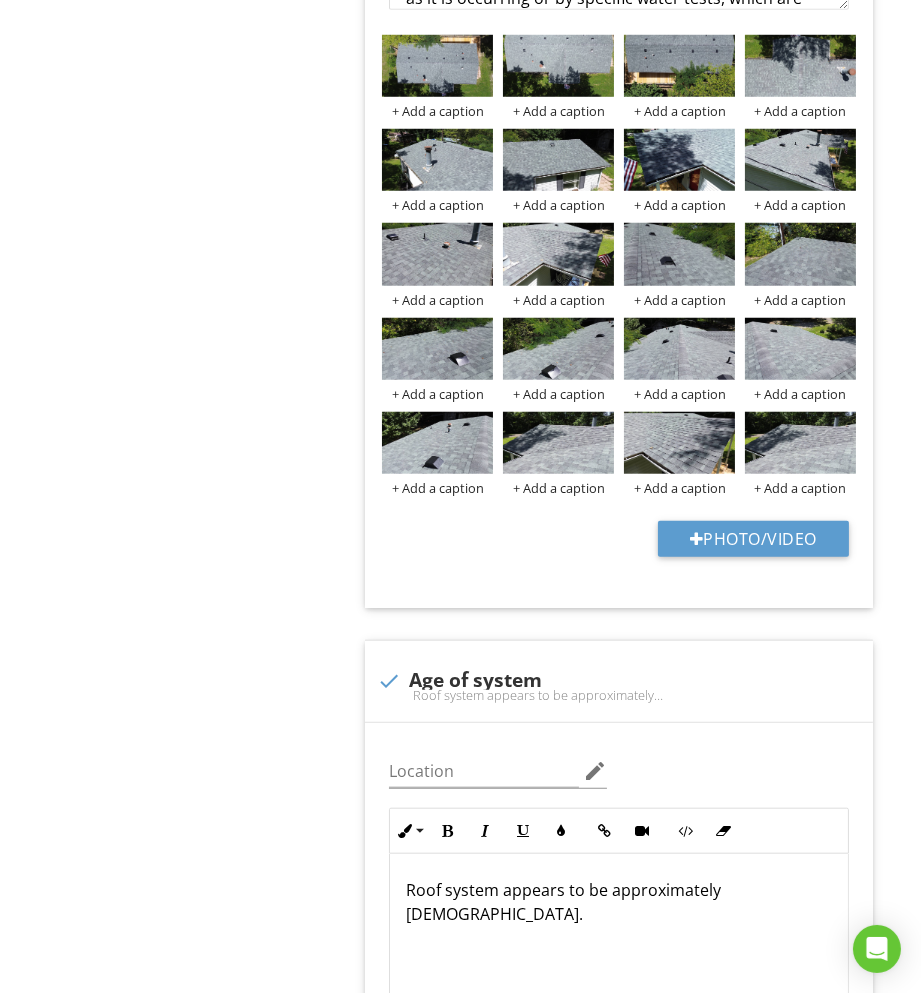 click on "Roof
Roof Covering
Flashing
Plumbing Vent Pipes
Gutters & Downspouts
Item
Roof Covering
Info
Information                       check
Homeowner's Responsibility
Location edit       Ordered List Unordered List Insert Image Insert Table Inline Style XLarge Large Normal Small Light Small/Light Bold Italic Underline Colors Insert Link Insert Video Code View Clear Formatting Your job as the homeowner is to monitor the roof covering because any roof can leak. To monitor a roof that is inaccessible or that cannot be walked on safely, use binoculars. Look for deteriorating or loosening of flashing, signs of damage to the roof covering and debris that can clog valleys and gutters. Enter text here" at bounding box center (537, 1582) 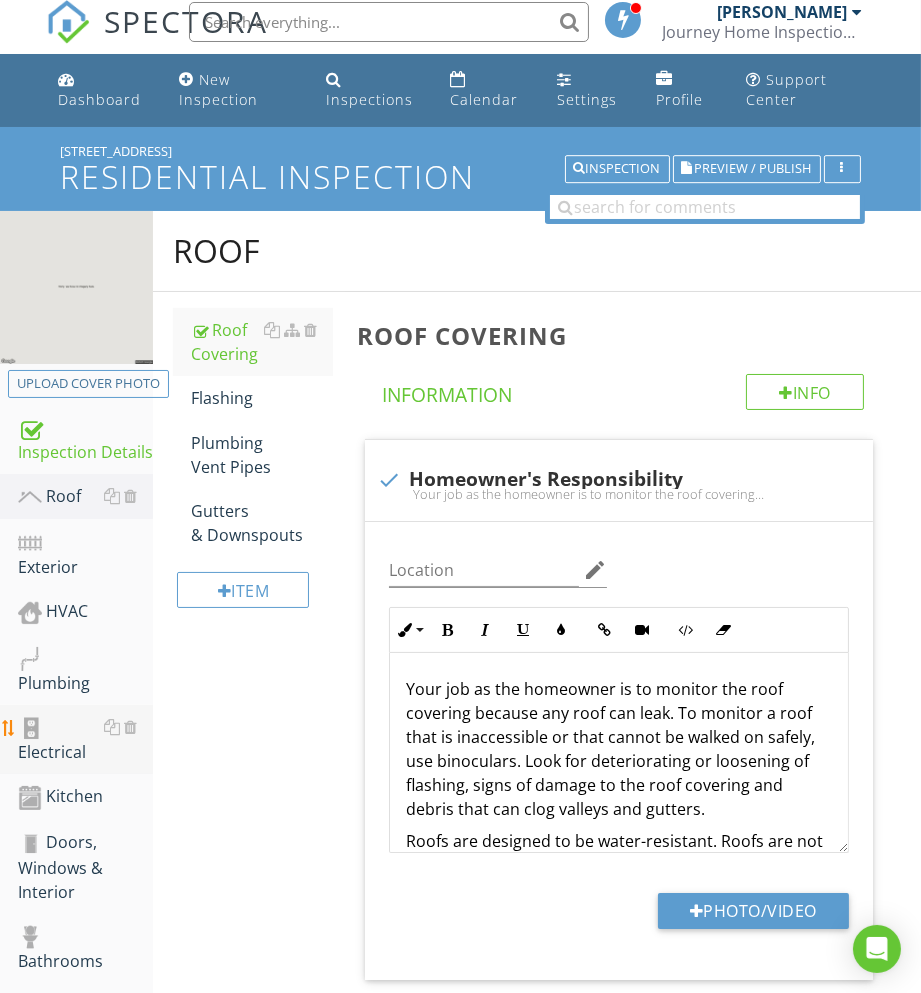 scroll, scrollTop: 387, scrollLeft: 0, axis: vertical 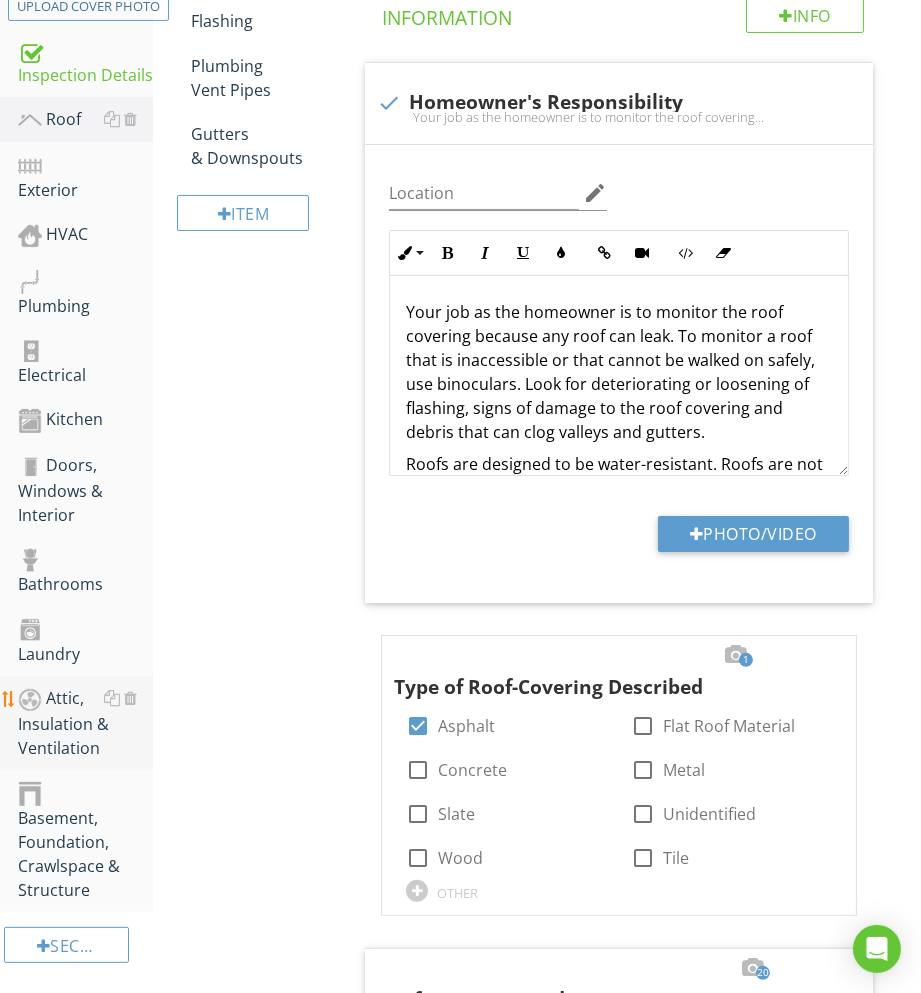 click on "Attic, Insulation & Ventilation" at bounding box center (85, 723) 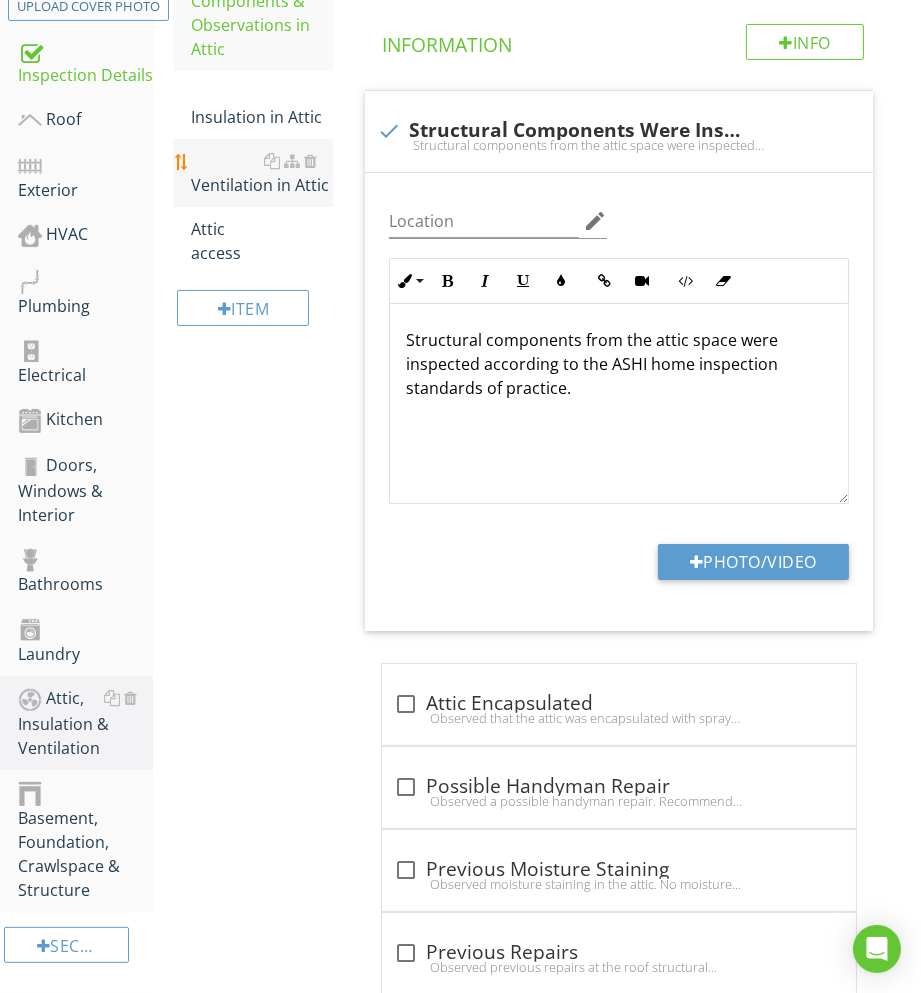 click on "Ventilation in Attic" at bounding box center [262, 173] 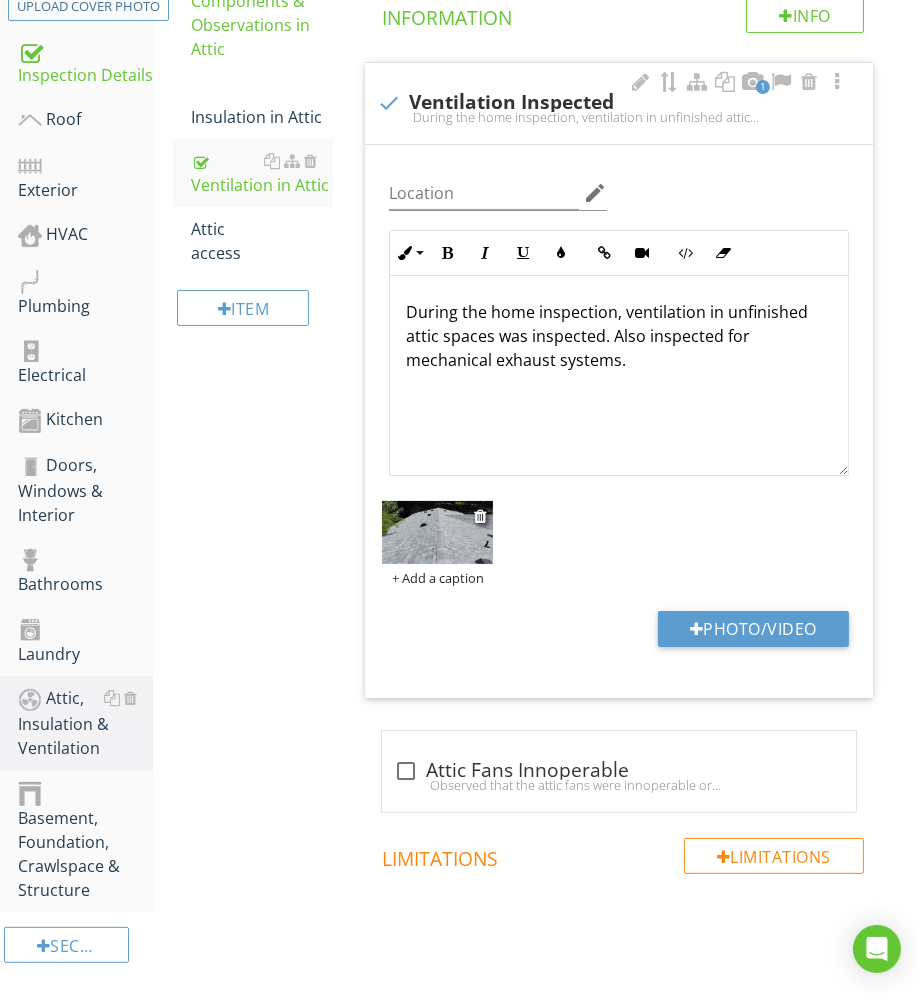 click at bounding box center [437, 532] 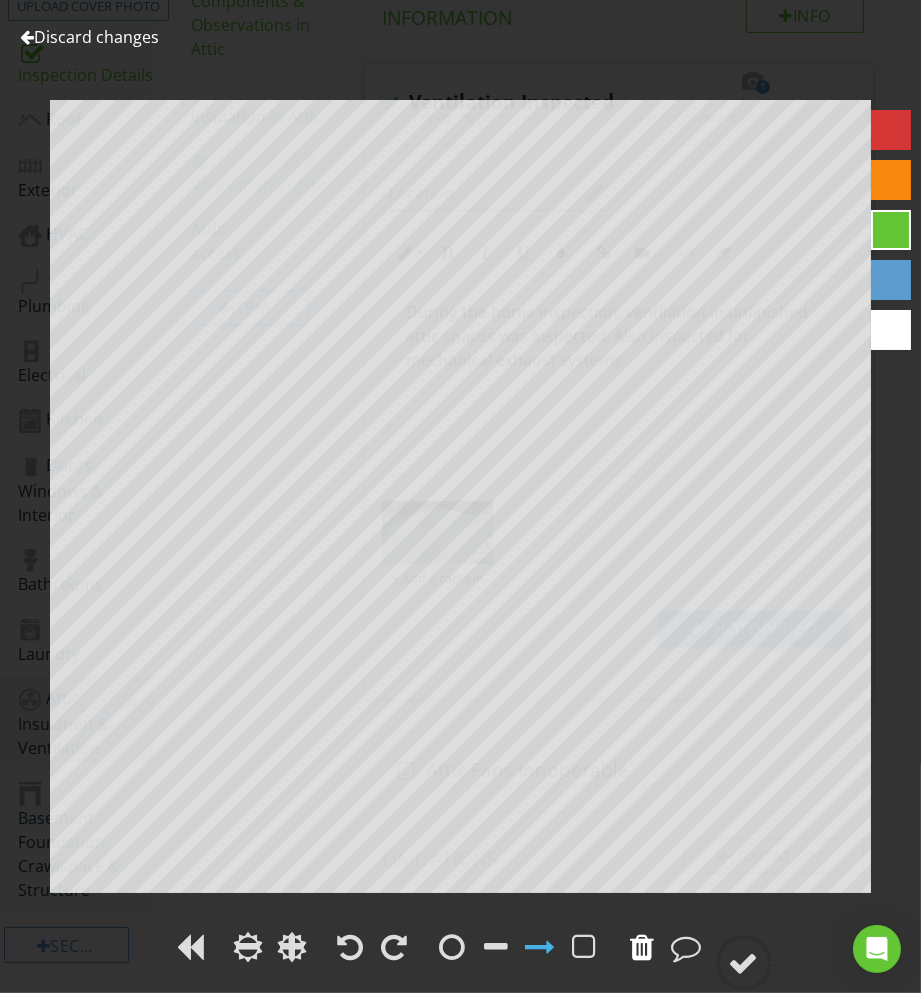 click at bounding box center (643, 947) 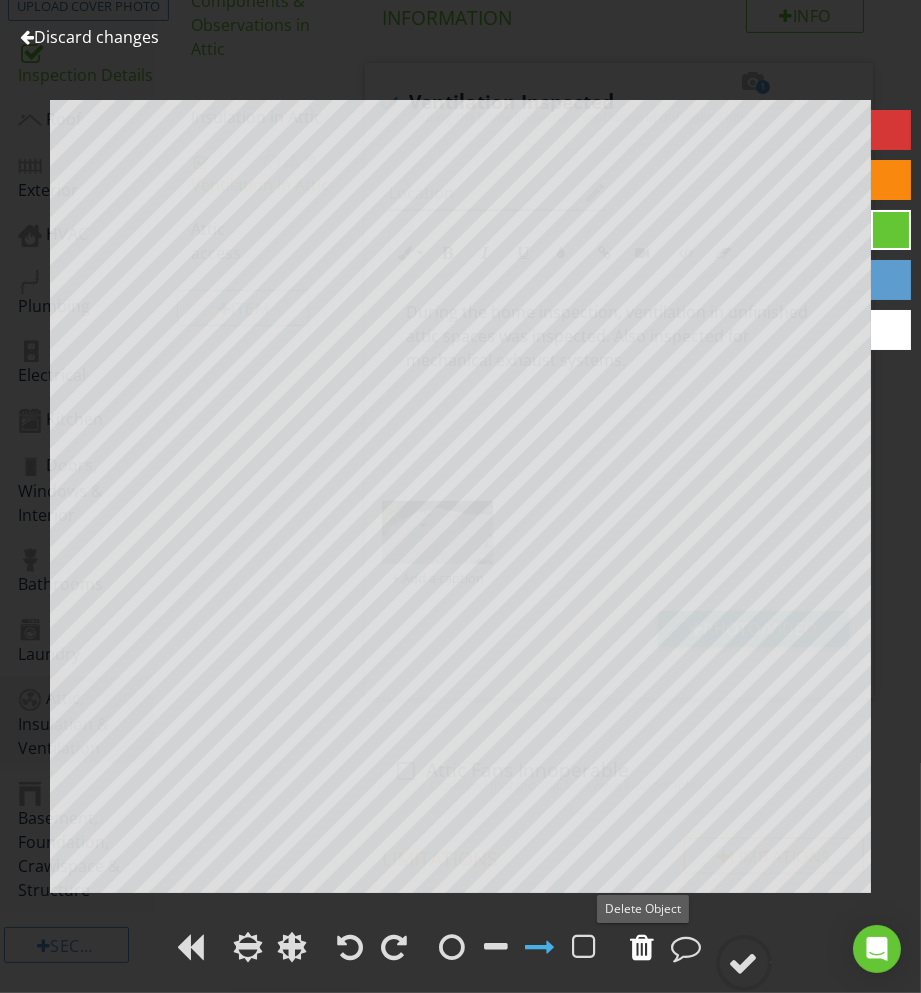 click at bounding box center (643, 947) 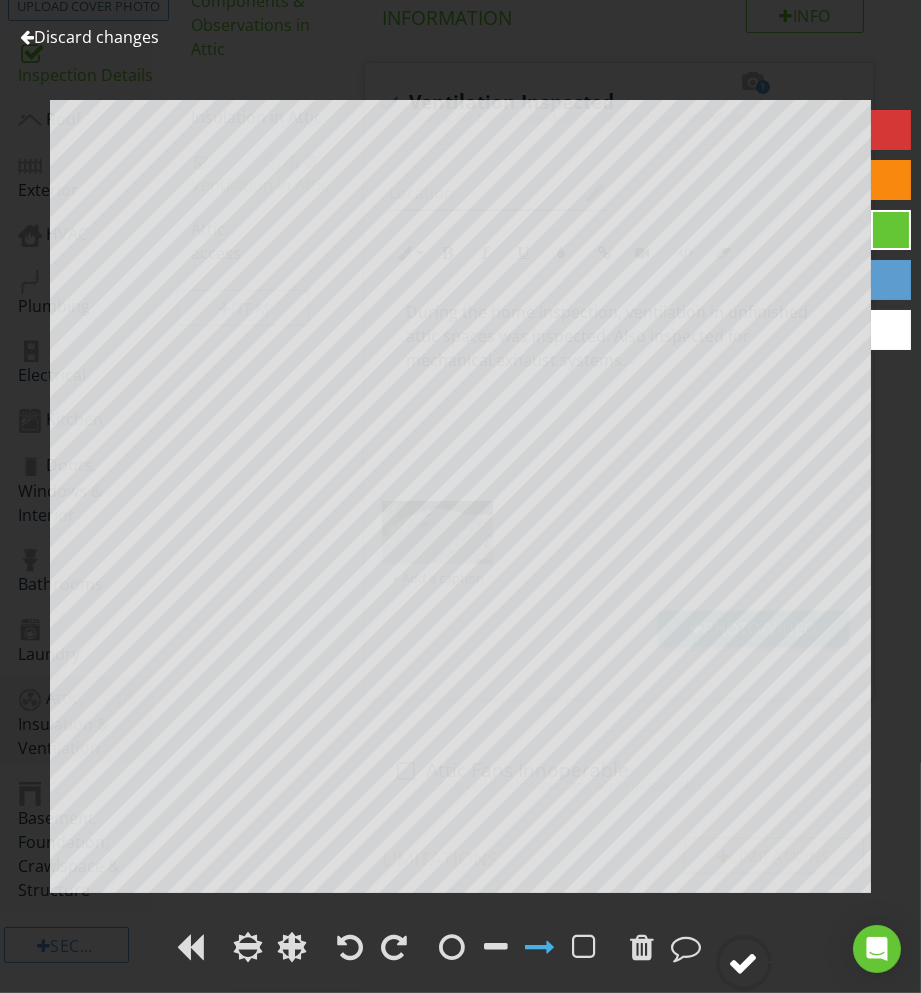 click at bounding box center [744, 963] 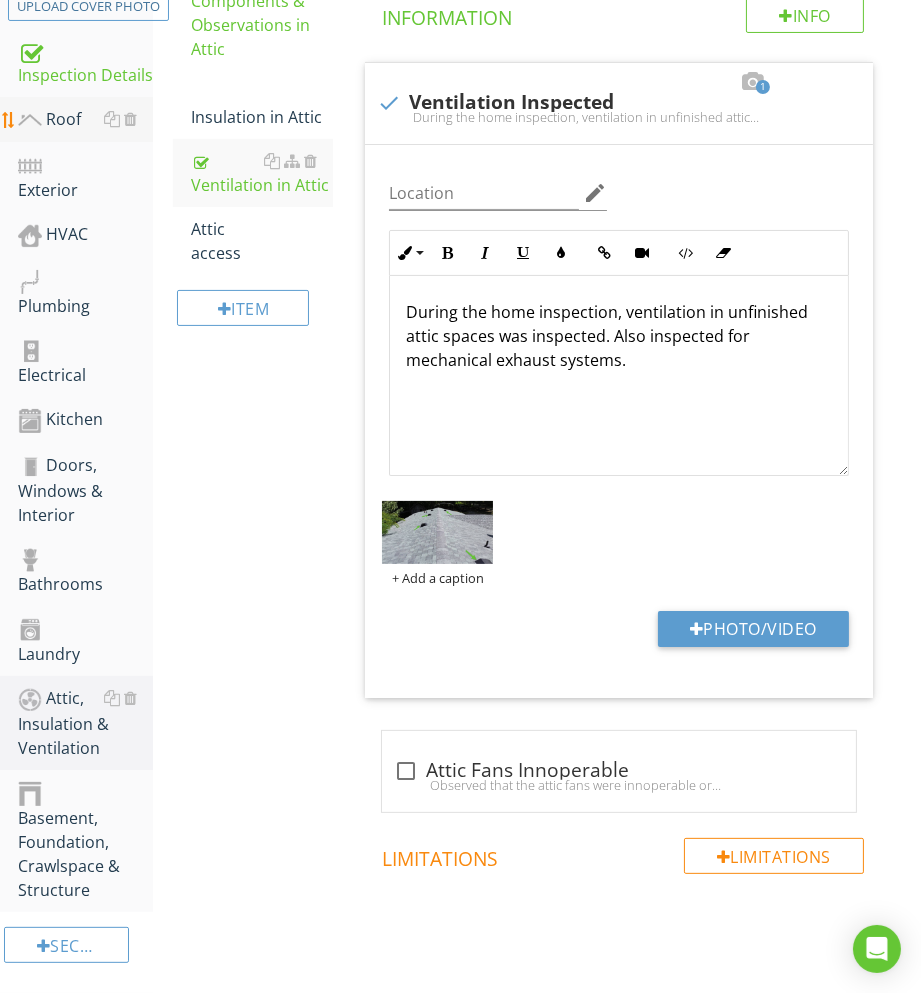 click on "Roof" at bounding box center (85, 120) 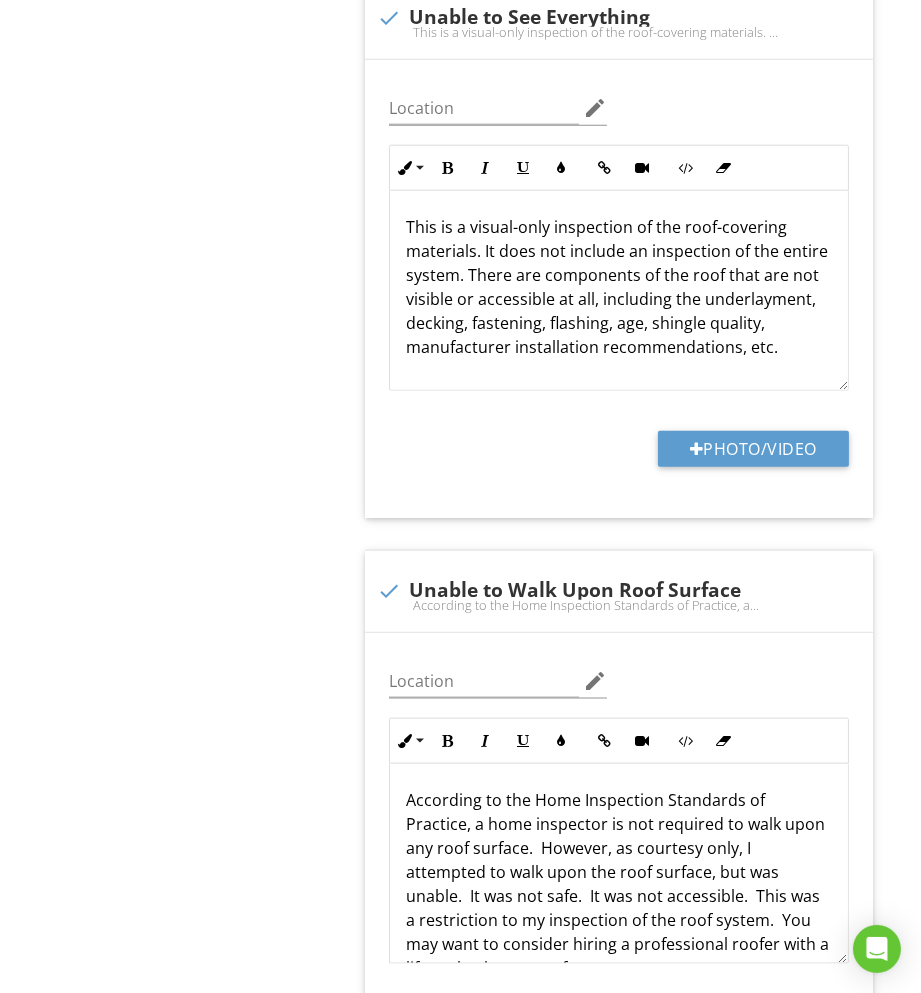 scroll, scrollTop: 3225, scrollLeft: 0, axis: vertical 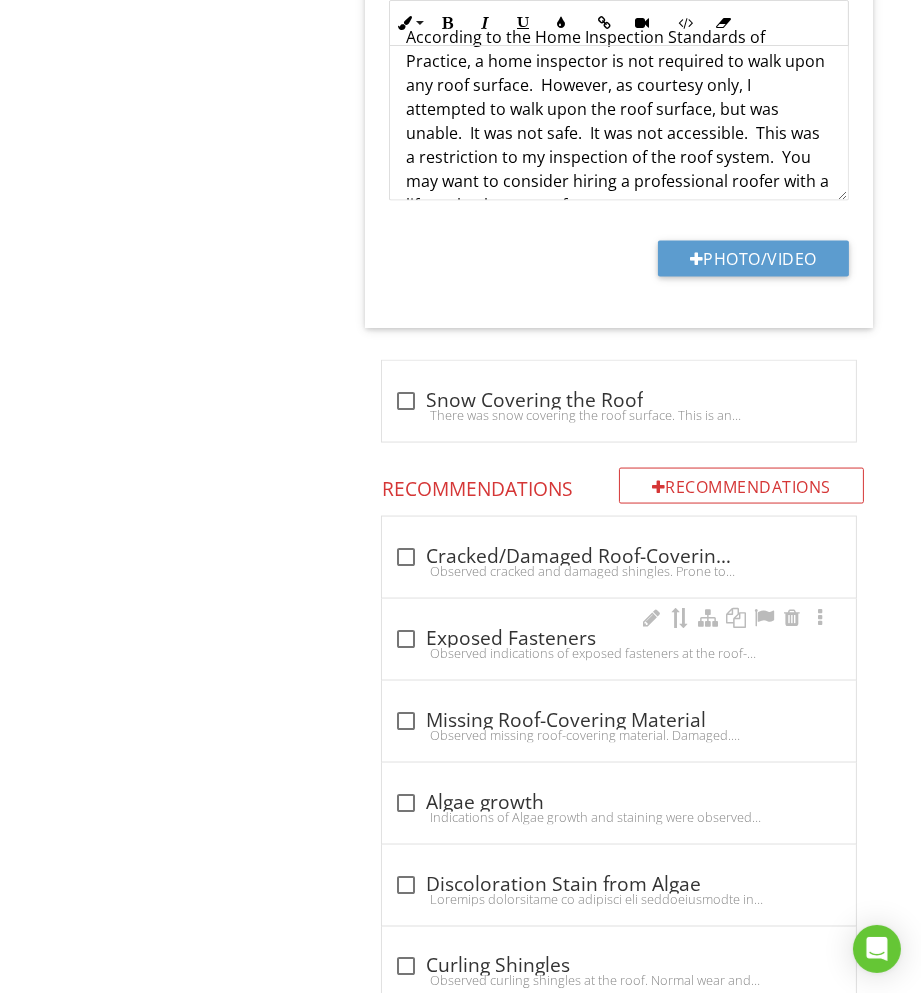 click at bounding box center [406, 639] 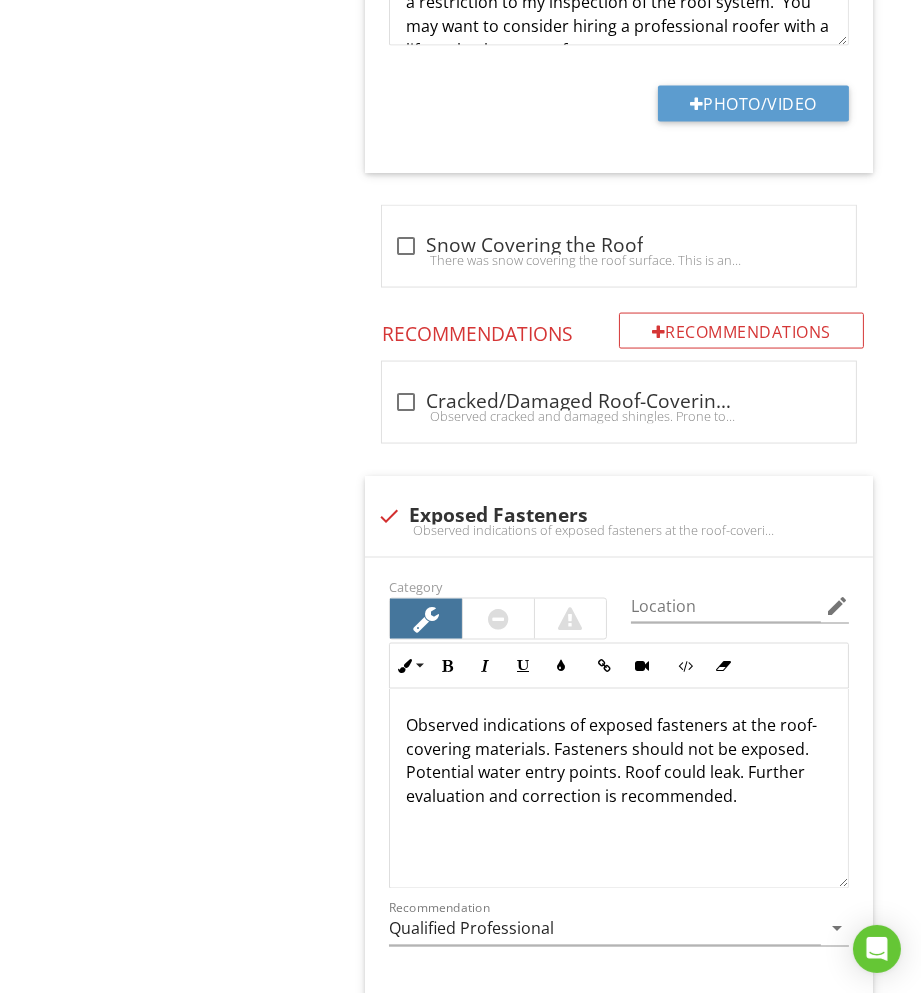 scroll, scrollTop: 3482, scrollLeft: 0, axis: vertical 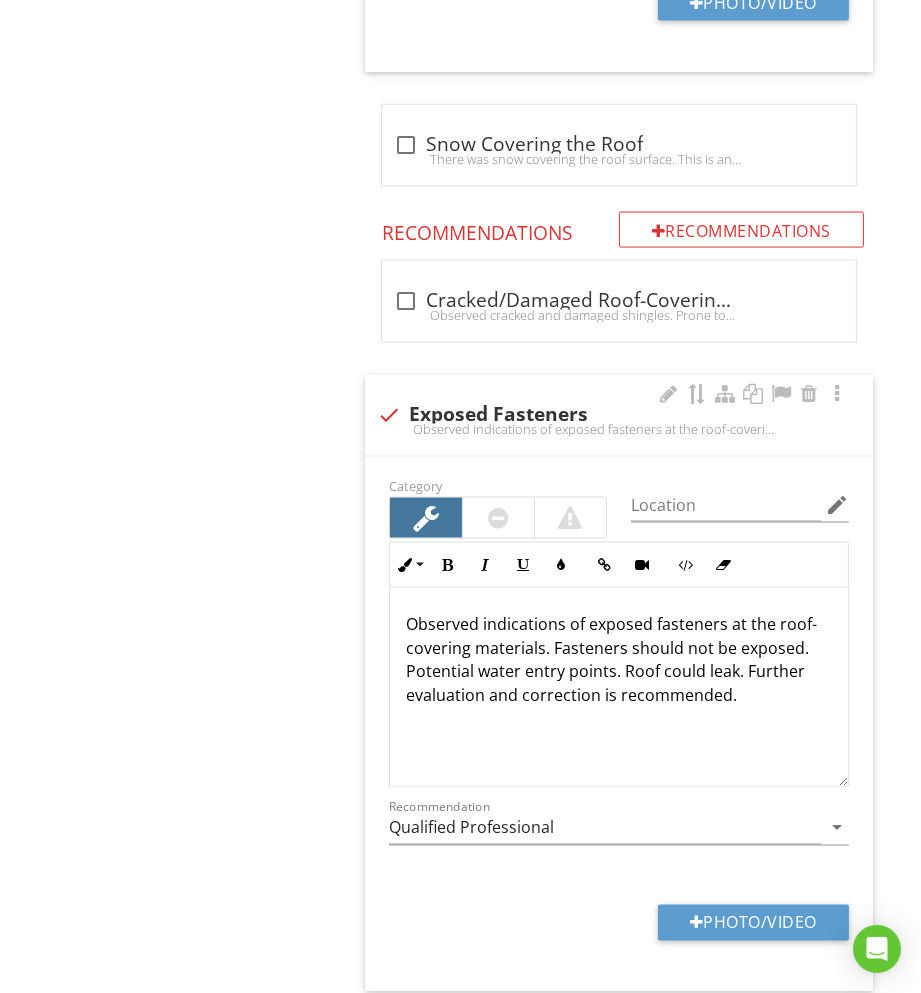 click on "Observed indications of exposed fasteners at the roof-covering materials. Fasteners should not be exposed. Potential water entry points. Roof could leak. Further evaluation and correction is recommended." at bounding box center [619, 660] 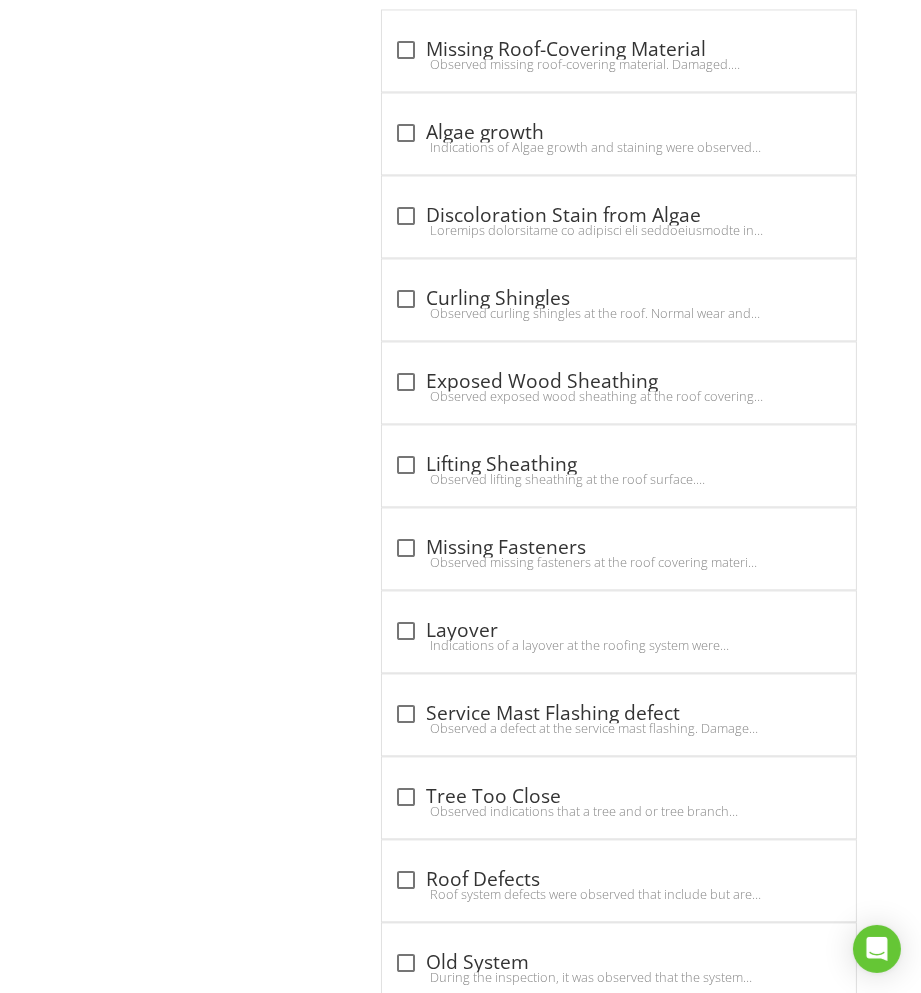 scroll, scrollTop: 4511, scrollLeft: 0, axis: vertical 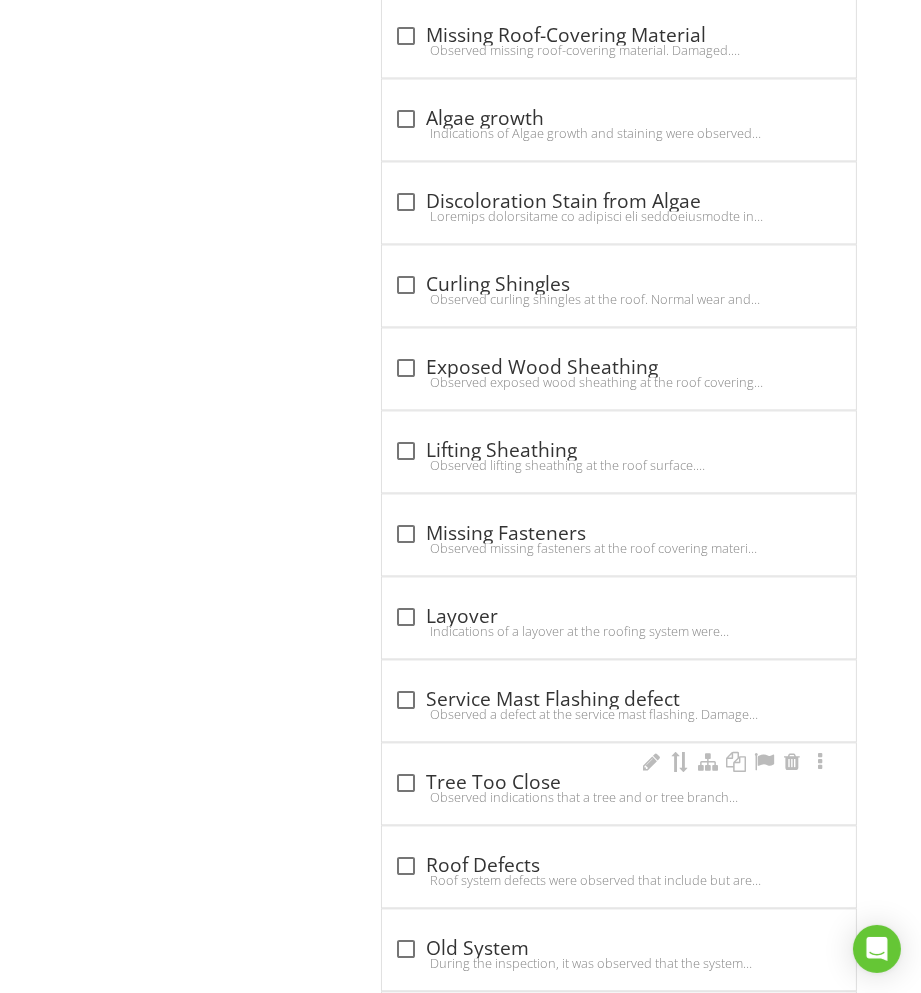 click on "Observed indications that a tree and or tree branch where overhanging the roof and maybe in contact with it. Recommend trimming the tree back or removal by qualified professional." at bounding box center (619, 797) 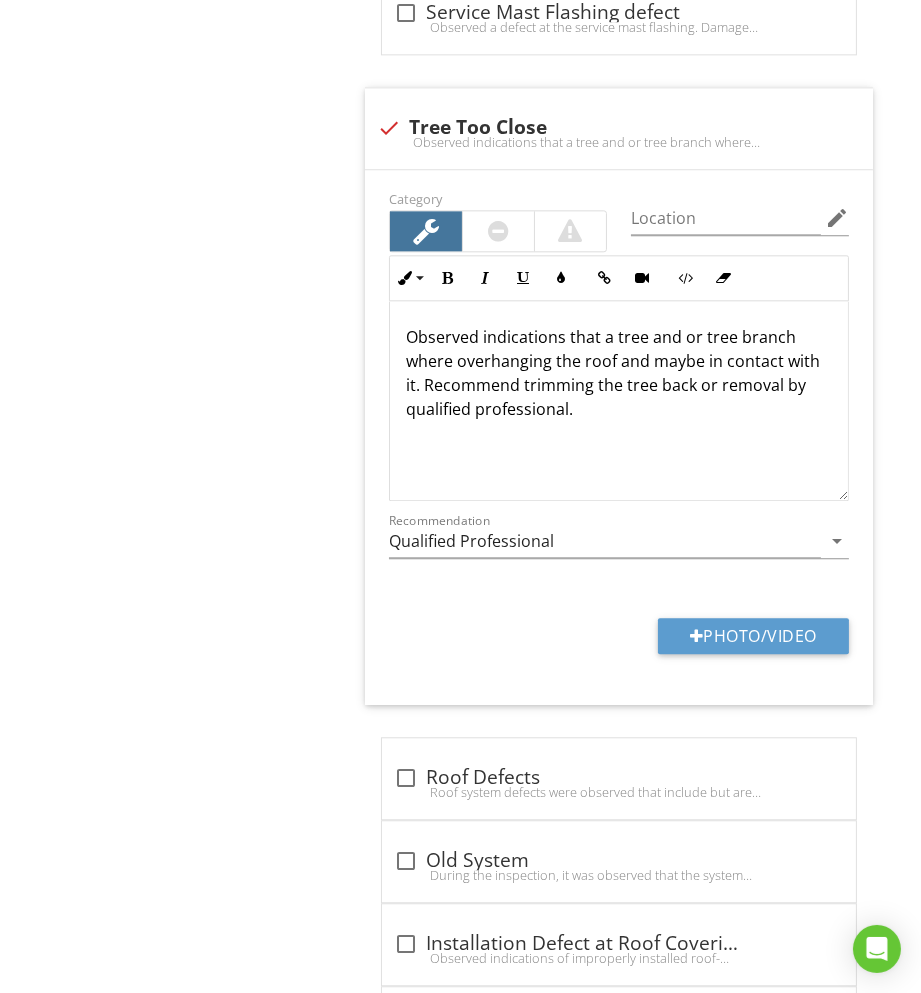 scroll, scrollTop: 5198, scrollLeft: 0, axis: vertical 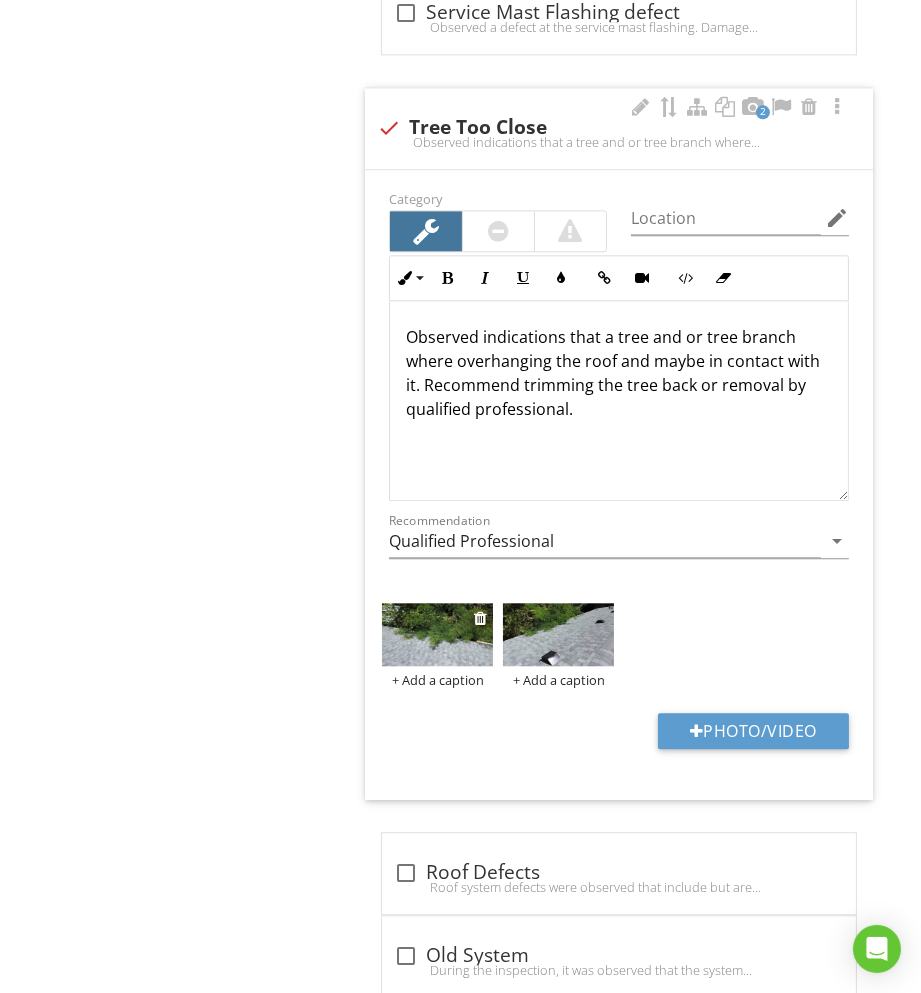 click at bounding box center [437, 634] 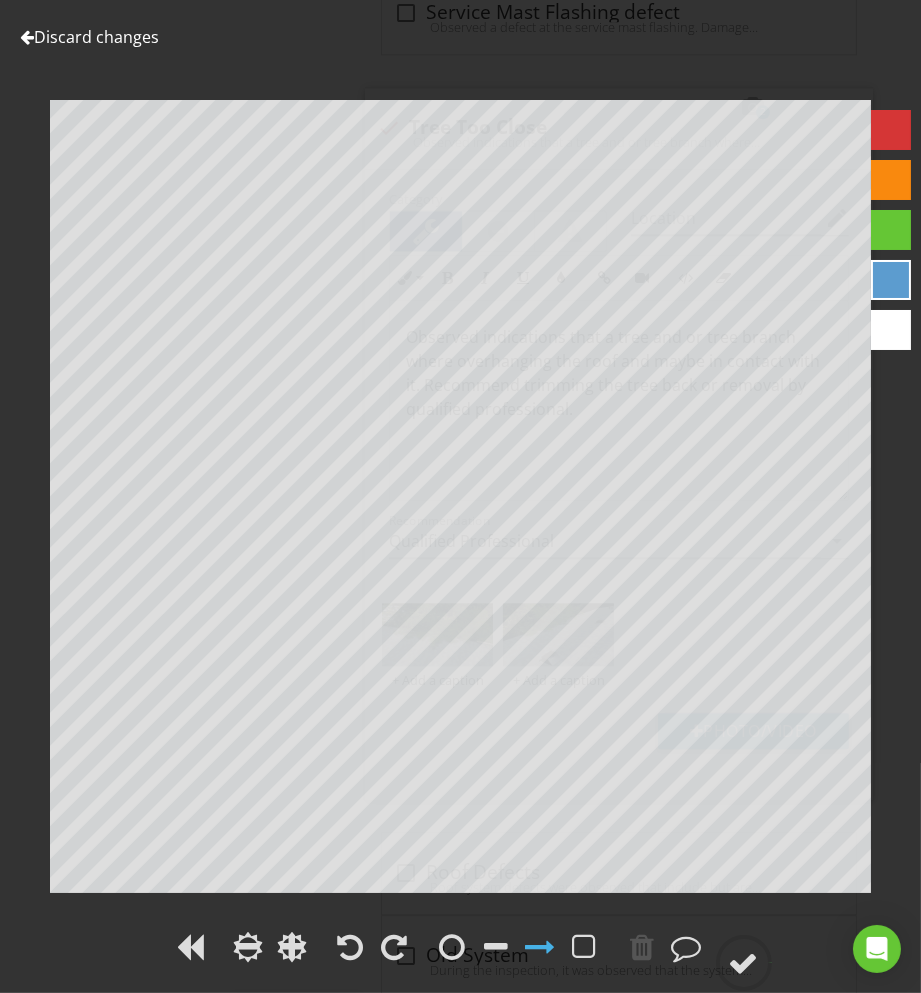 click at bounding box center [891, 130] 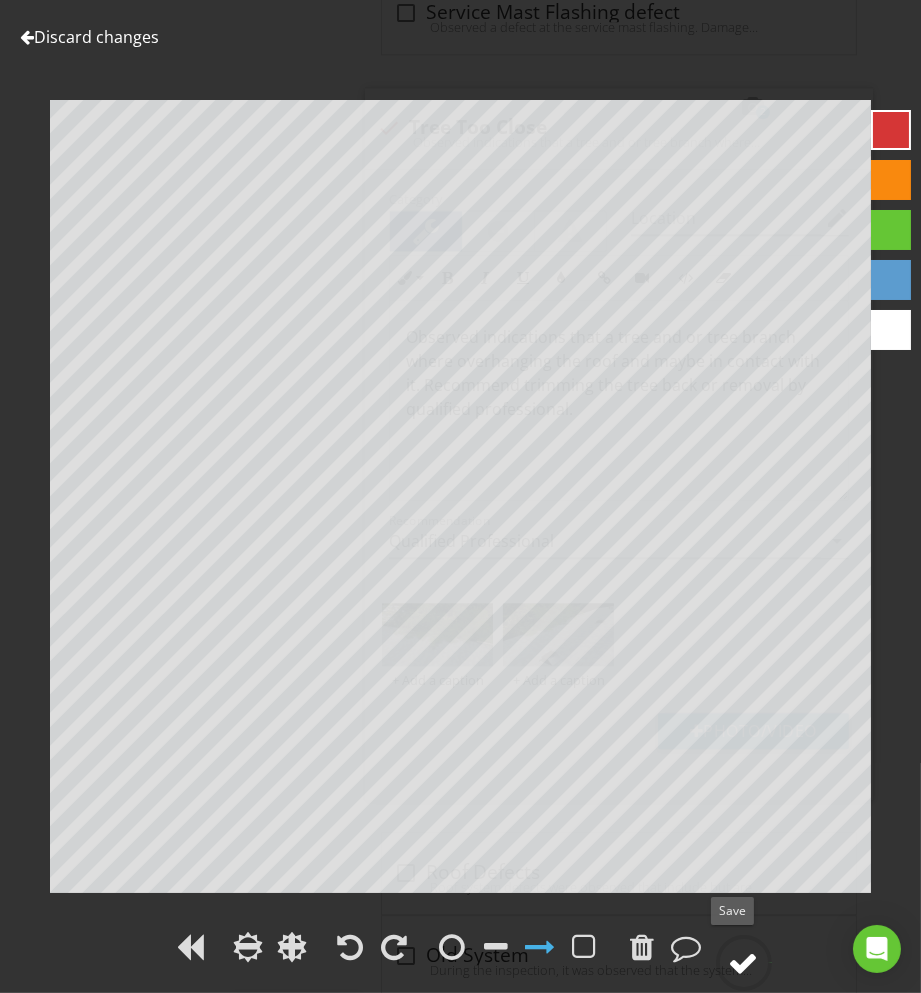 click at bounding box center (744, 963) 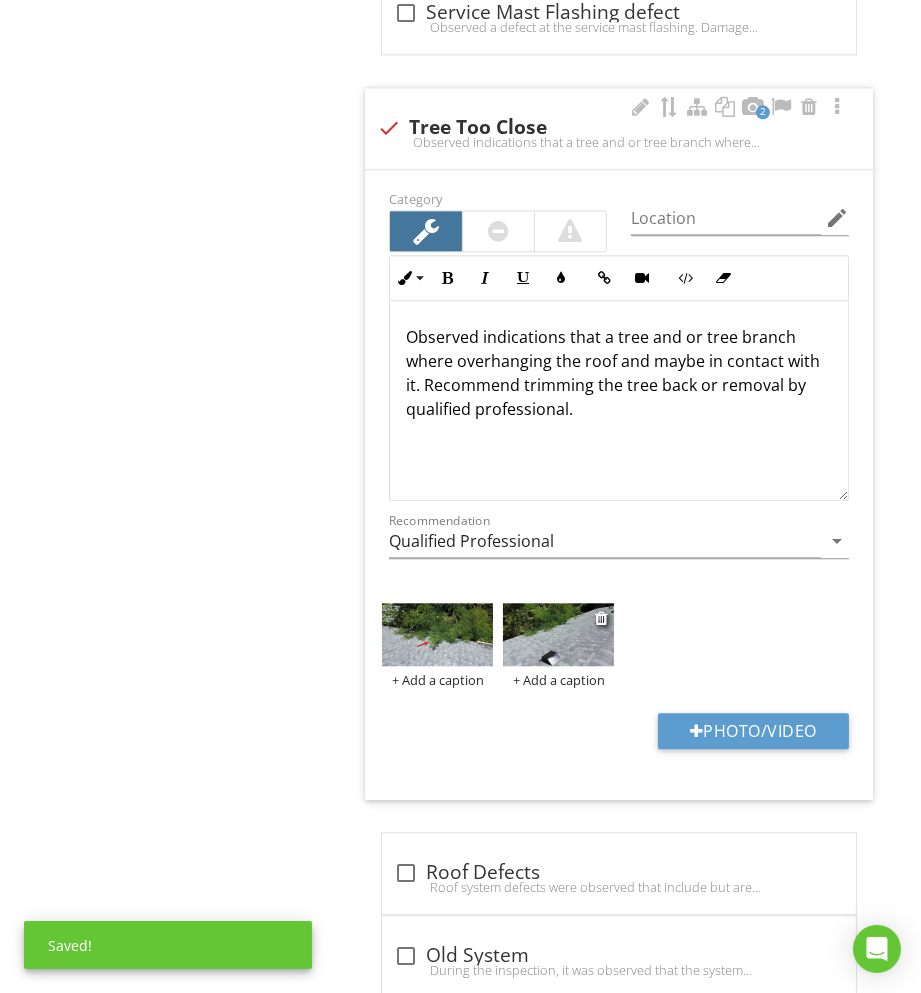 click at bounding box center [558, 634] 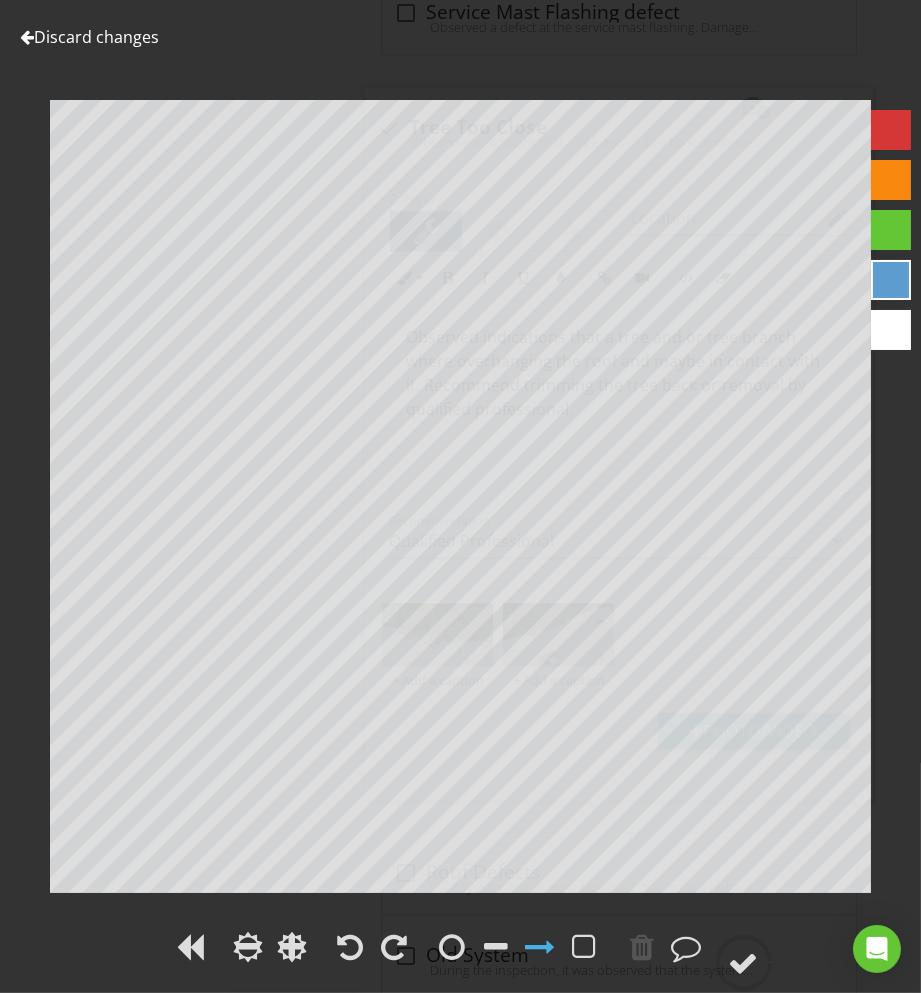 click on "Discard changes" at bounding box center [89, 37] 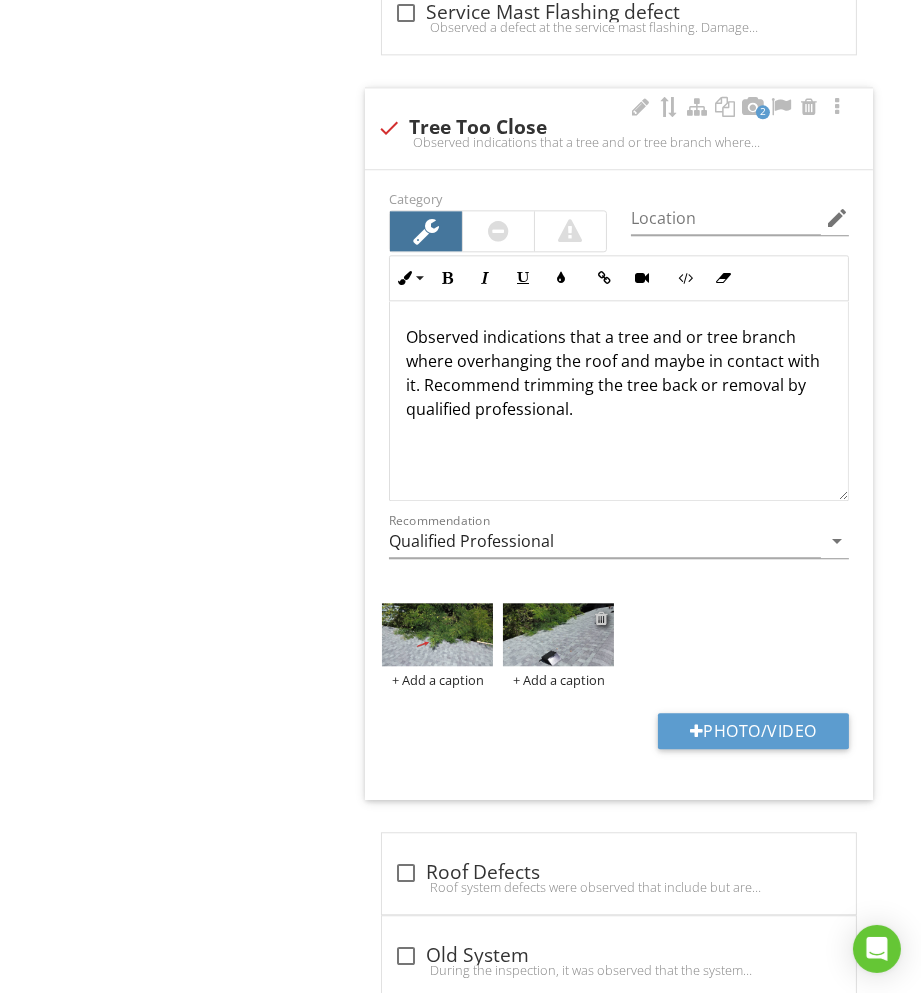 click at bounding box center [601, 618] 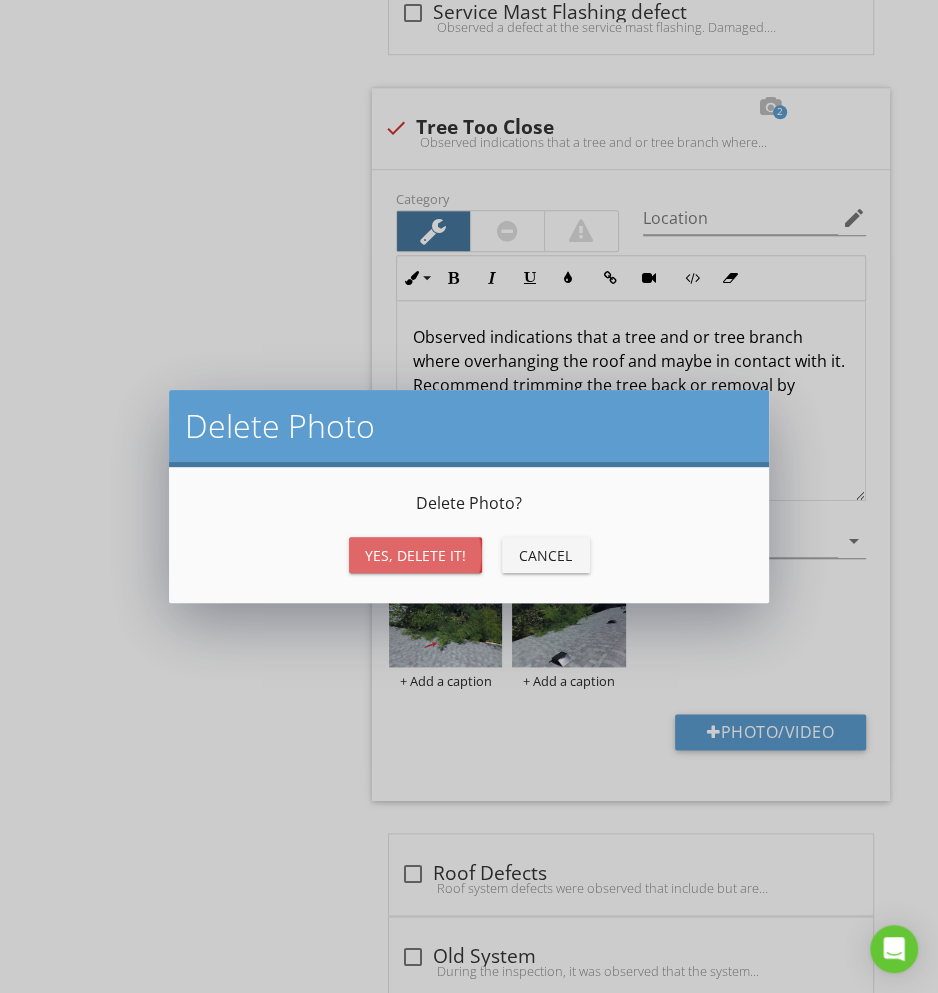 click on "Yes, Delete it!" at bounding box center [415, 555] 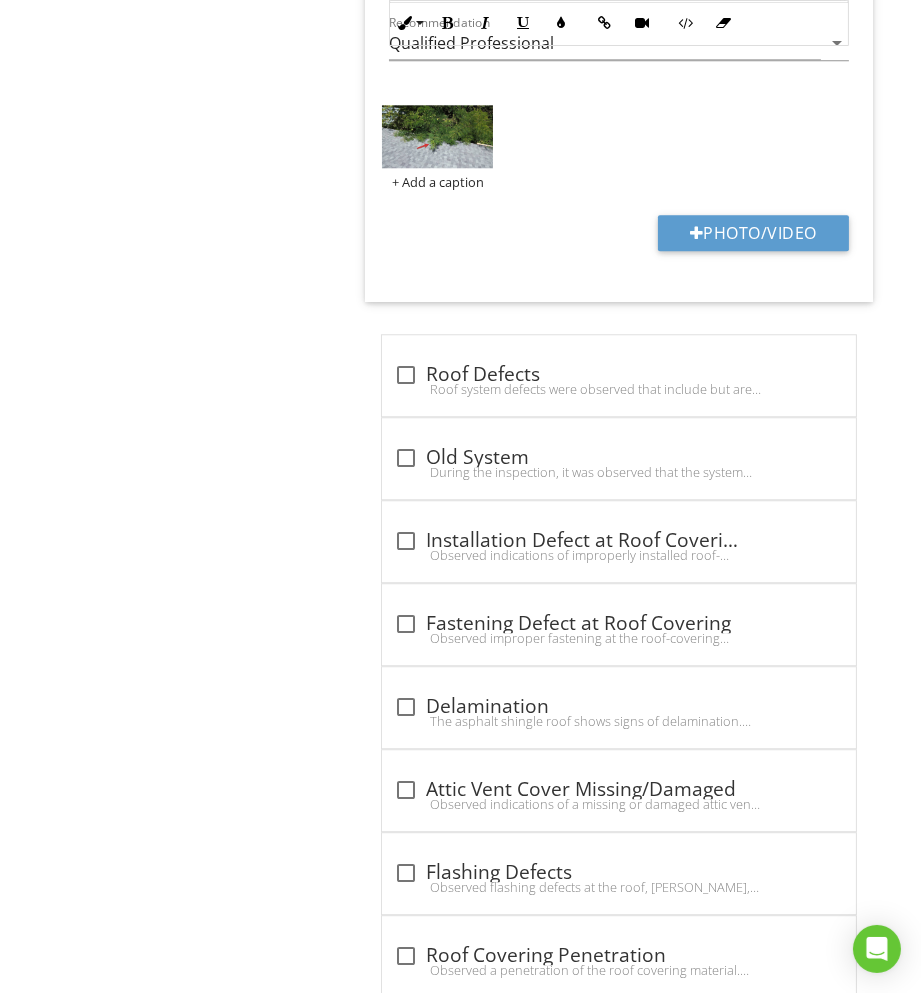 scroll, scrollTop: 5251, scrollLeft: 0, axis: vertical 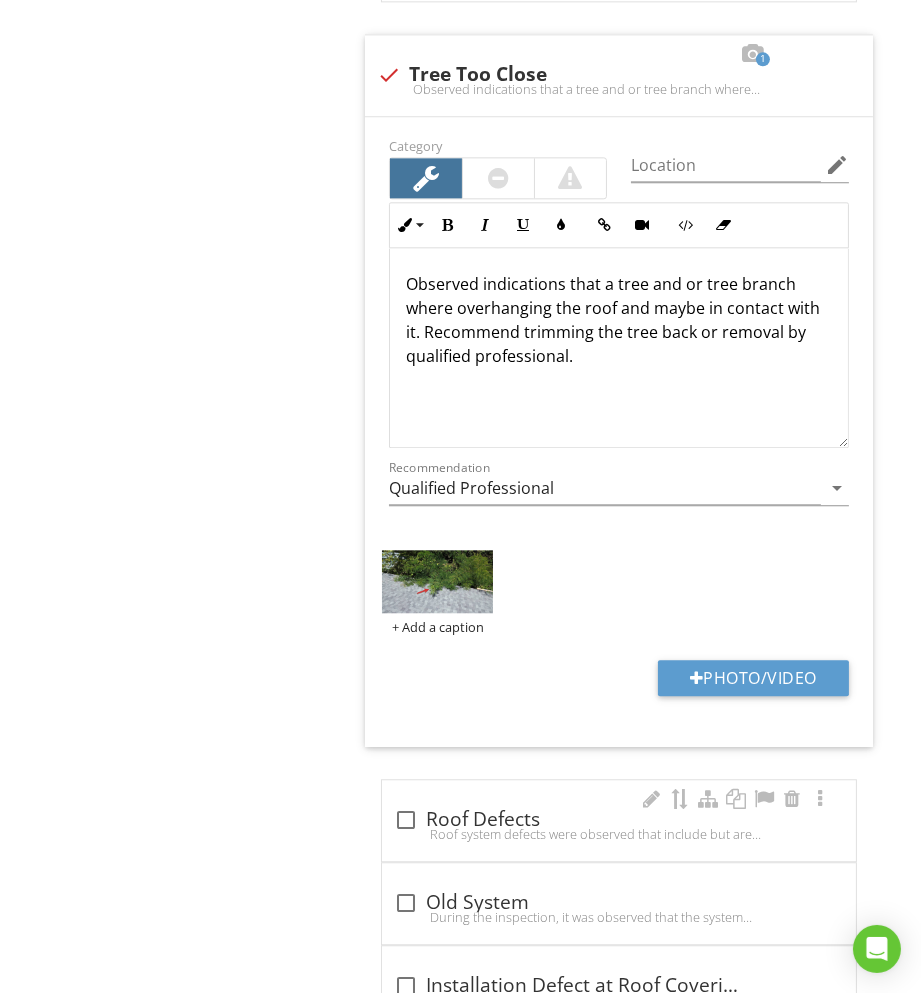 click on "Roof system defects were observed that include but are not limited to:---Recommend further evaluation and repair by qualified Professional." at bounding box center (619, 834) 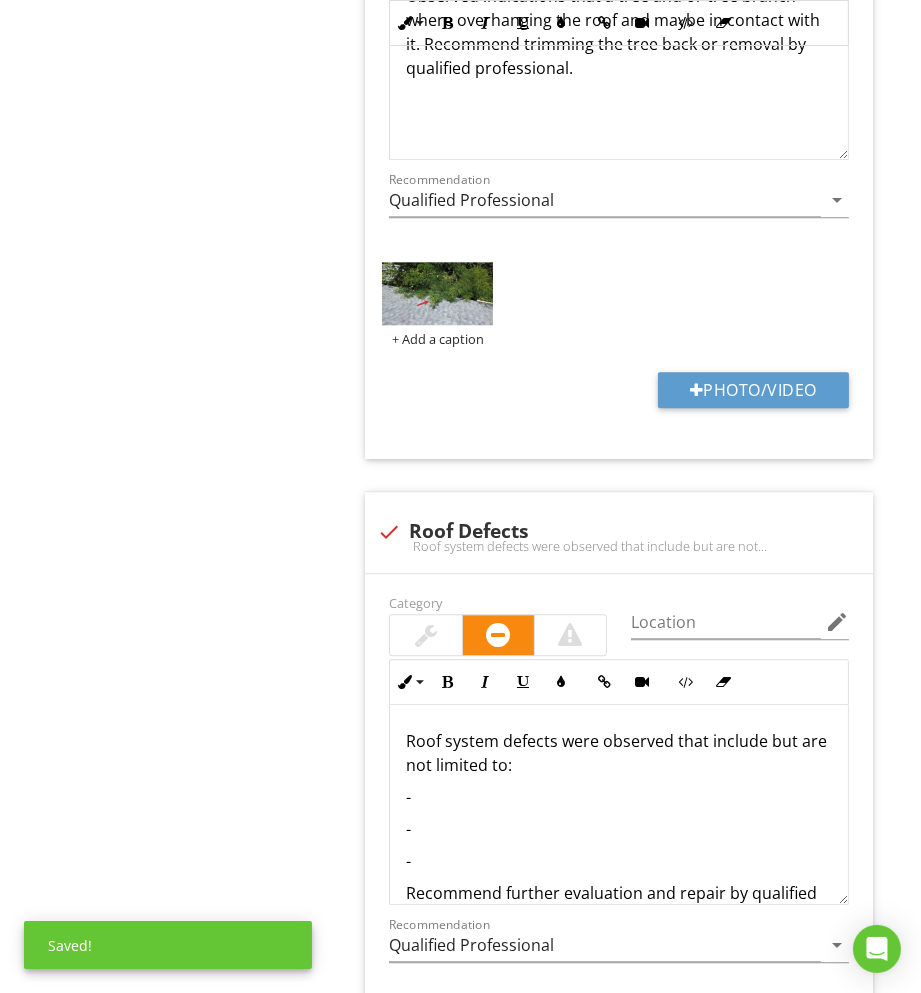 scroll, scrollTop: 5546, scrollLeft: 0, axis: vertical 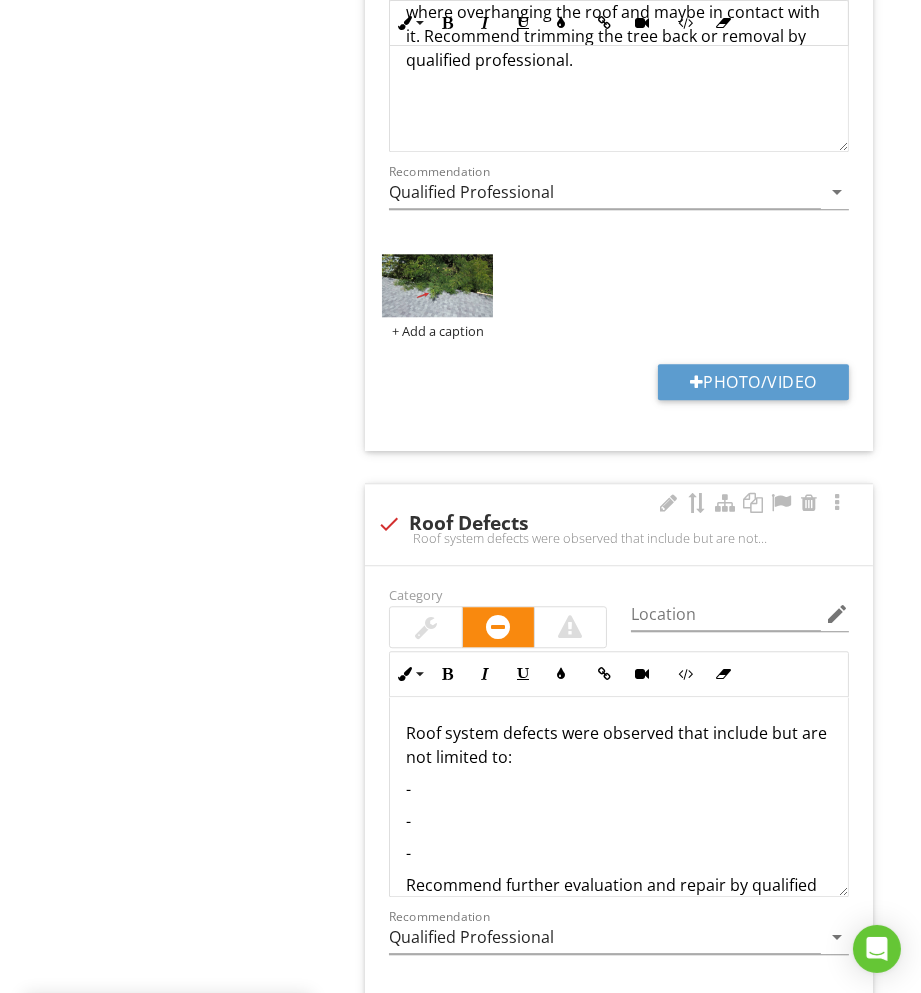 click on "-" at bounding box center (619, 853) 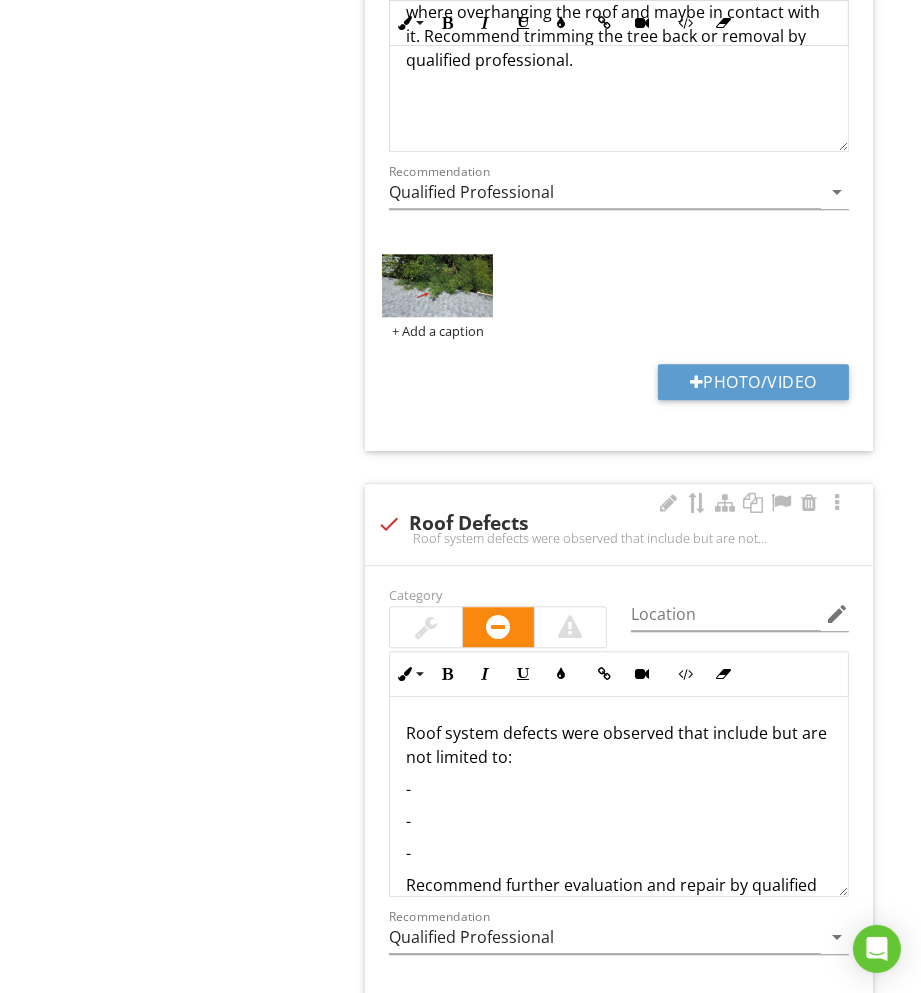 type 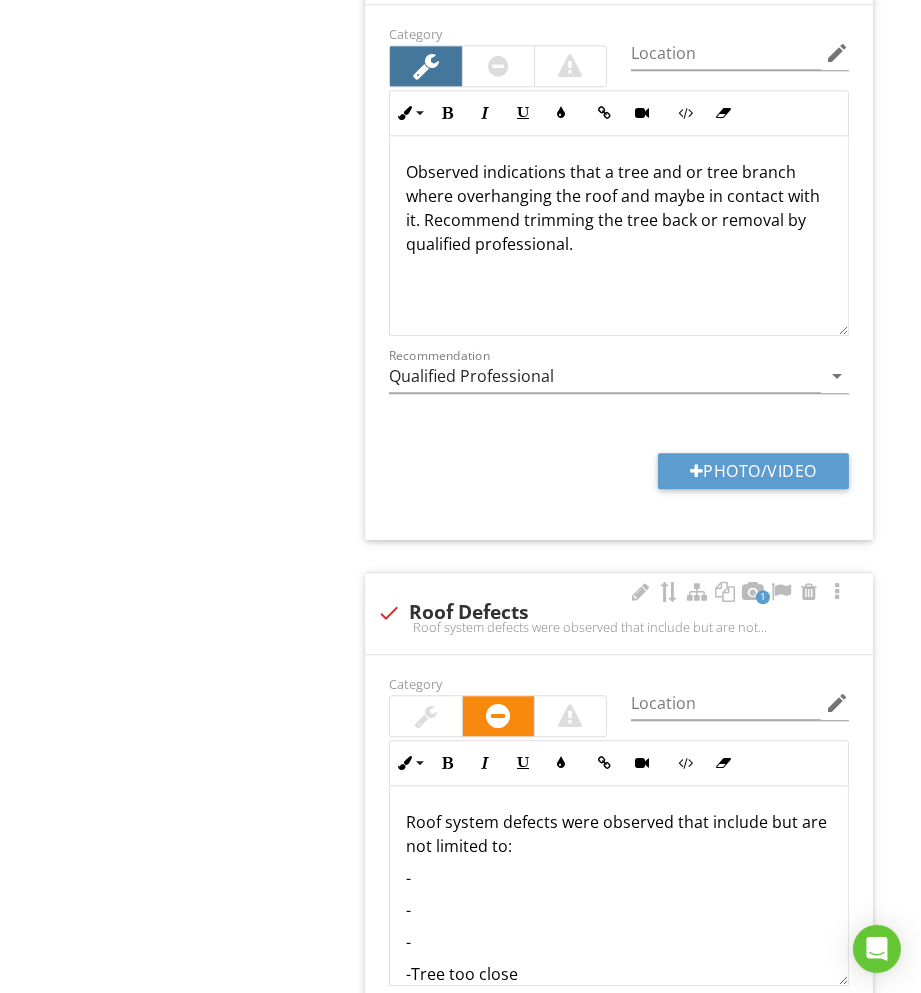 scroll, scrollTop: 5137, scrollLeft: 0, axis: vertical 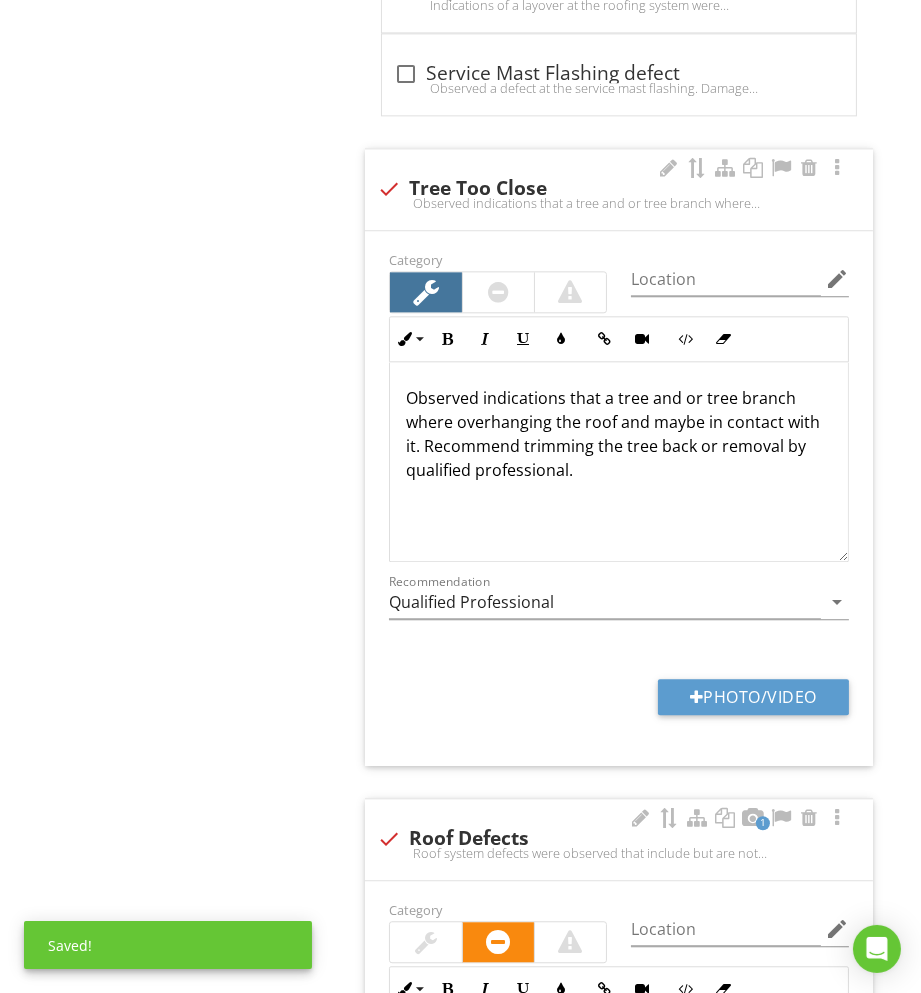 click at bounding box center [389, 189] 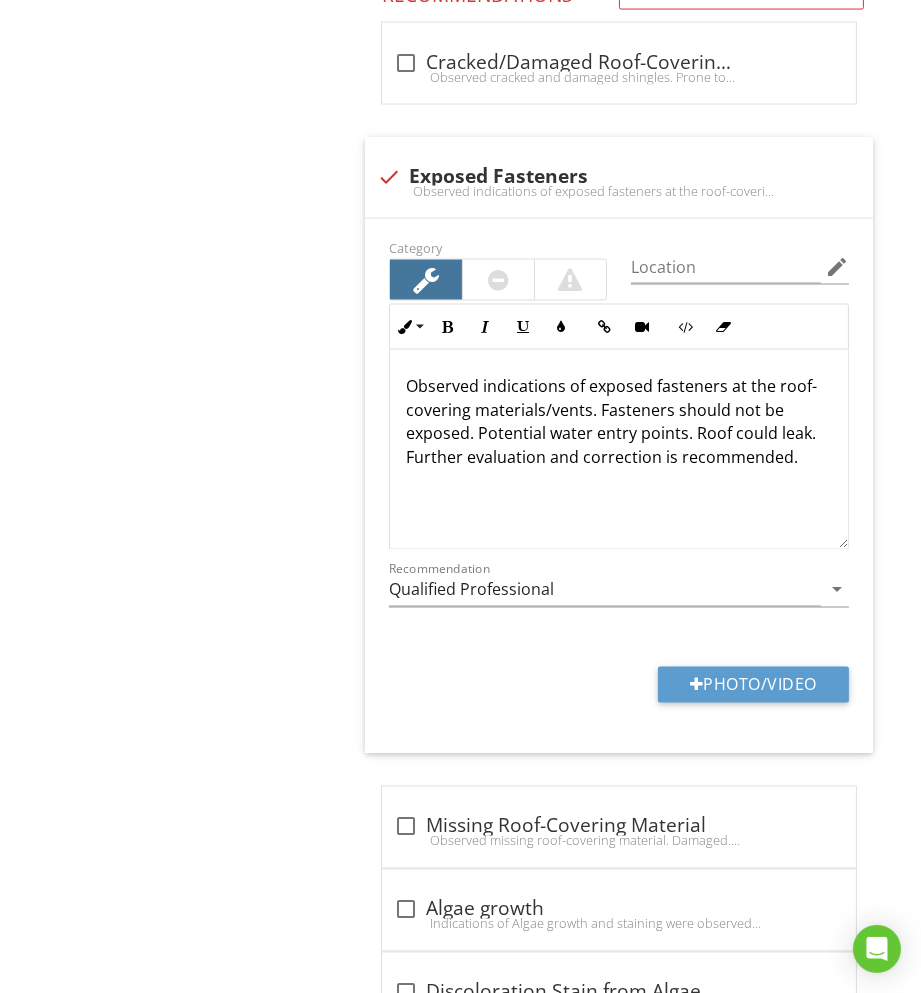 scroll, scrollTop: 3352, scrollLeft: 0, axis: vertical 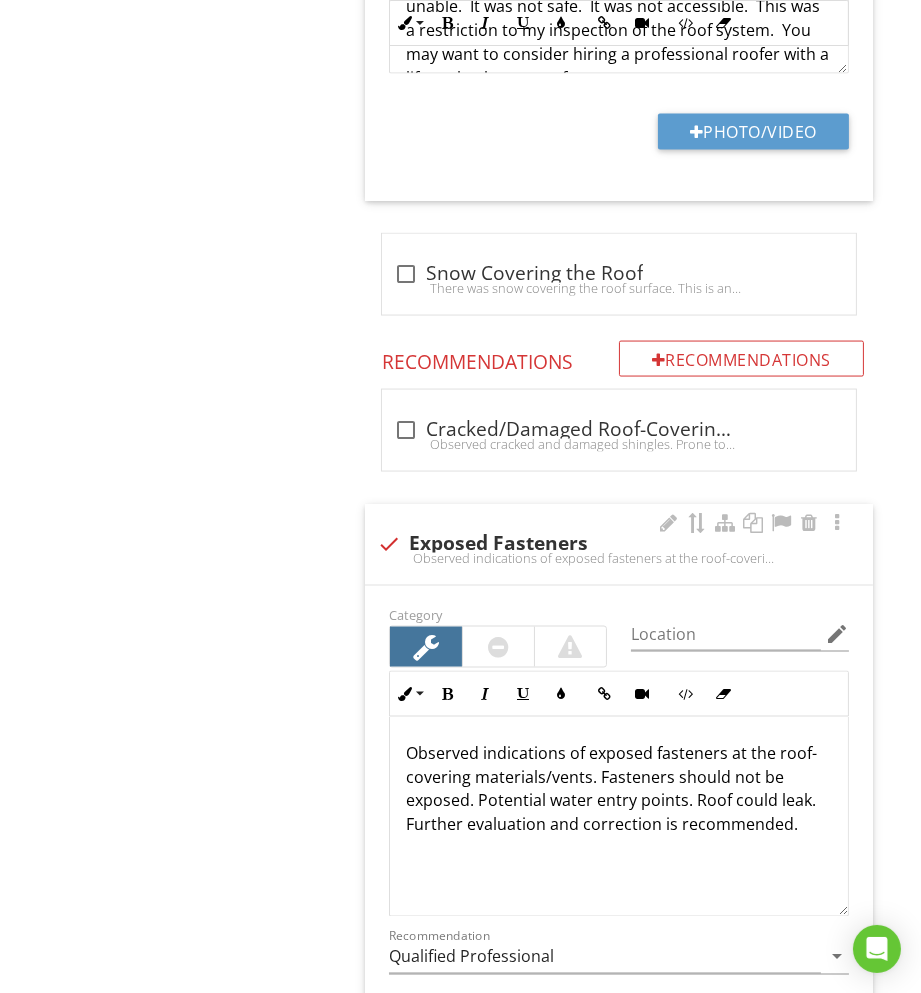 click on "Observed indications of exposed fasteners at the roof-covering materials/vents. Fasteners should not be exposed. Potential water entry points. Roof could leak. Further evaluation and correction is recommended." at bounding box center (619, 558) 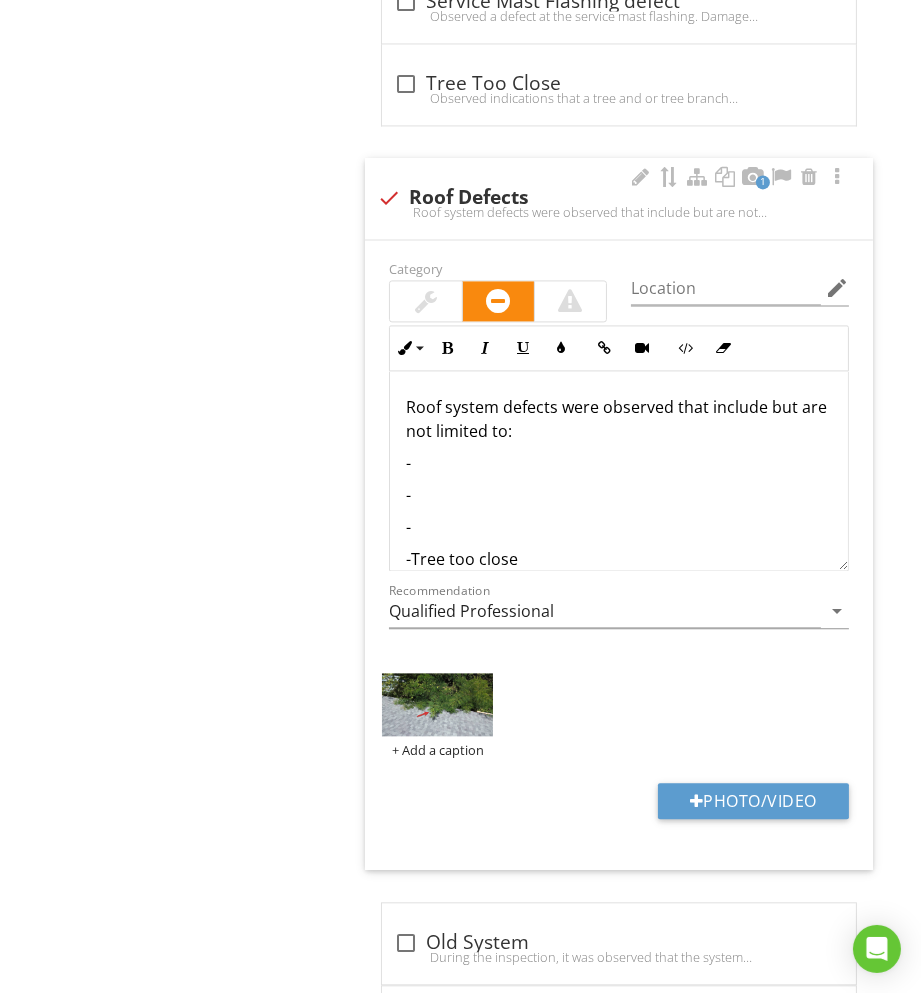 scroll, scrollTop: 4786, scrollLeft: 0, axis: vertical 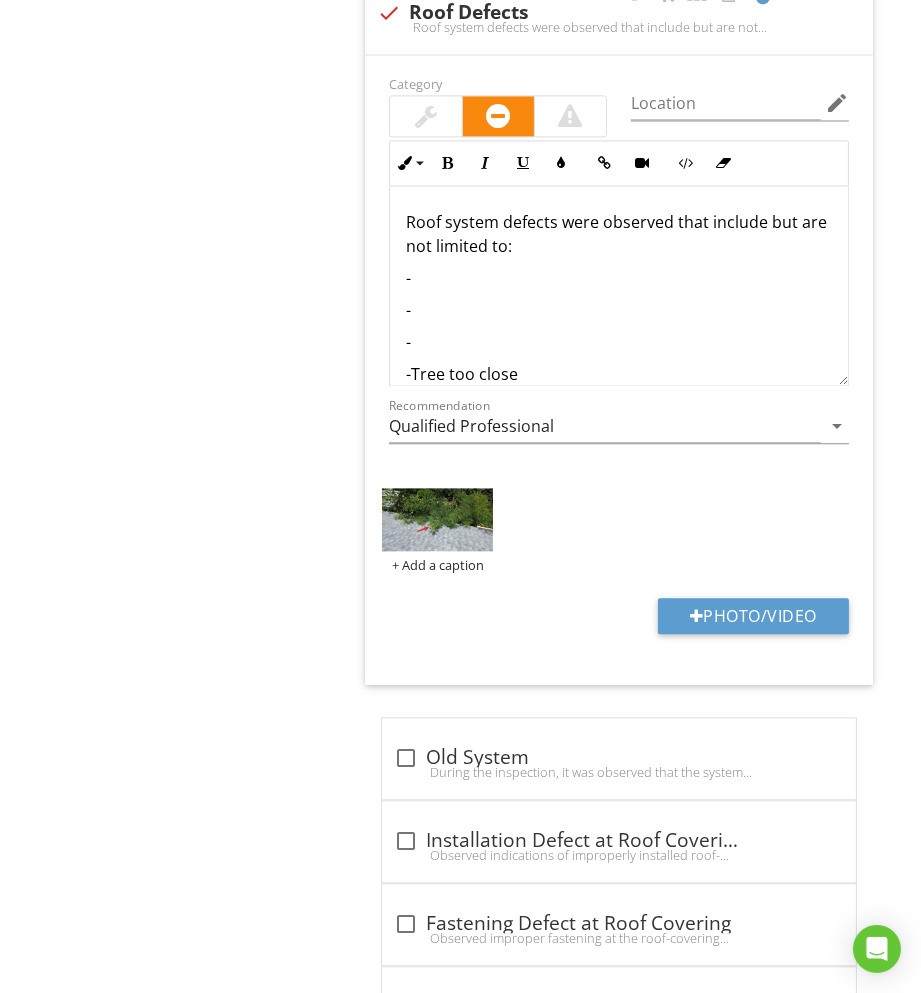 click on "-" at bounding box center [619, 278] 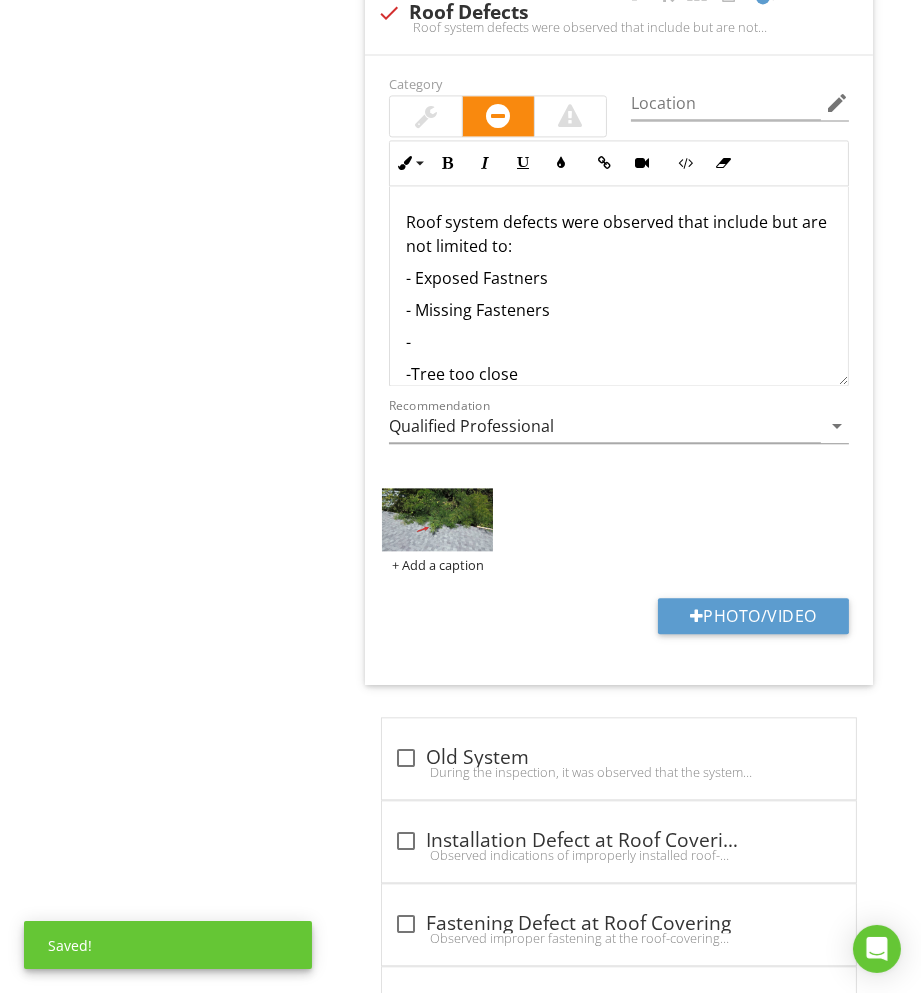 click on "- Exposed Fastners" at bounding box center [619, 278] 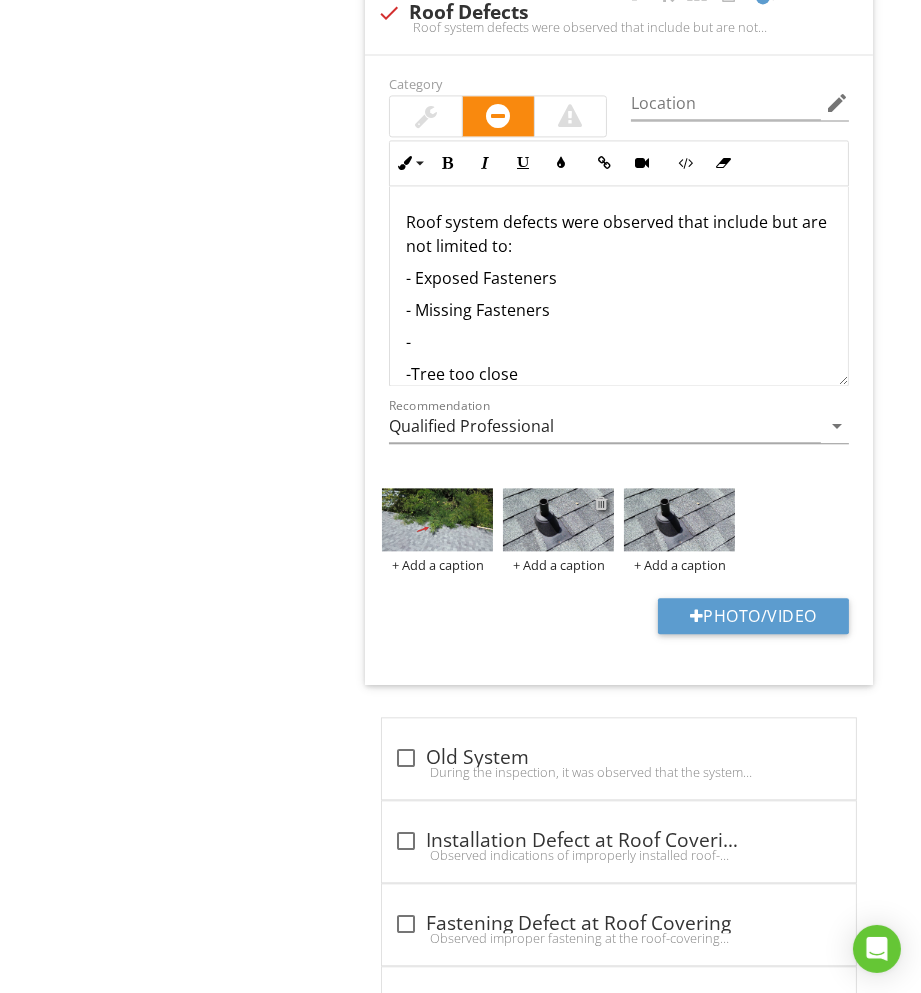 click at bounding box center [601, 503] 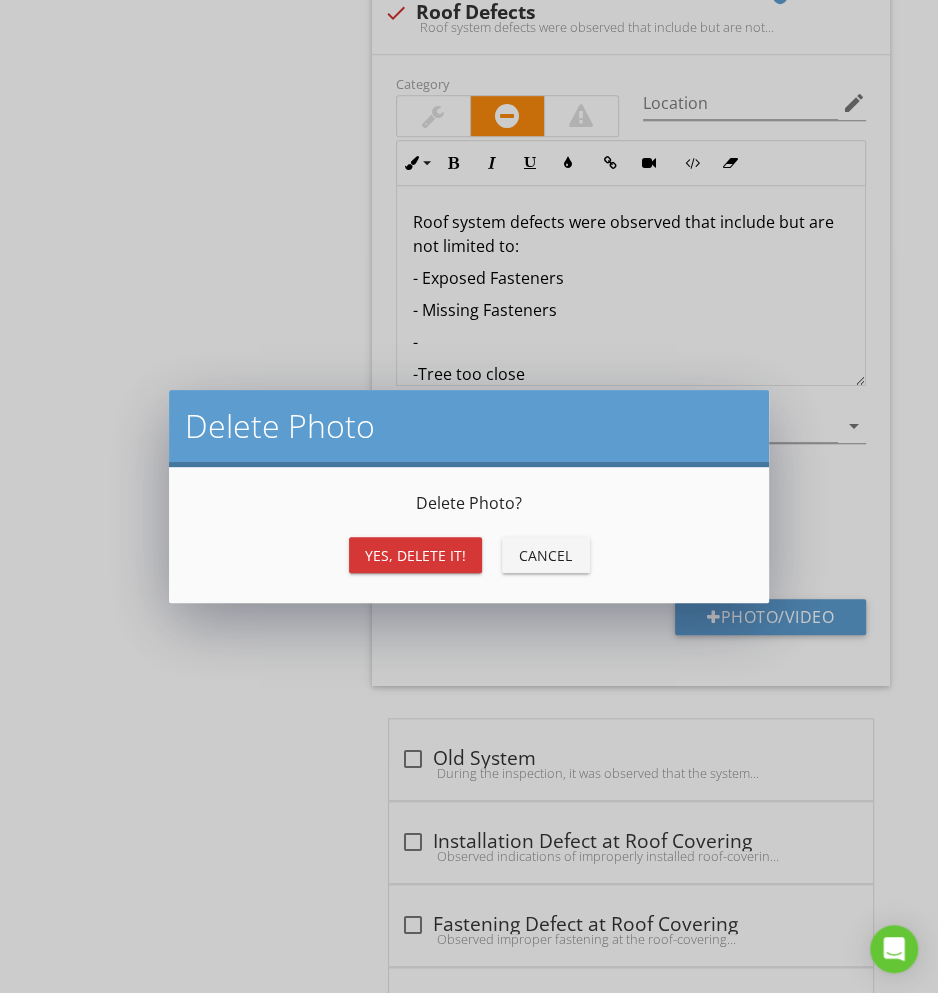 click on "Yes, Delete it!" at bounding box center [415, 555] 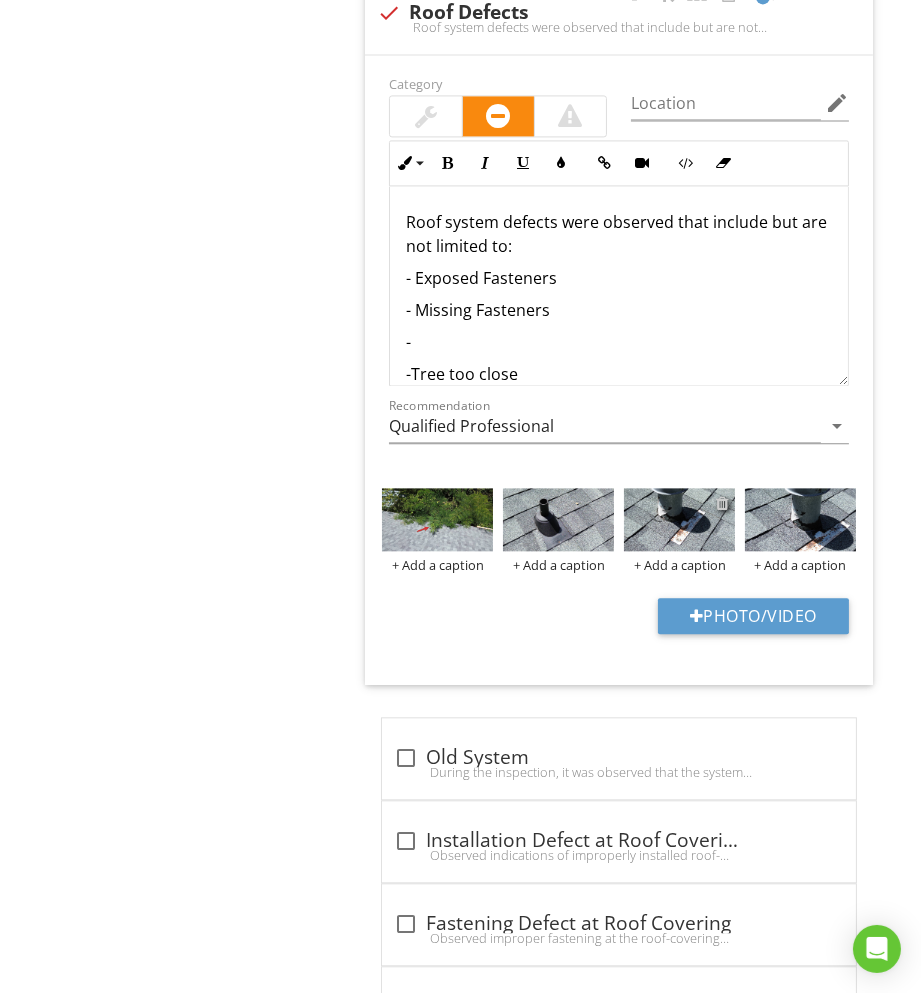 click at bounding box center [722, 503] 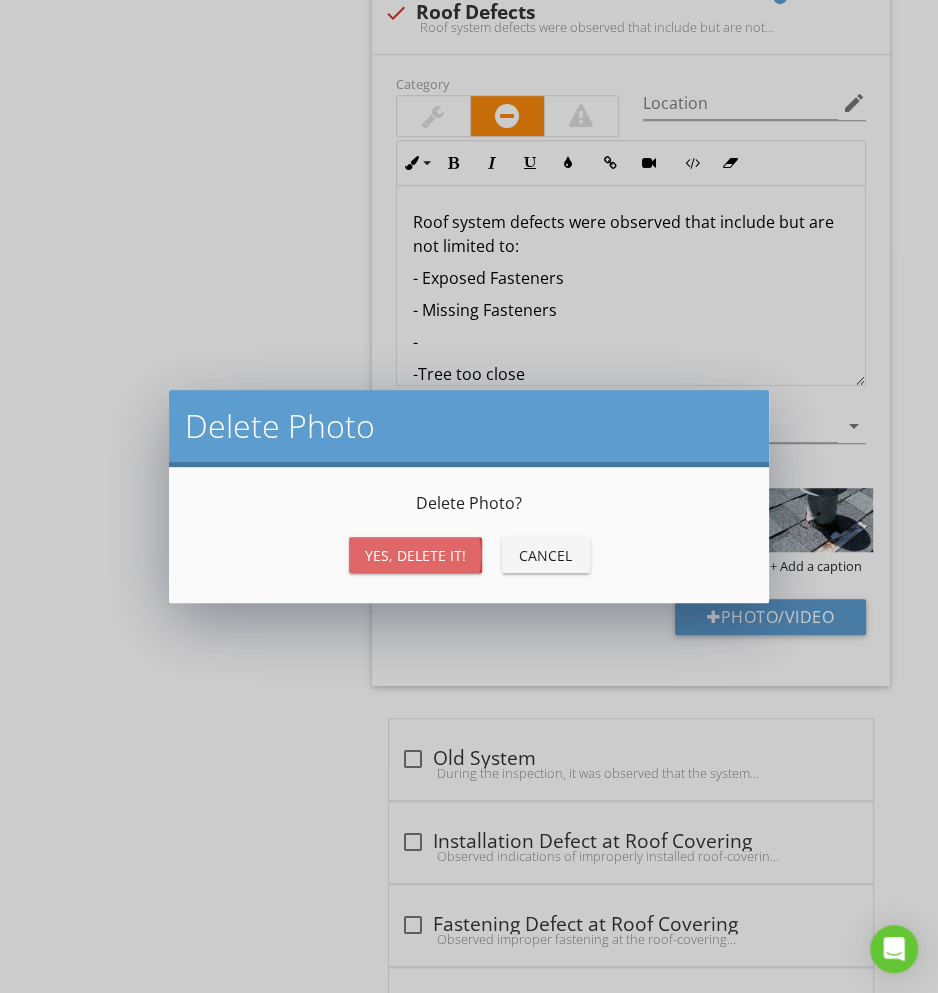click on "Yes, Delete it!" at bounding box center [415, 555] 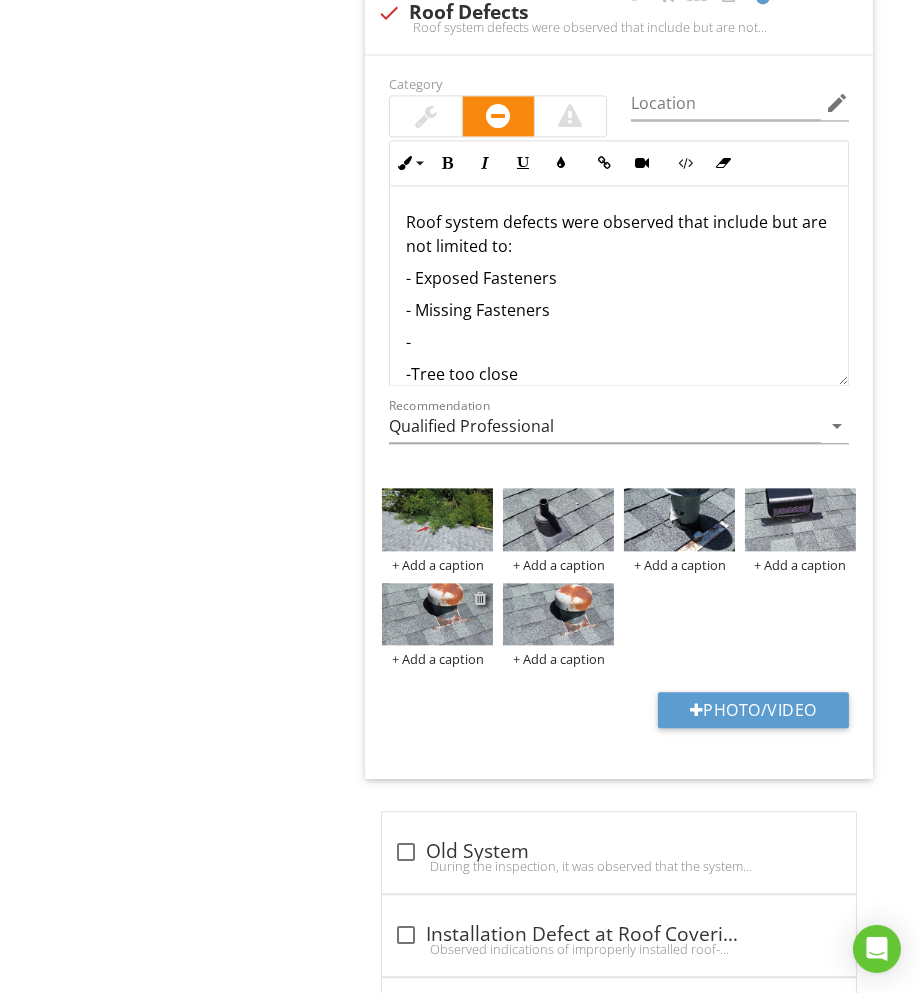 click at bounding box center (480, 598) 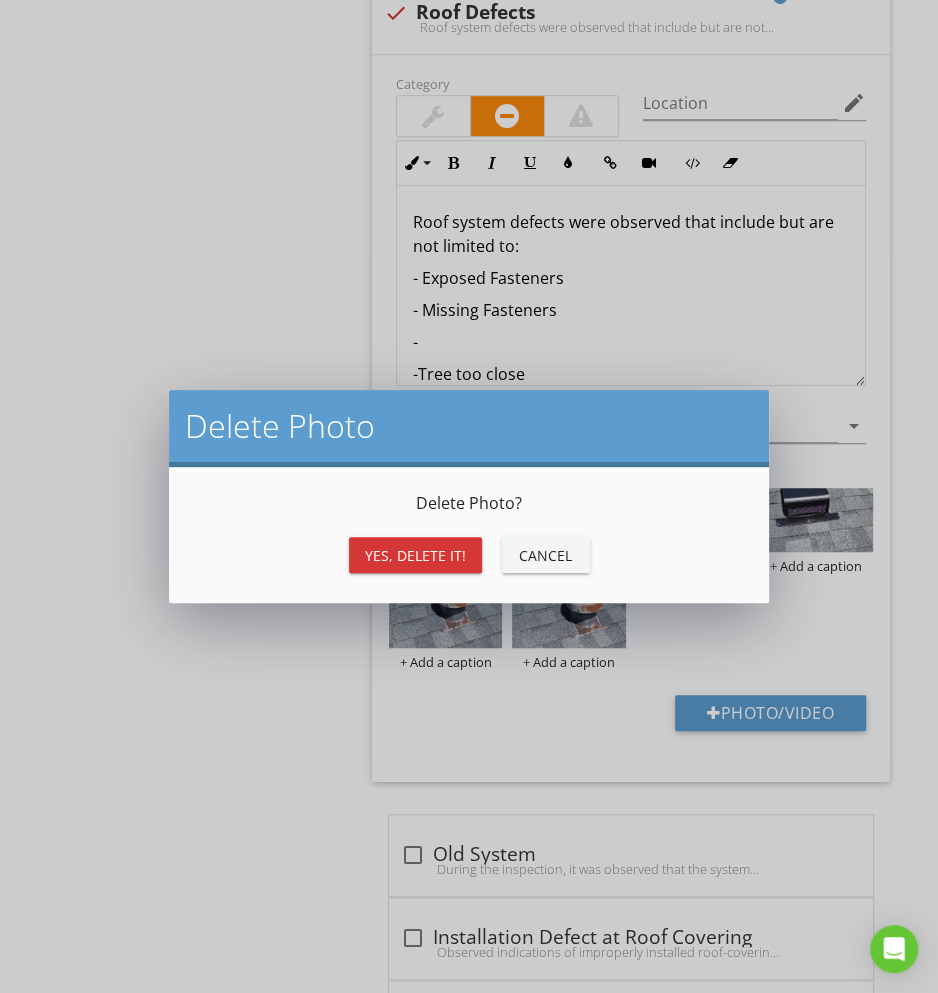 click on "Yes, Delete it!" at bounding box center [415, 555] 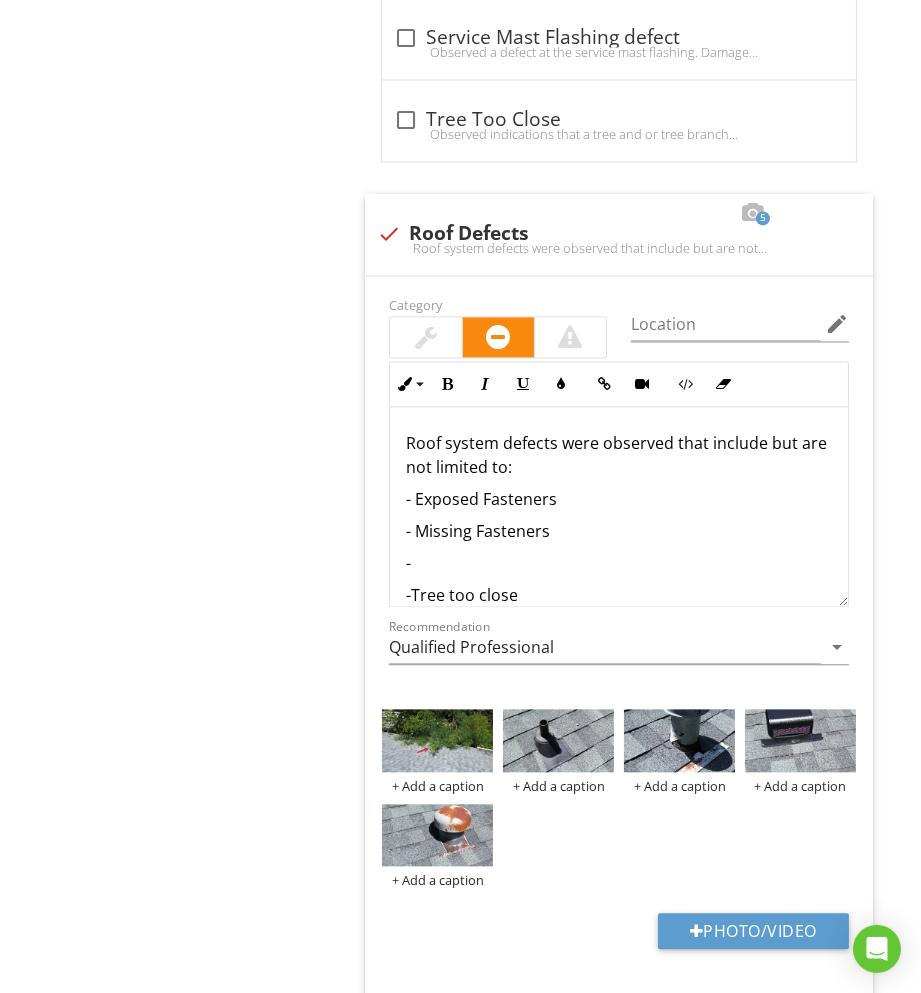 scroll, scrollTop: 4272, scrollLeft: 0, axis: vertical 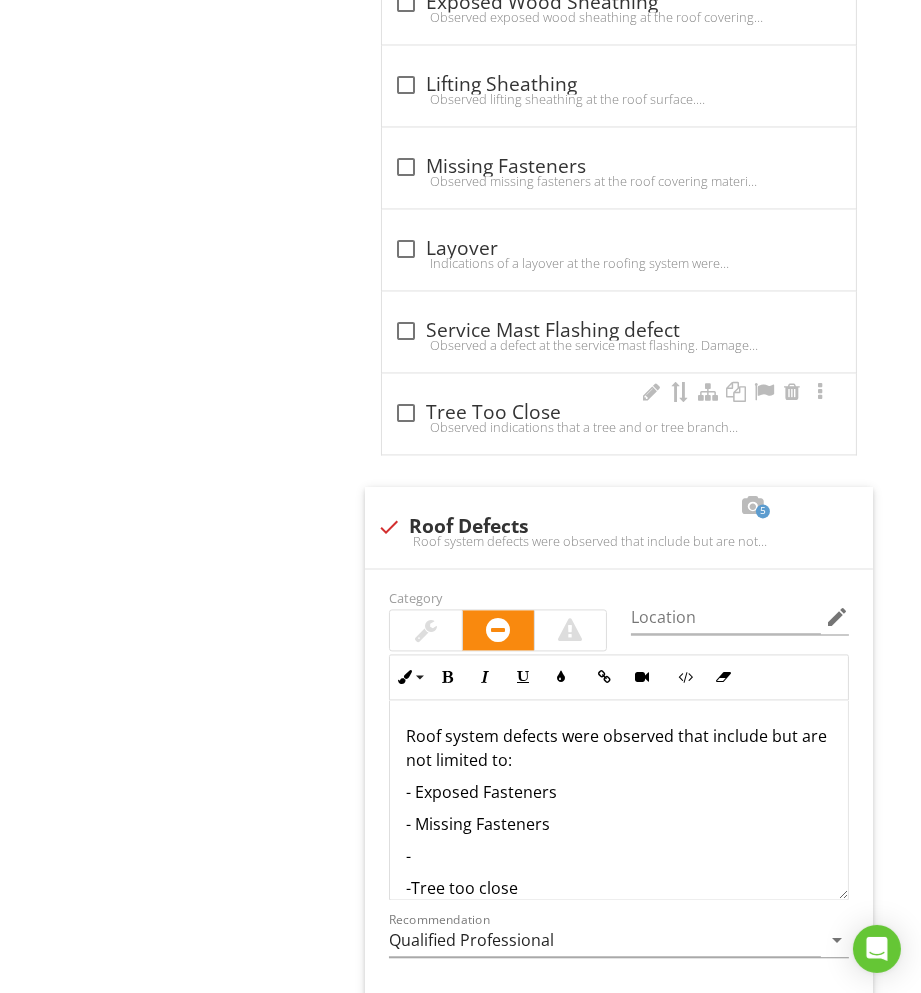 click on "Observed indications that a tree and or tree branch where overhanging the roof and maybe in contact with it. Recommend trimming the tree back or removal by qualified professional." at bounding box center (619, 427) 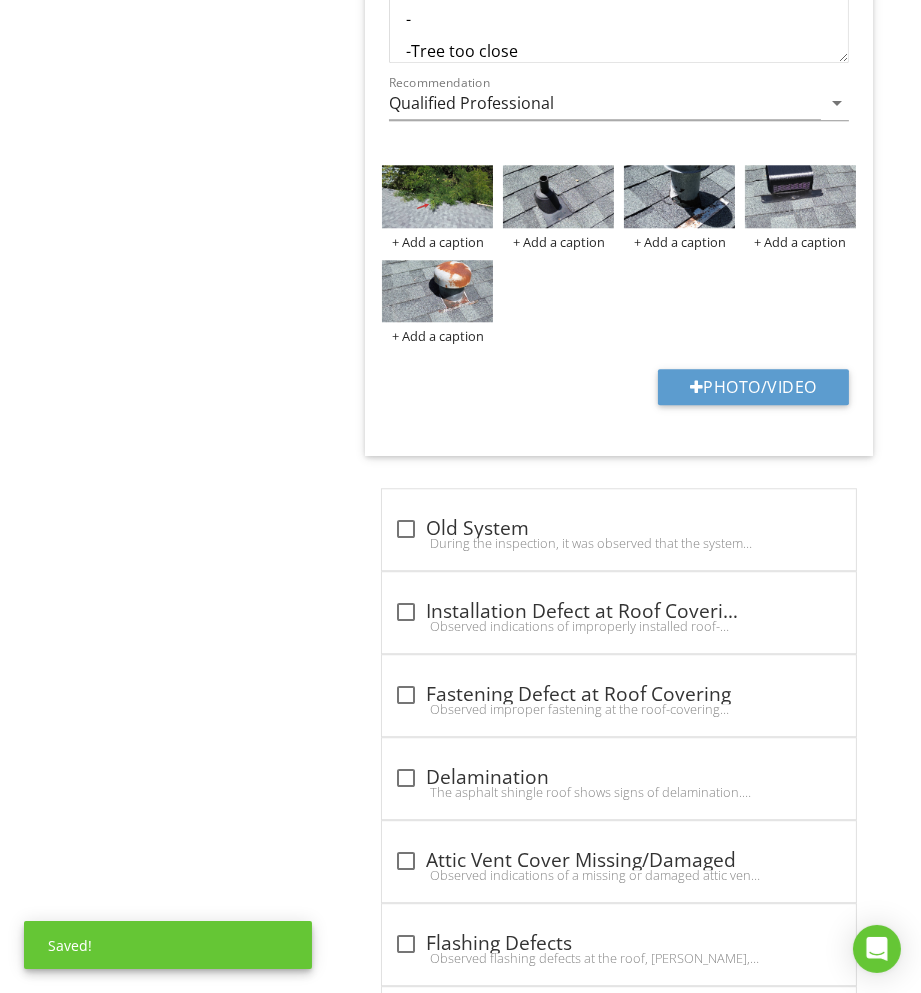scroll, scrollTop: 5278, scrollLeft: 0, axis: vertical 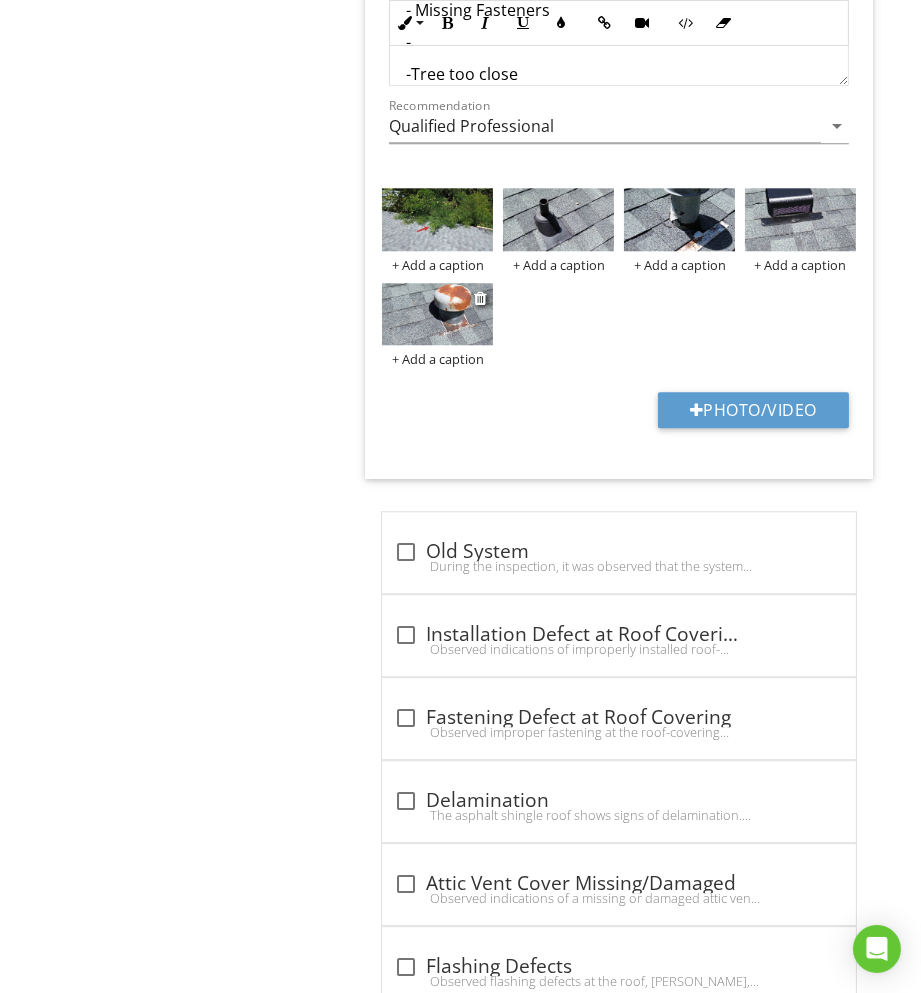 drag, startPoint x: 782, startPoint y: 318, endPoint x: 482, endPoint y: 326, distance: 300.10666 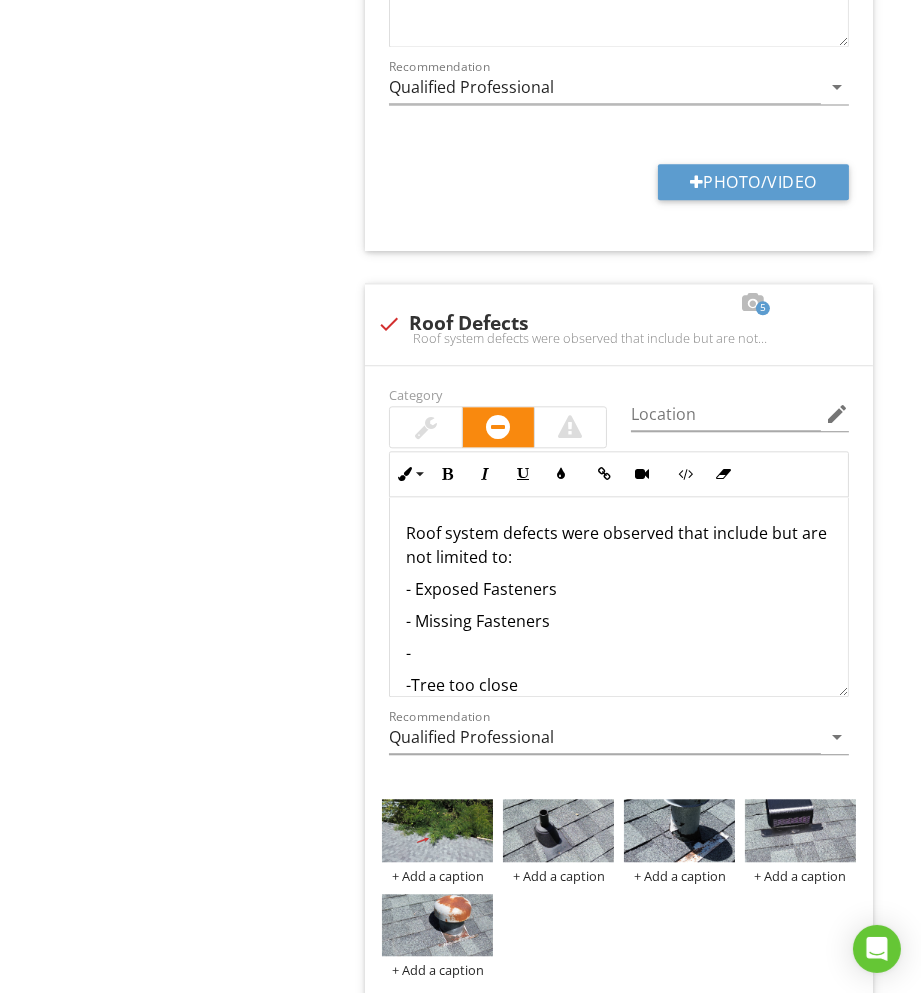 scroll, scrollTop: 5319, scrollLeft: 0, axis: vertical 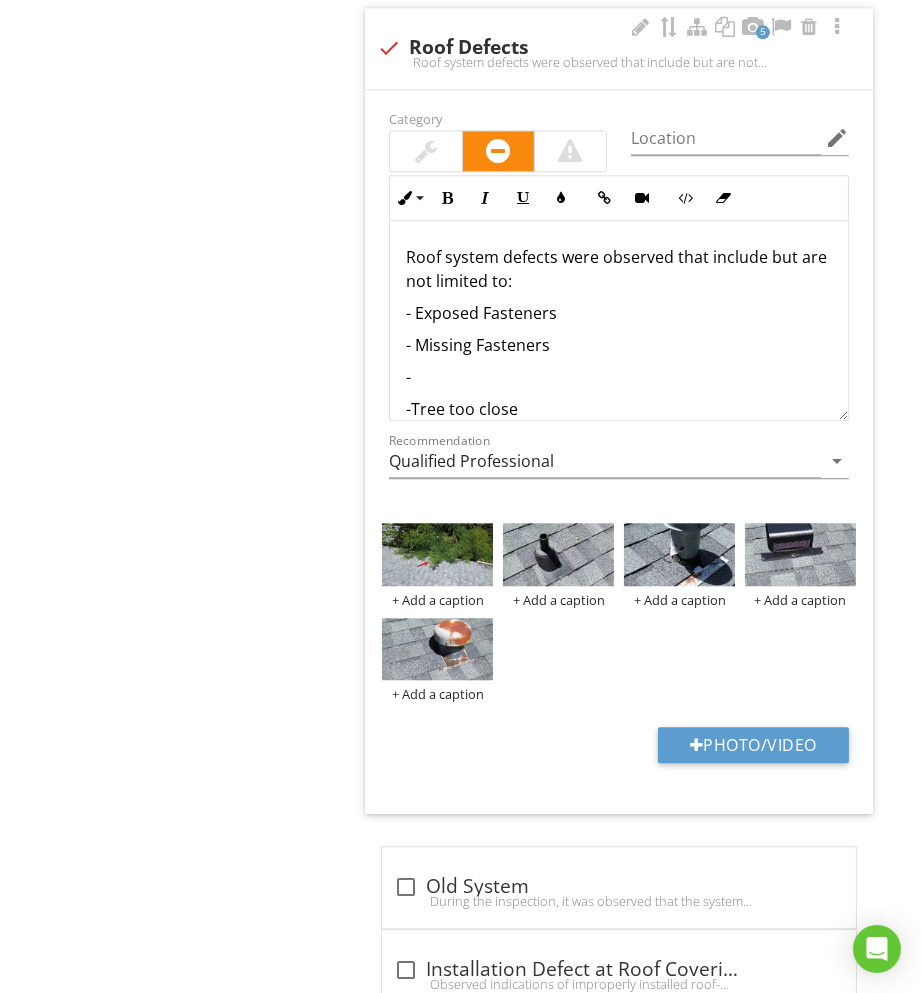 click on "Photo/Video" at bounding box center (619, 752) 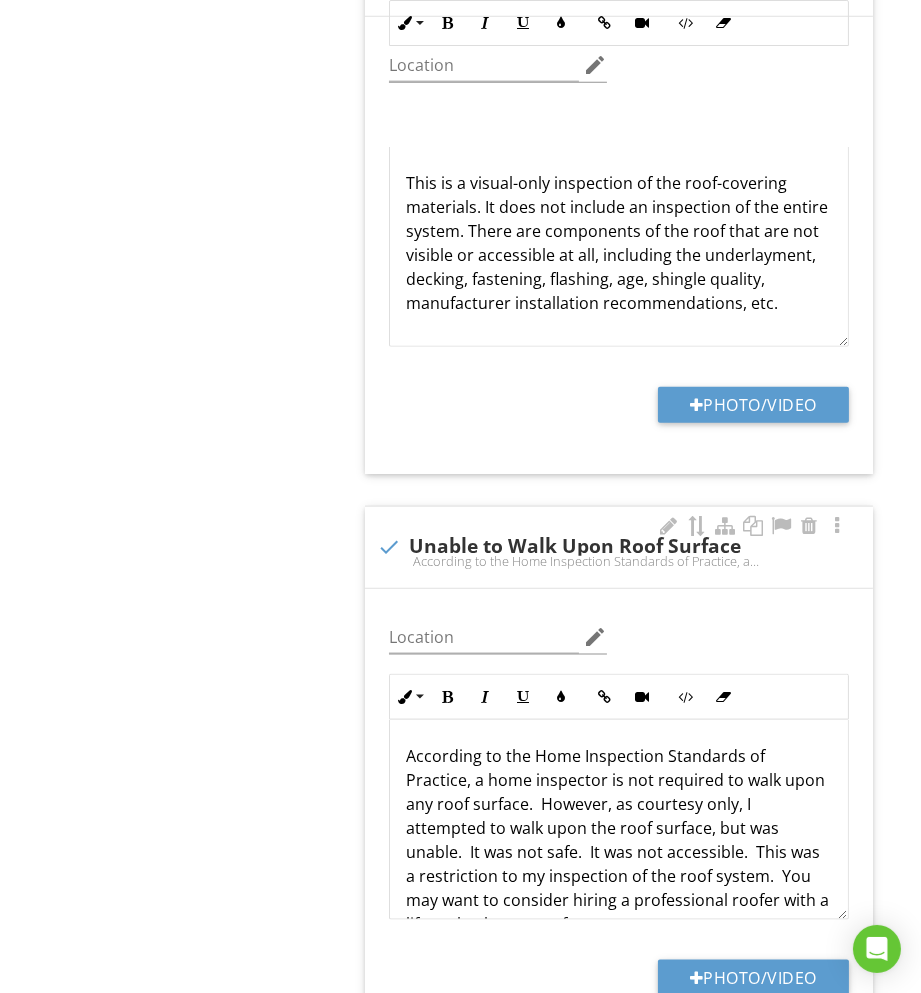 scroll, scrollTop: 3218, scrollLeft: 0, axis: vertical 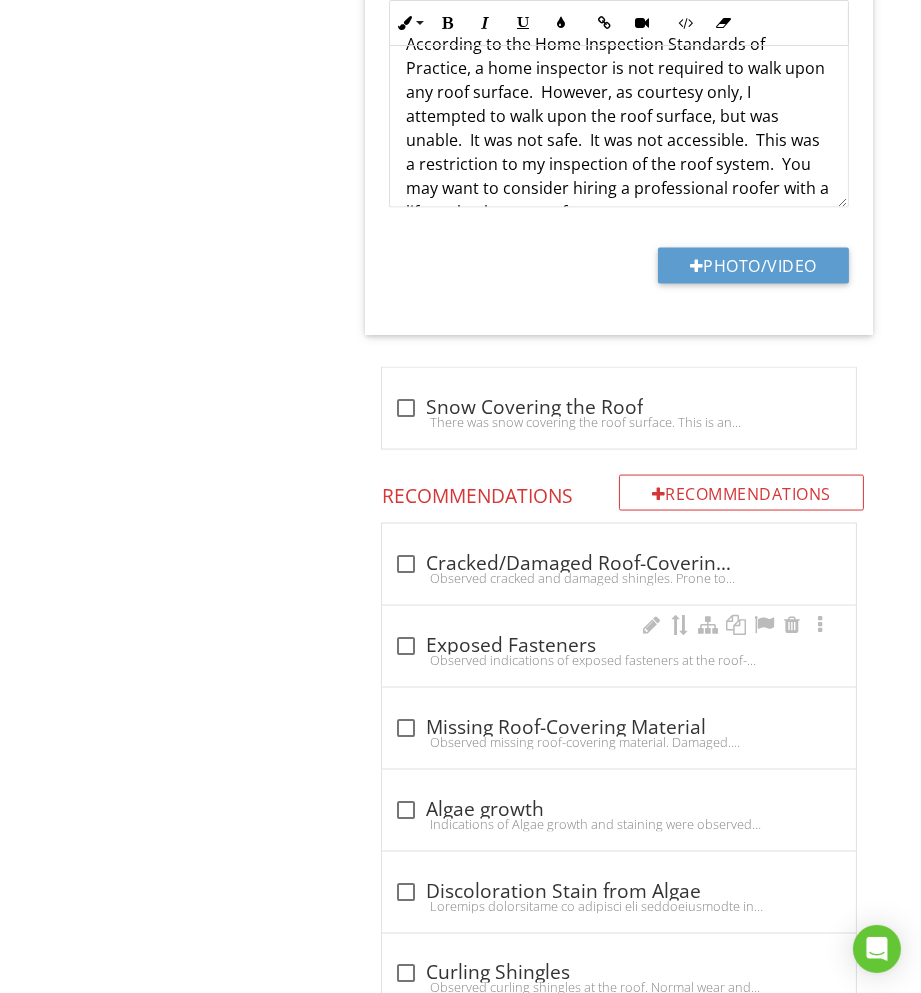 click on "check_box_outline_blank
Exposed Fasteners
Observed indications of exposed fasteners at the roof-covering materials/vents. Fasteners should not be exposed. Potential water entry points. Roof could leak. Further evaluation and correction is recommended." at bounding box center (619, 652) 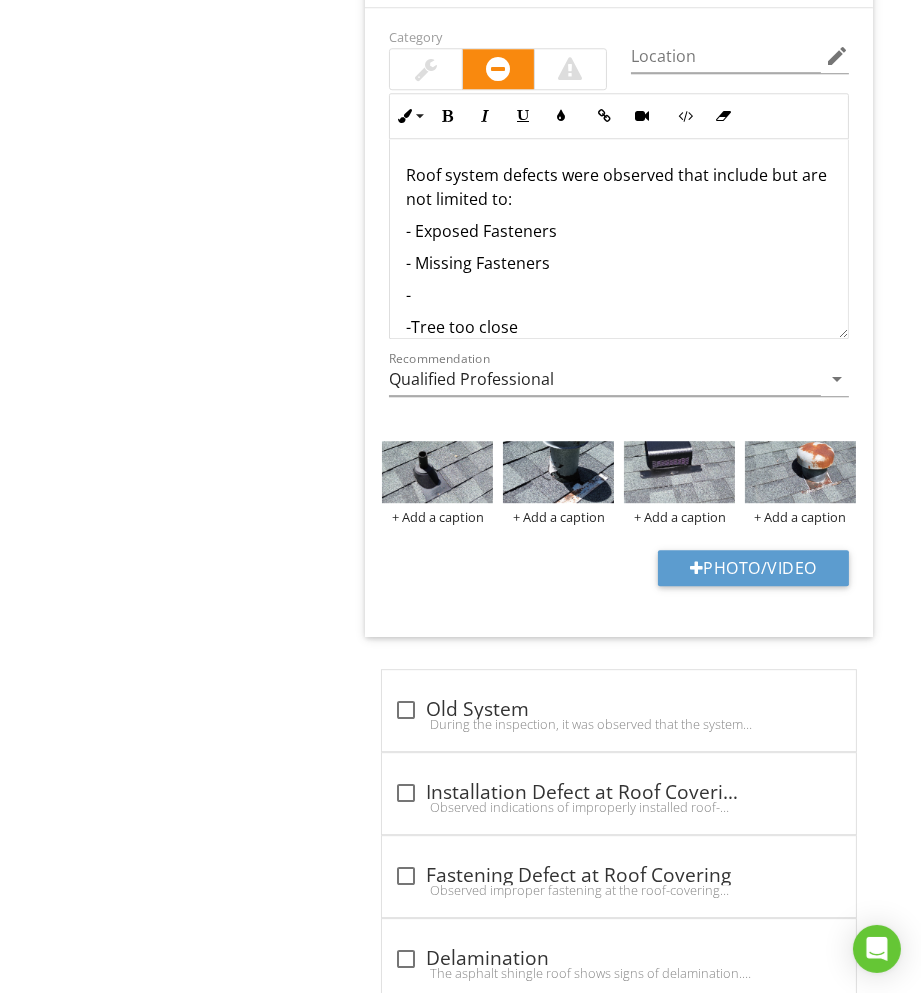 scroll, scrollTop: 6211, scrollLeft: 0, axis: vertical 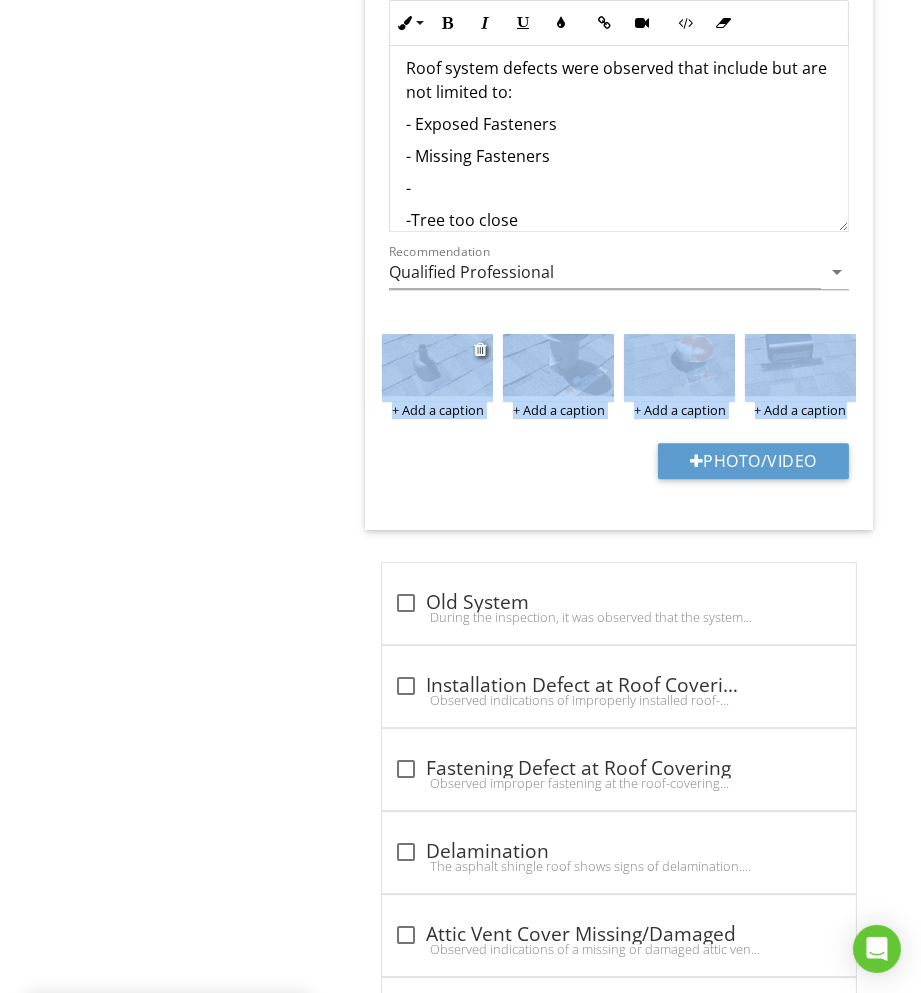 drag, startPoint x: 391, startPoint y: 417, endPoint x: 426, endPoint y: 353, distance: 72.94518 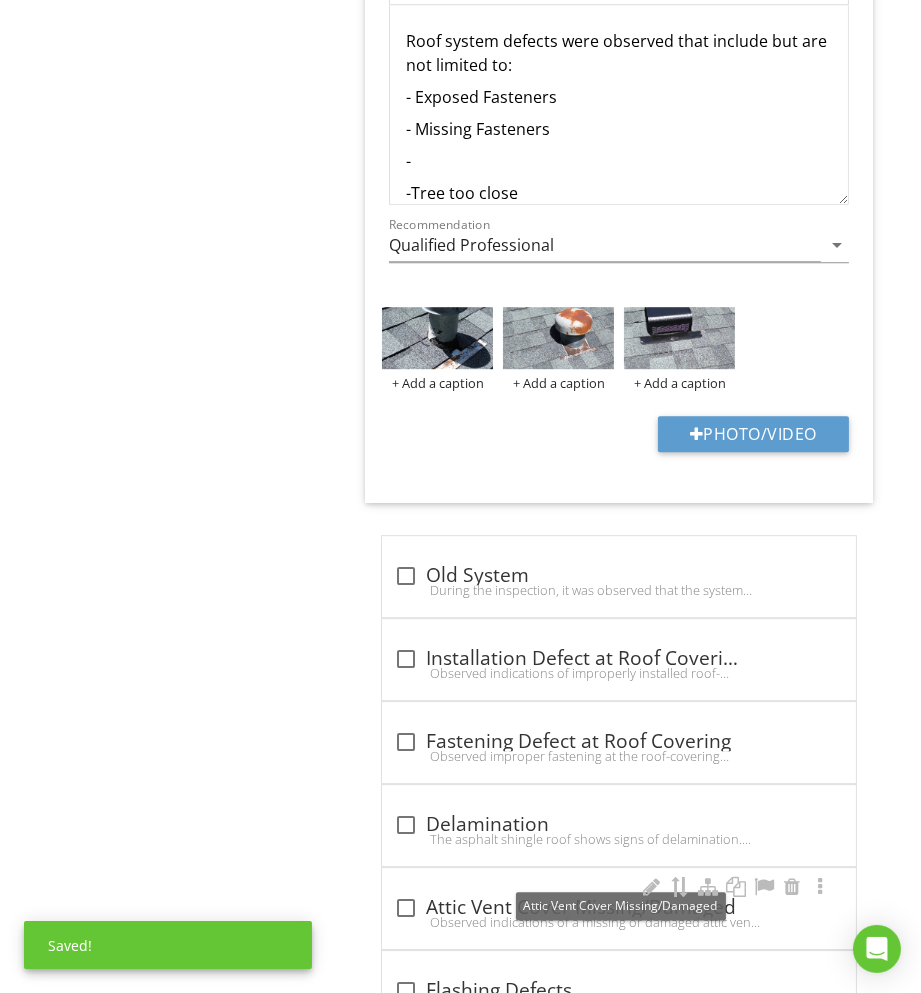 scroll, scrollTop: 5988, scrollLeft: 0, axis: vertical 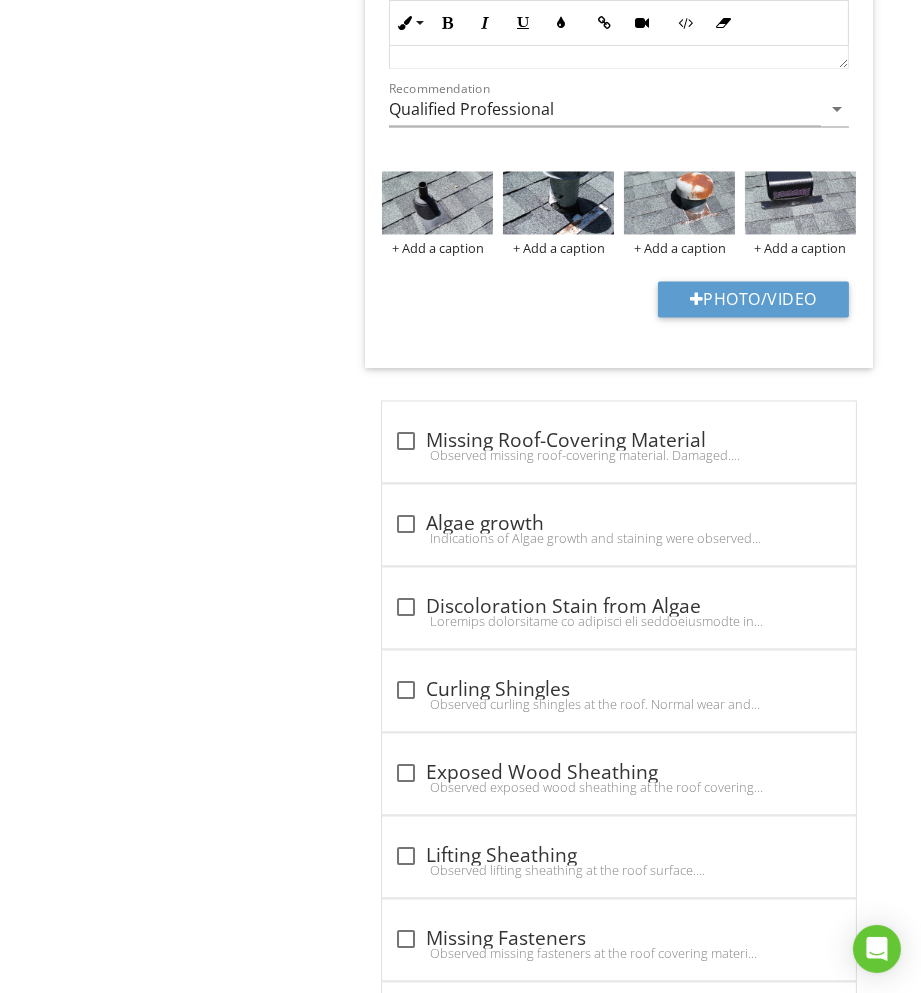 click on "Roof
Roof Covering
Flashing
Plumbing Vent Pipes
Gutters & Downspouts
Item
Roof Covering
Info
Information                       check
Homeowner's Responsibility
Location edit       Ordered List Unordered List Insert Image Insert Table Inline Style XLarge Large Normal Small Light Small/Light Bold Italic Underline Colors Insert Link Insert Video Code View Clear Formatting Your job as the homeowner is to monitor the roof covering because any roof can leak. To monitor a roof that is inaccessible or that cannot be walked on safely, use binoculars. Look for deteriorating or loosening of flashing, signs of damage to the roof covering and debris that can clog valleys and gutters. Enter text here" at bounding box center [537, -263] 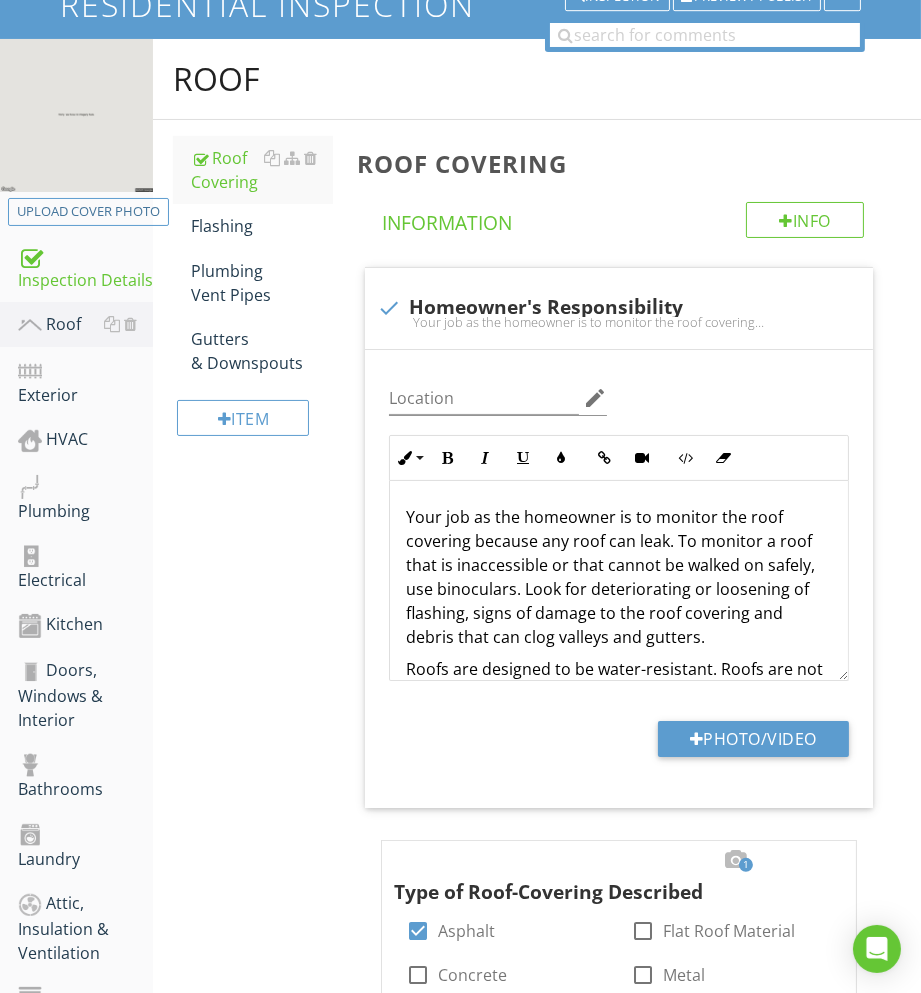 scroll, scrollTop: 174, scrollLeft: 0, axis: vertical 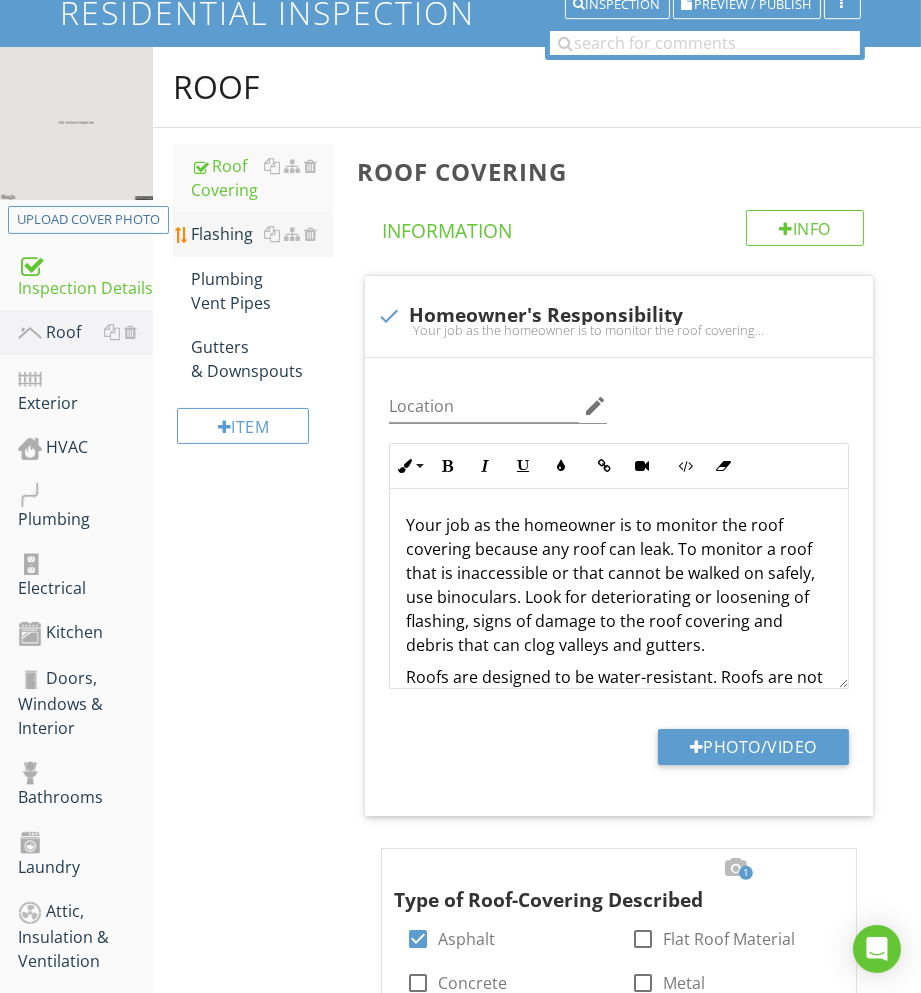 click on "Flashing" at bounding box center (262, 234) 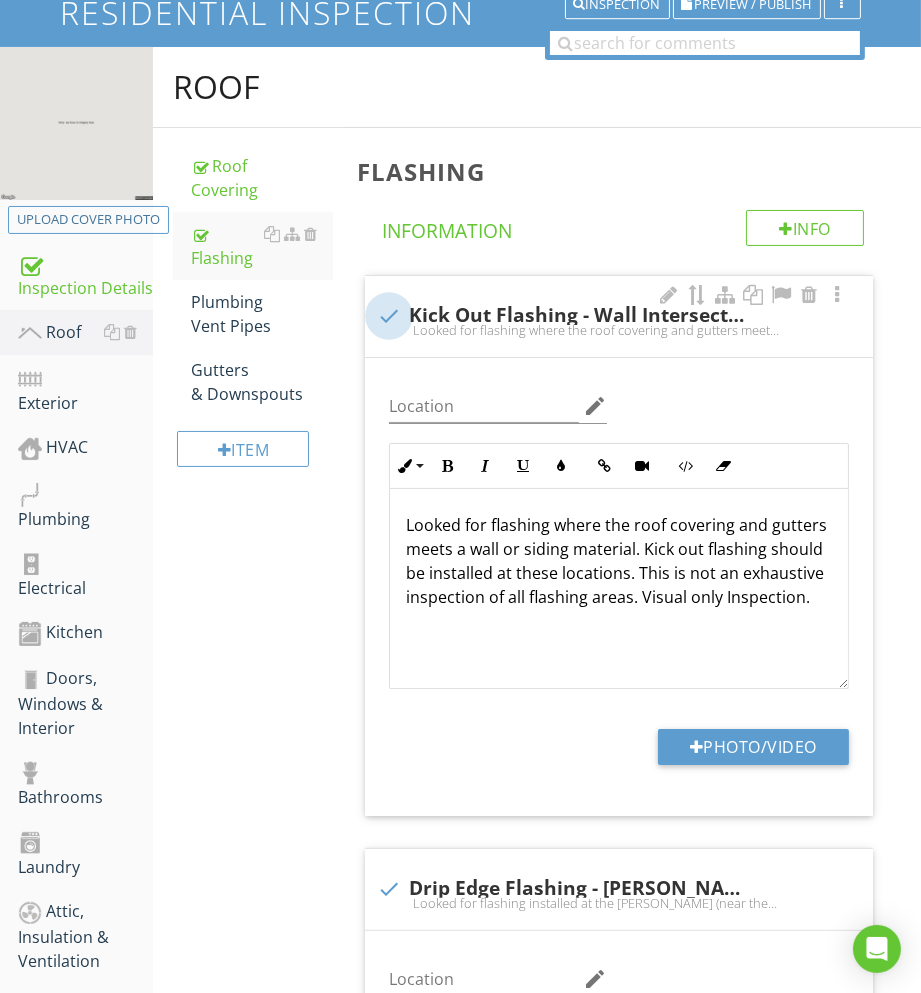 click at bounding box center [389, 316] 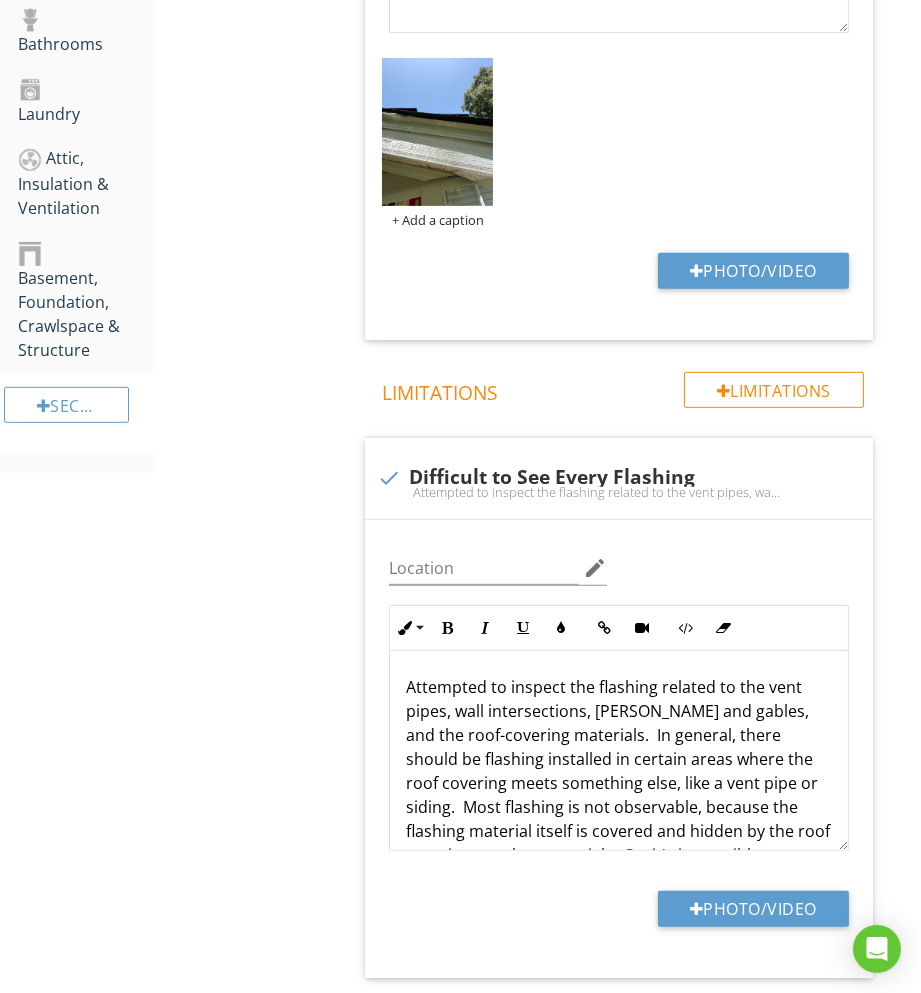 scroll, scrollTop: 0, scrollLeft: 0, axis: both 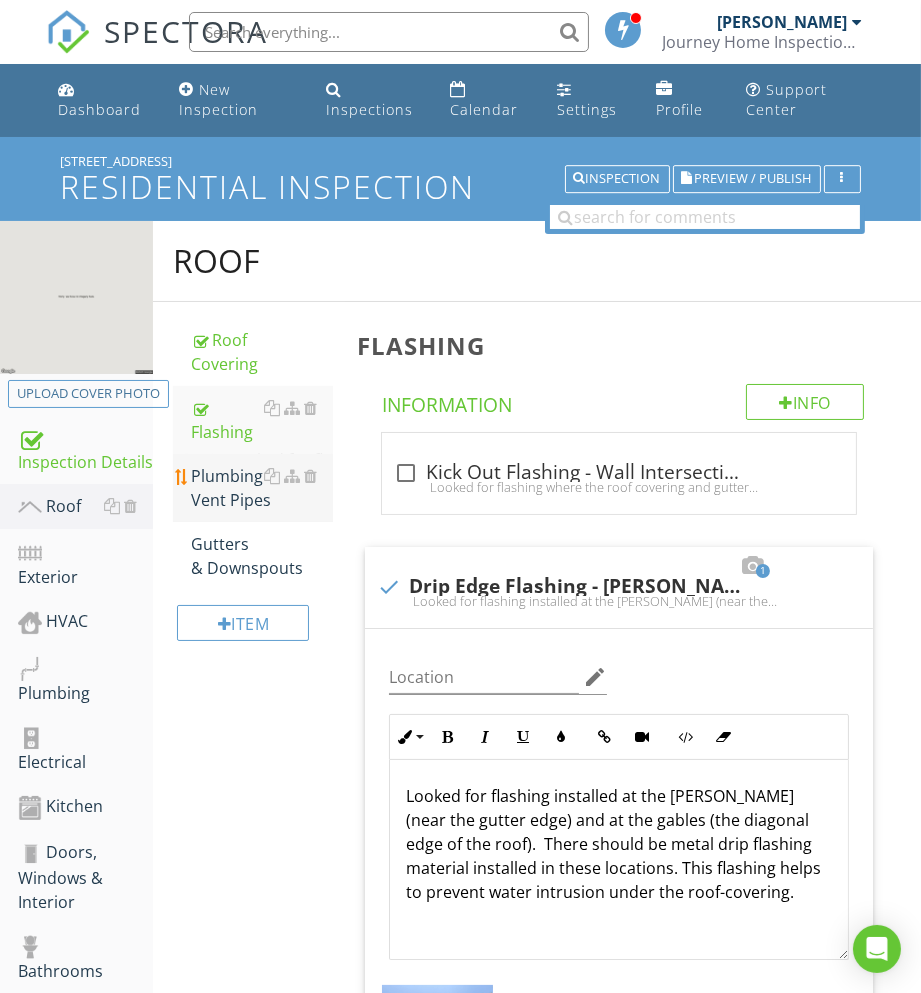 click on "Plumbing Vent Pipes" at bounding box center [262, 488] 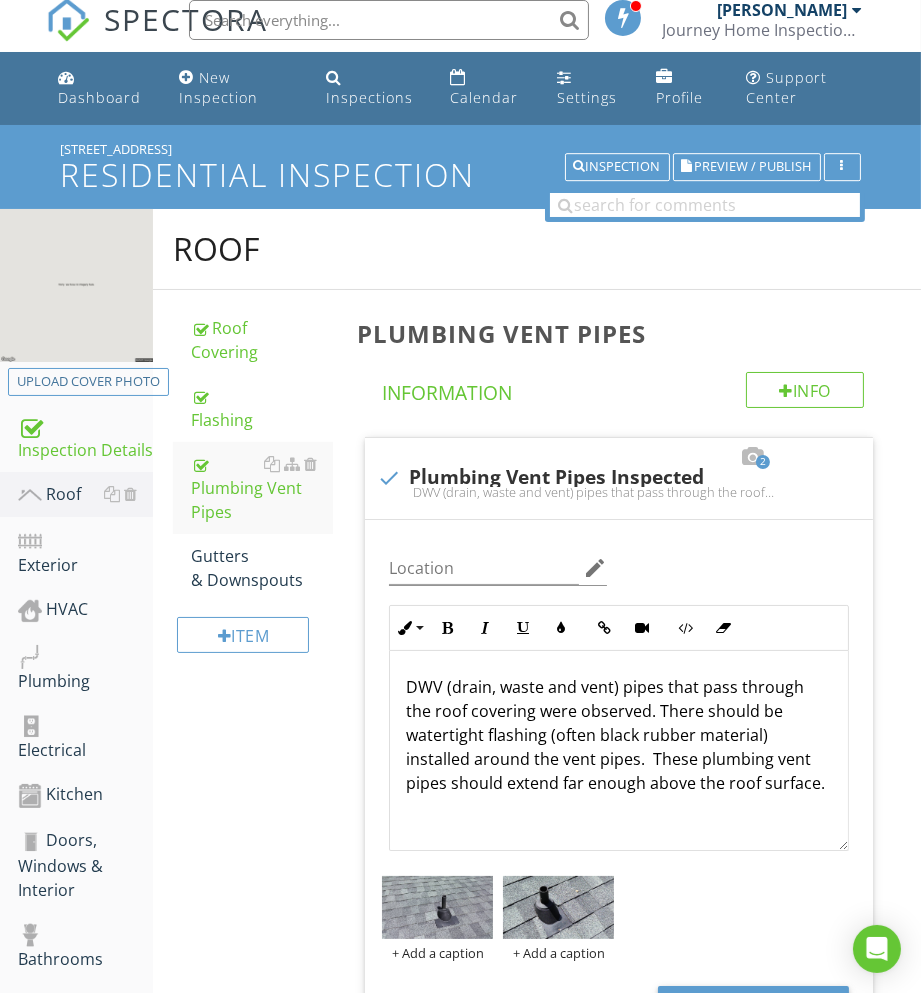 scroll, scrollTop: 0, scrollLeft: 0, axis: both 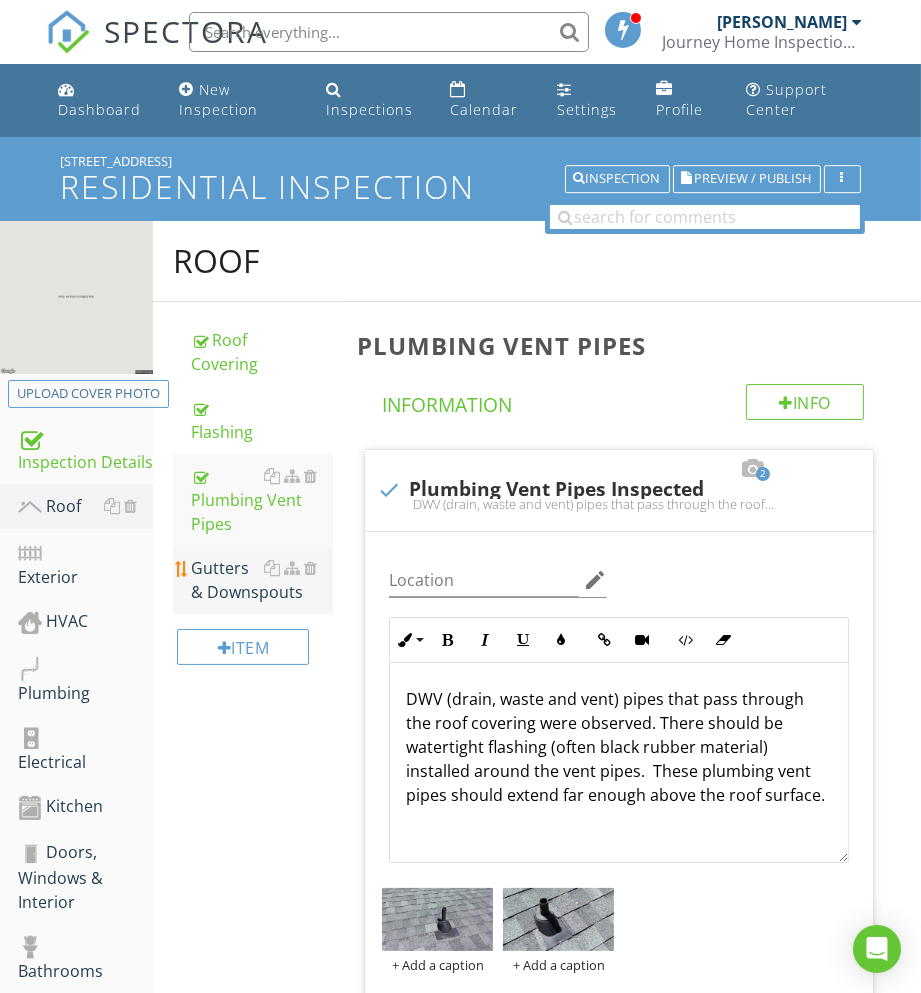 click on "Gutters & Downspouts" at bounding box center (262, 580) 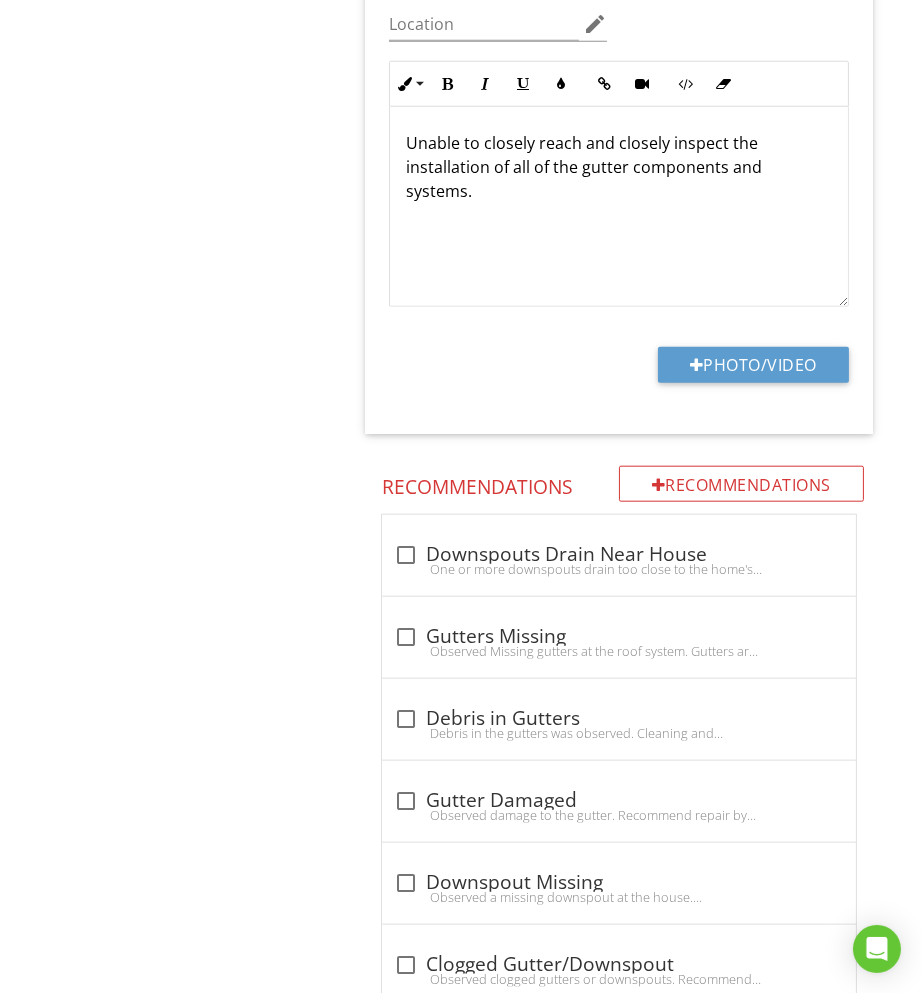 scroll, scrollTop: 2161, scrollLeft: 0, axis: vertical 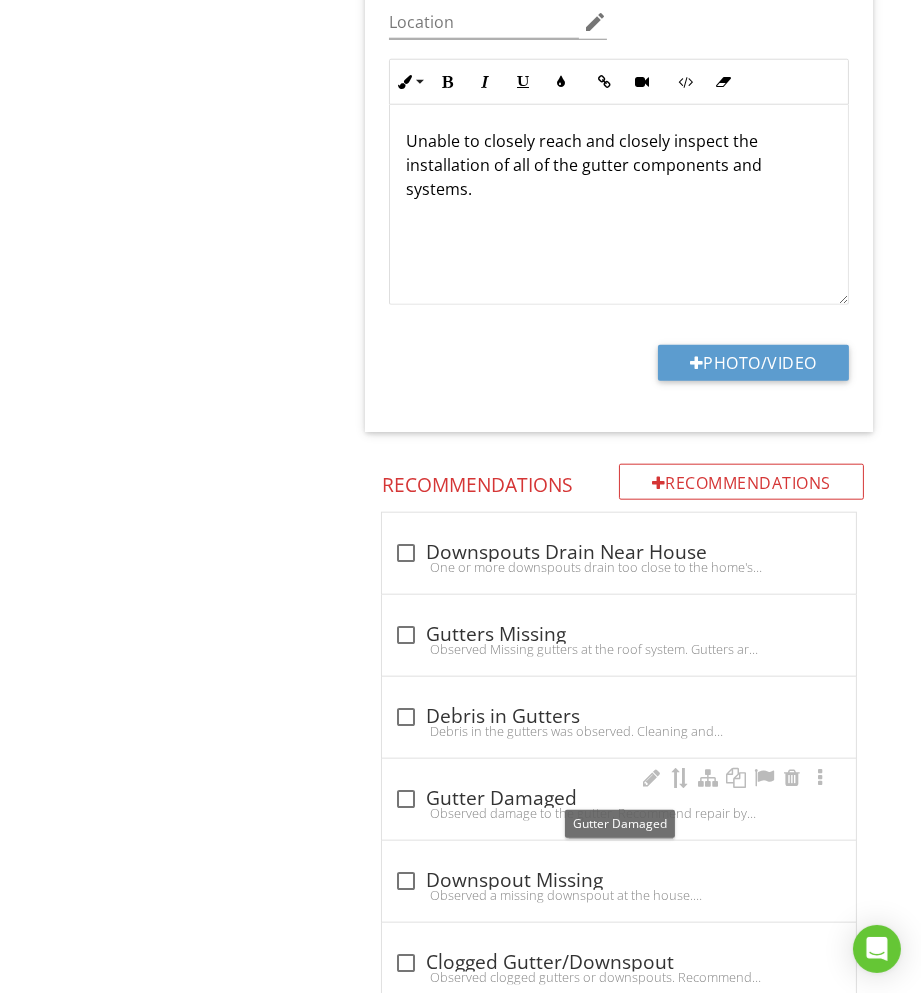 click at bounding box center [406, 799] 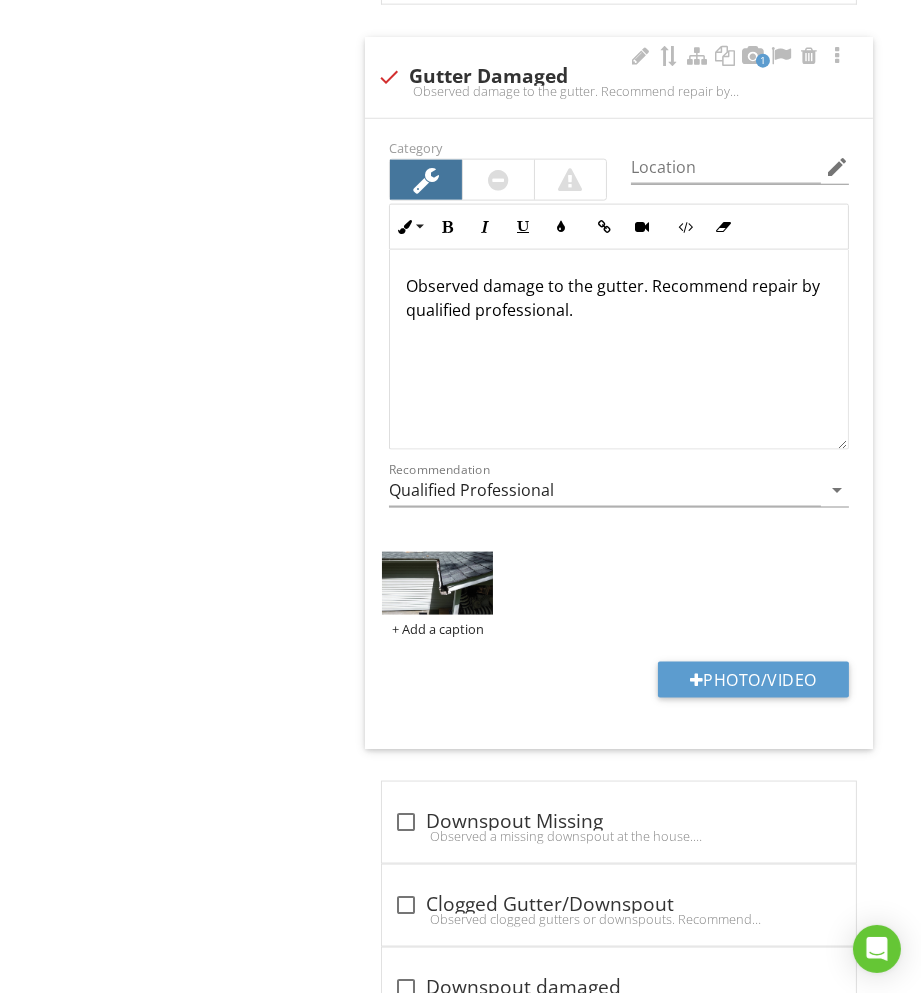 scroll, scrollTop: 3016, scrollLeft: 0, axis: vertical 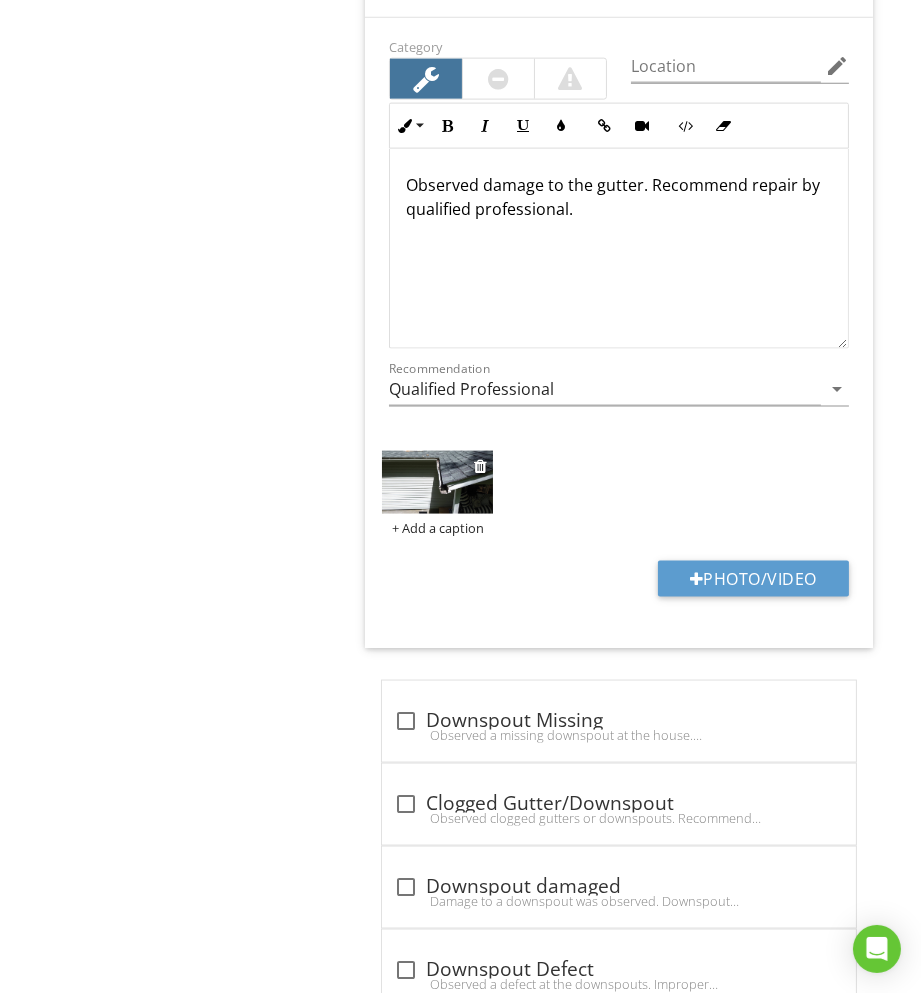 click at bounding box center [437, 485] 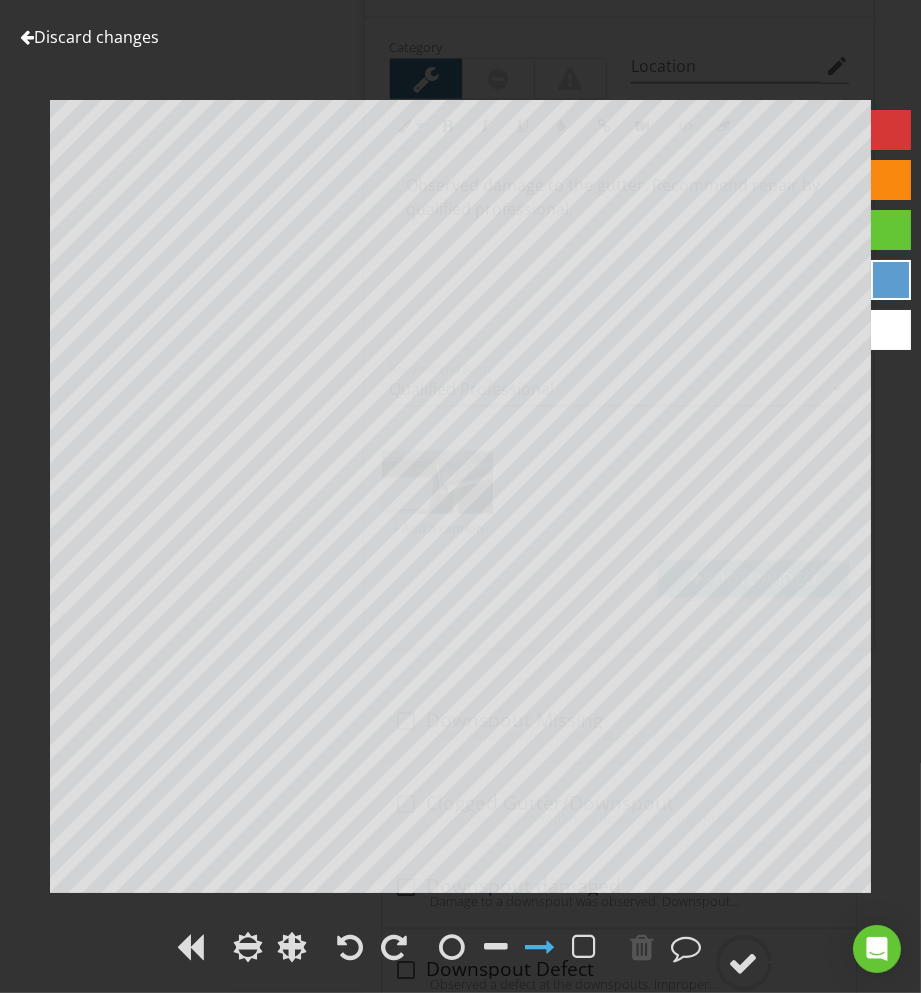 click at bounding box center (891, 130) 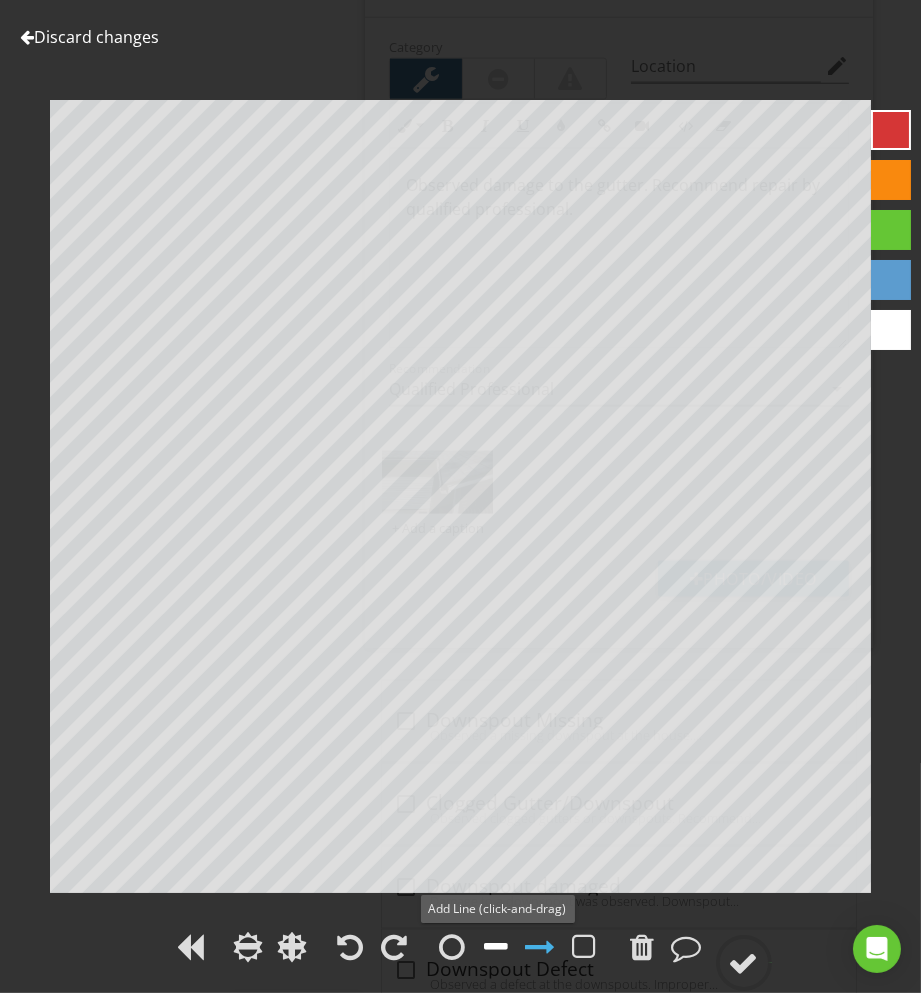 click at bounding box center (497, 947) 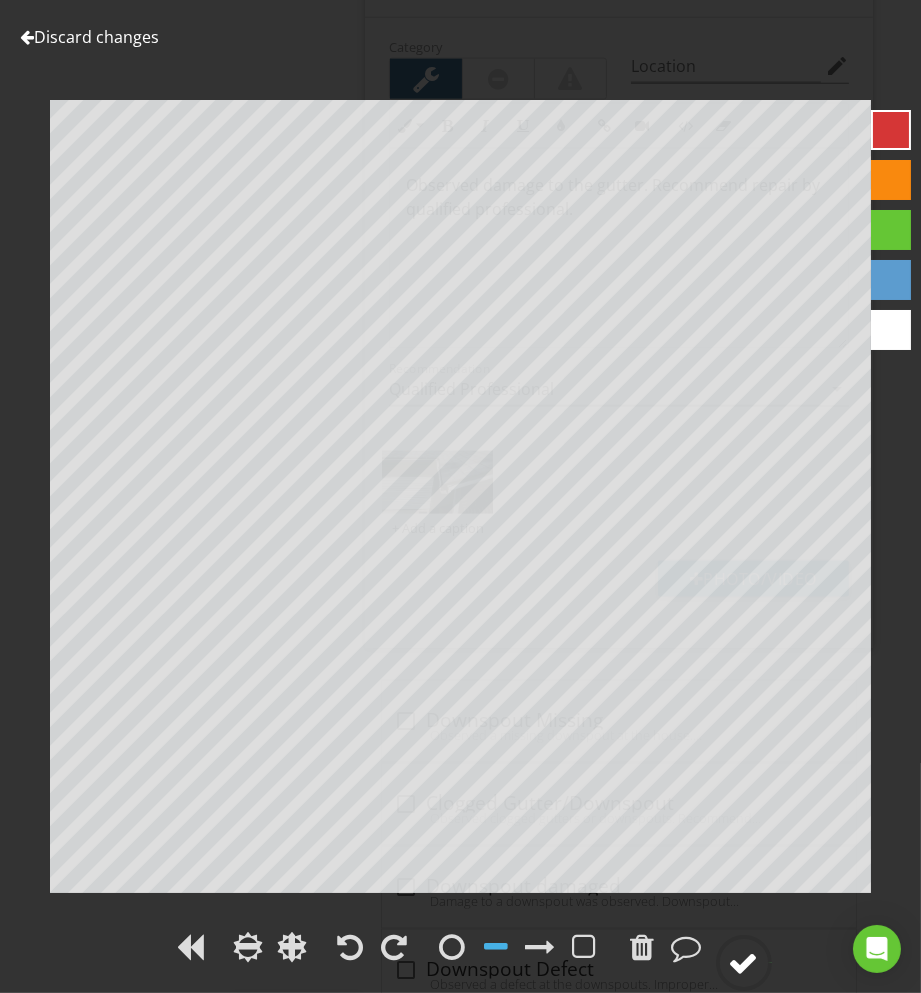 click at bounding box center (744, 963) 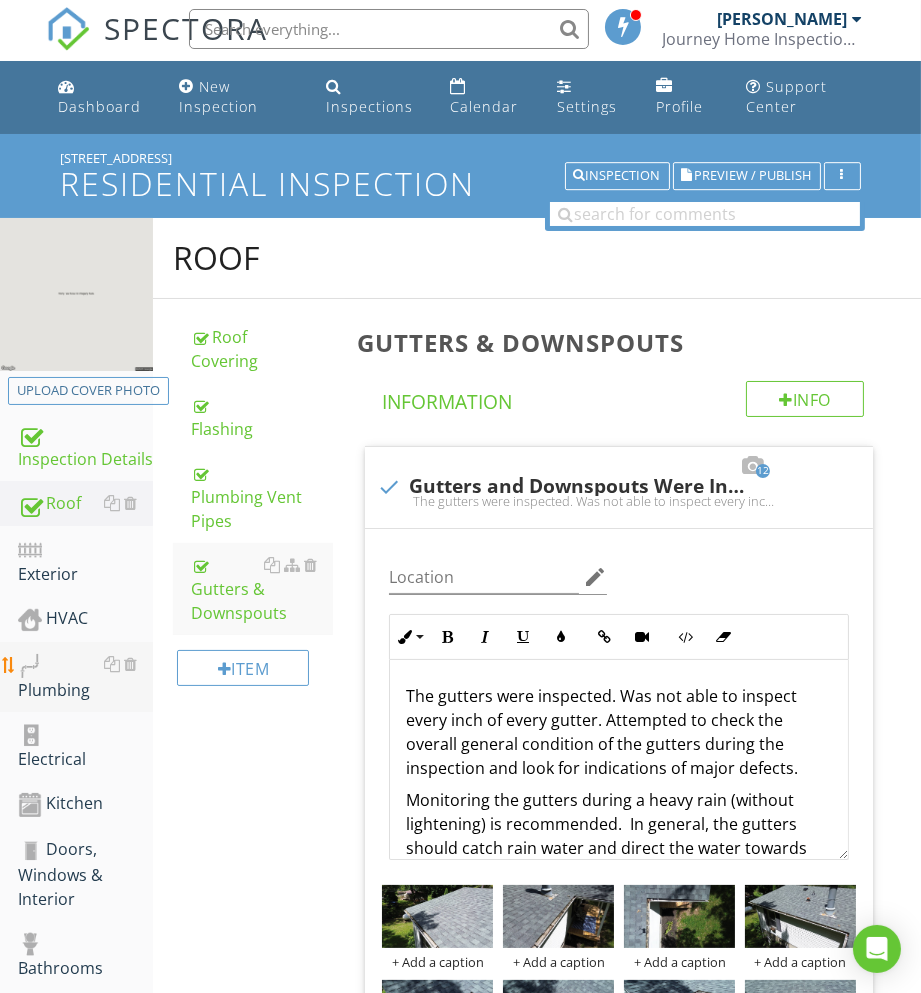 scroll, scrollTop: 4, scrollLeft: 0, axis: vertical 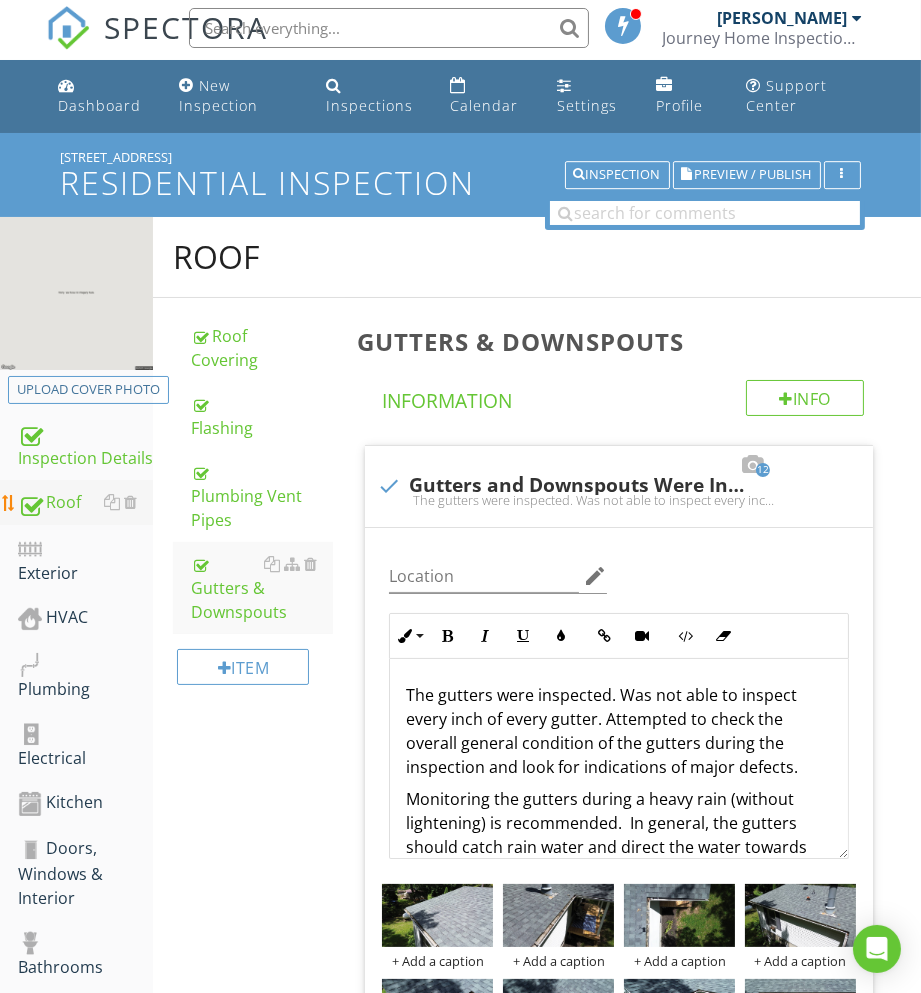 click on "Roof" at bounding box center [85, 503] 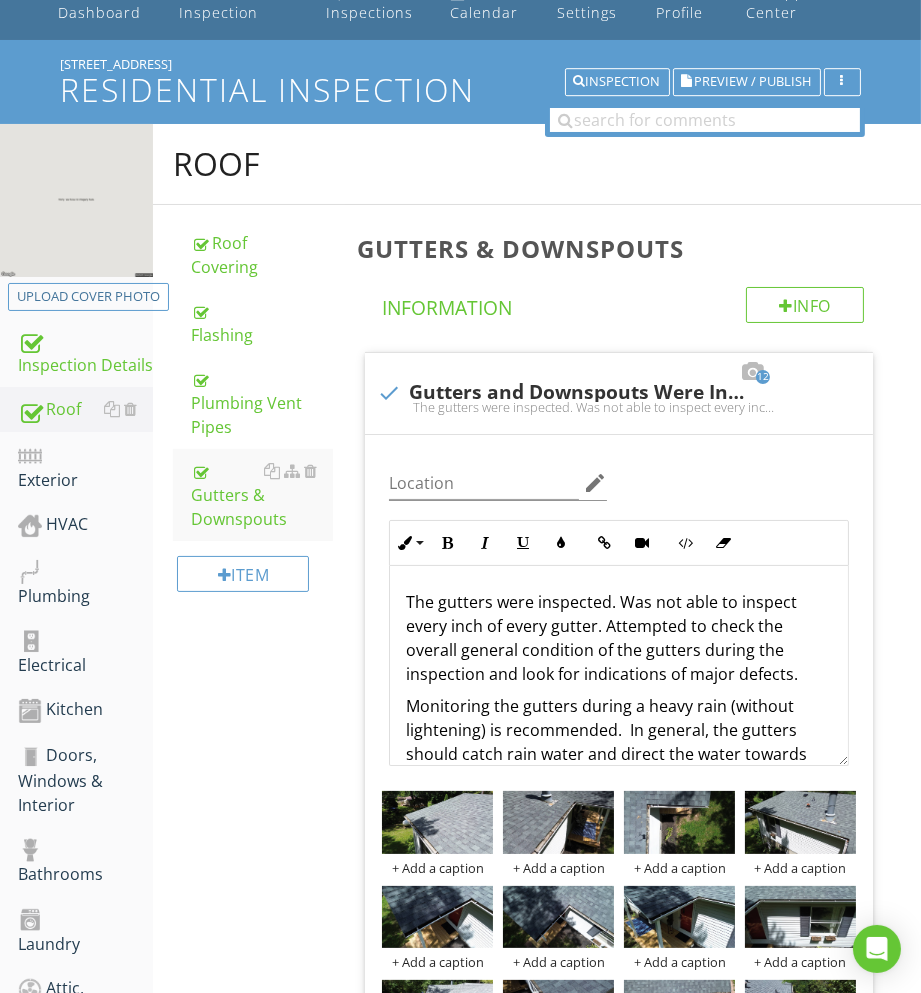 scroll, scrollTop: 395, scrollLeft: 0, axis: vertical 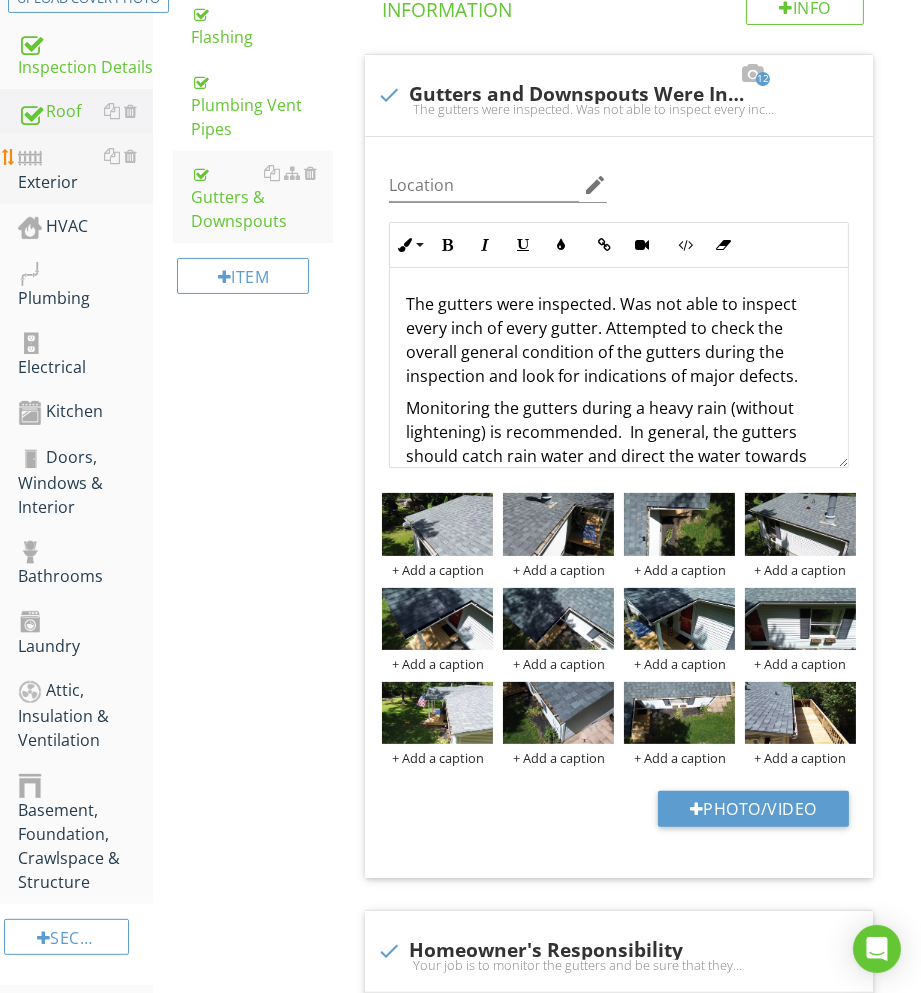 click on "Exterior" at bounding box center (85, 169) 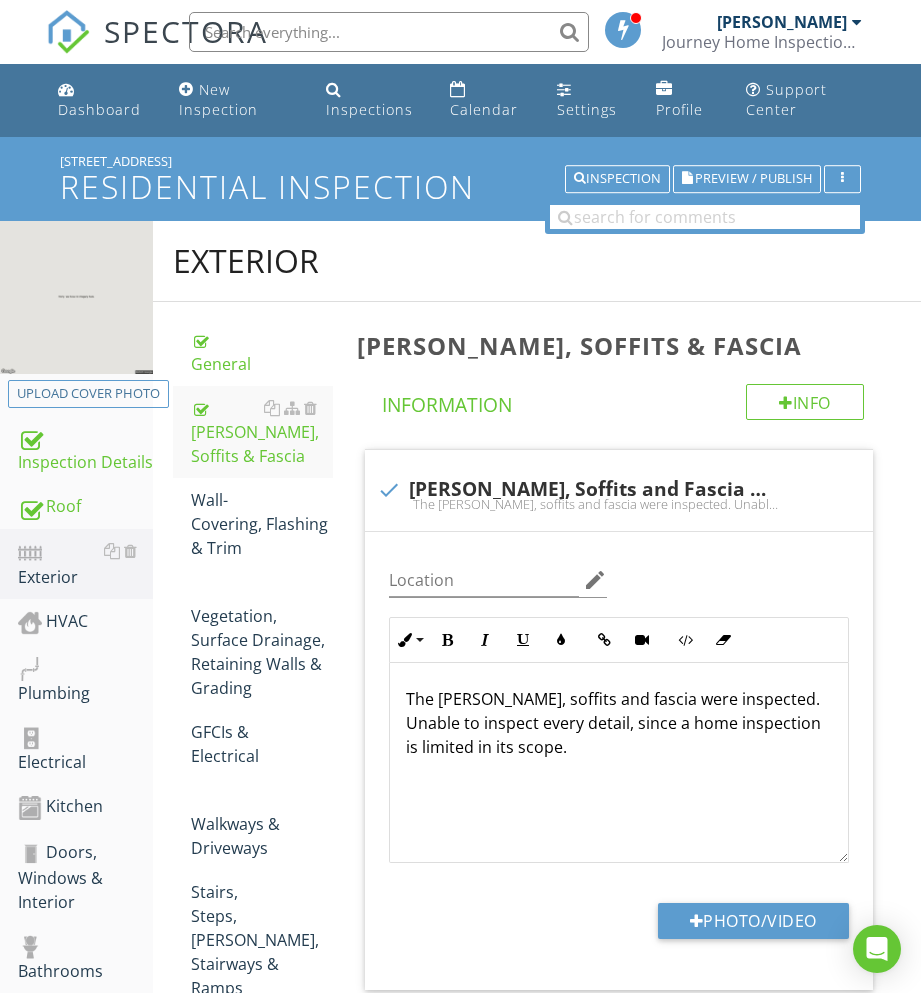 scroll, scrollTop: 69, scrollLeft: 0, axis: vertical 